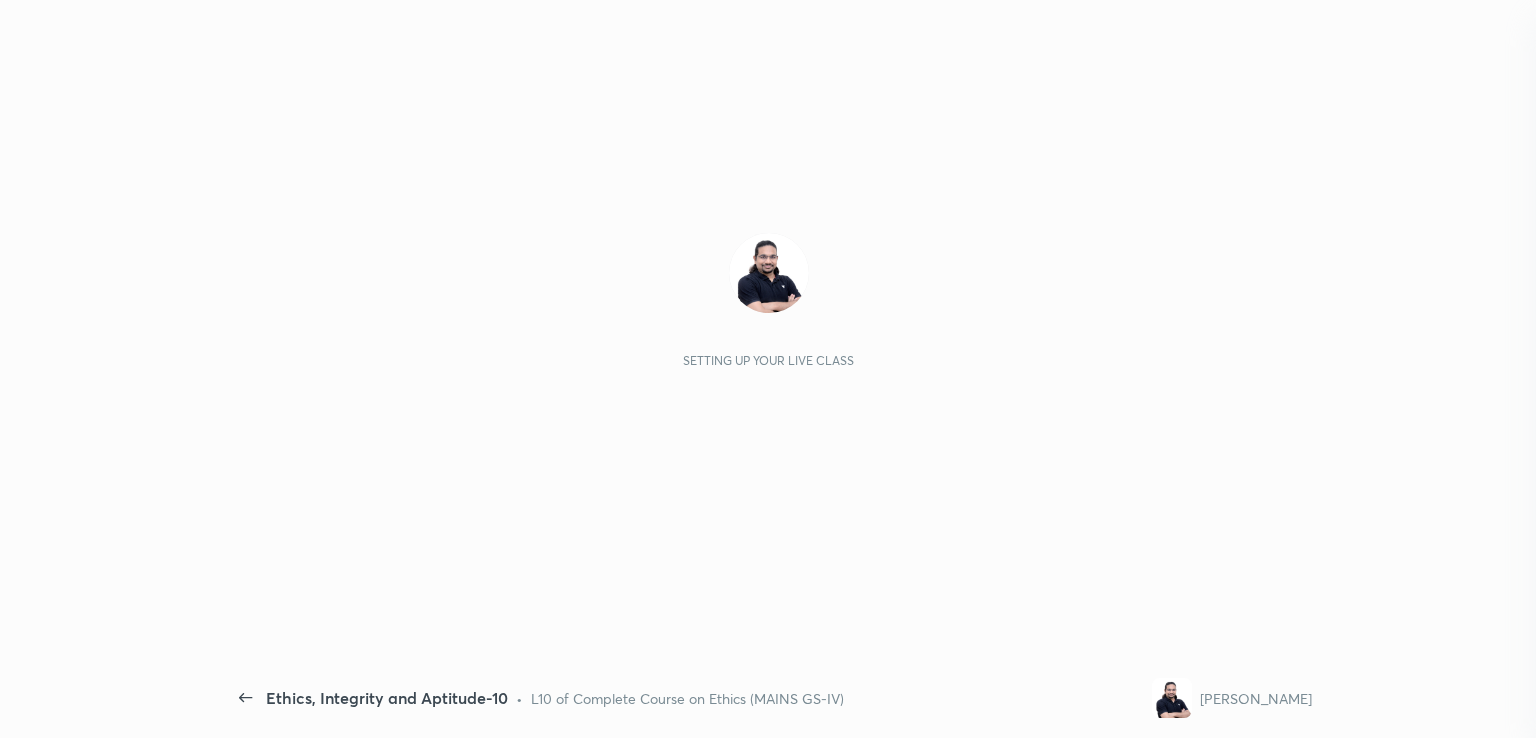 scroll, scrollTop: 0, scrollLeft: 0, axis: both 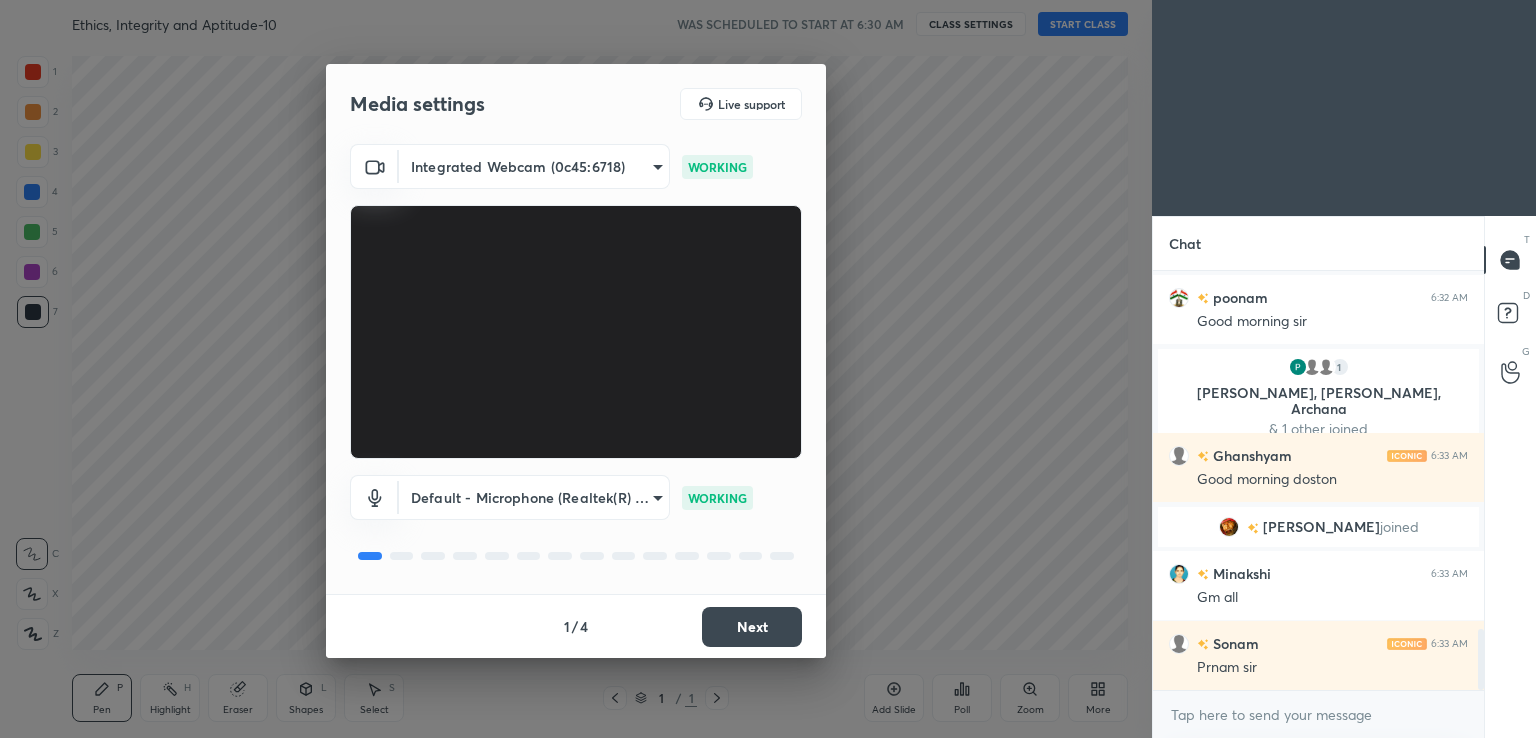 click on "Next" at bounding box center [752, 627] 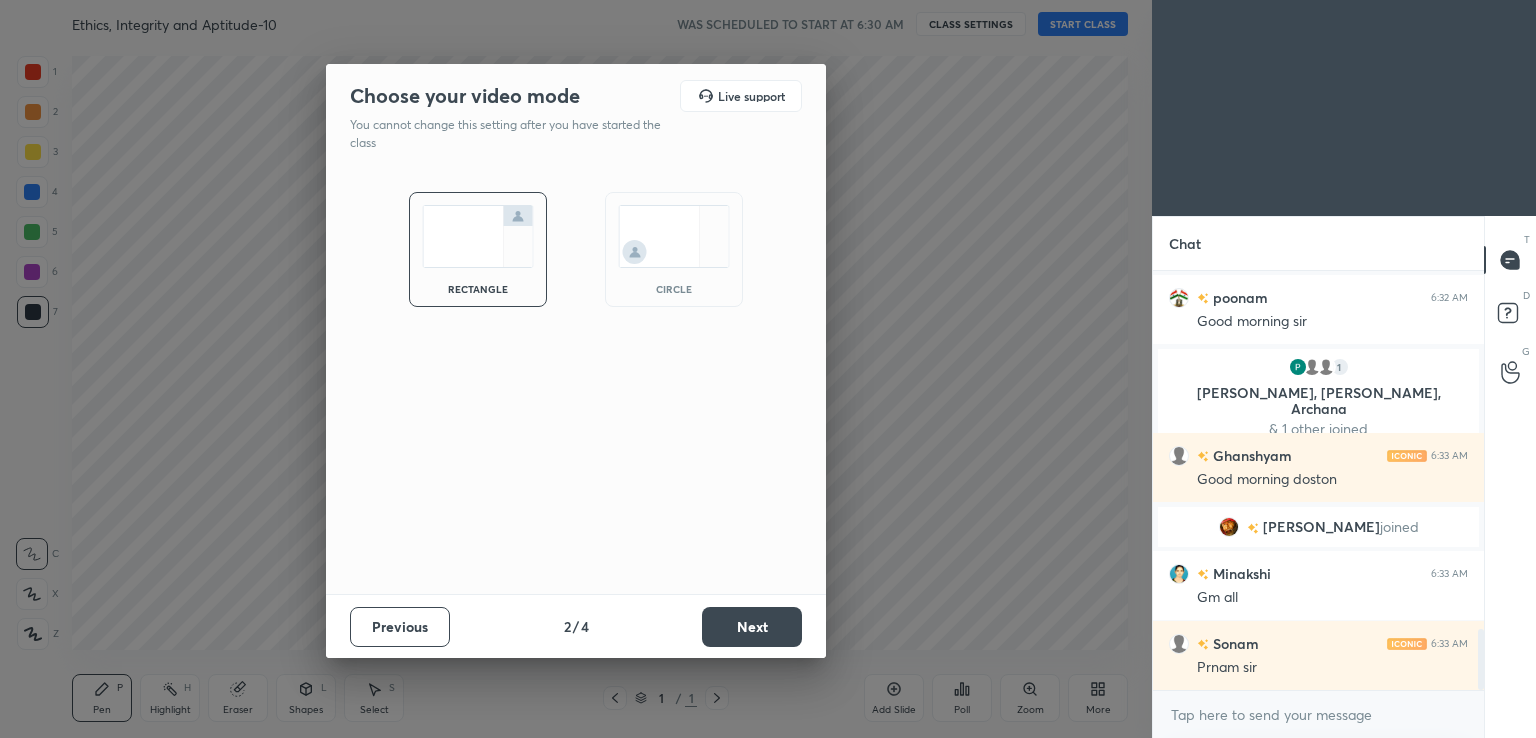 click on "Next" at bounding box center (752, 627) 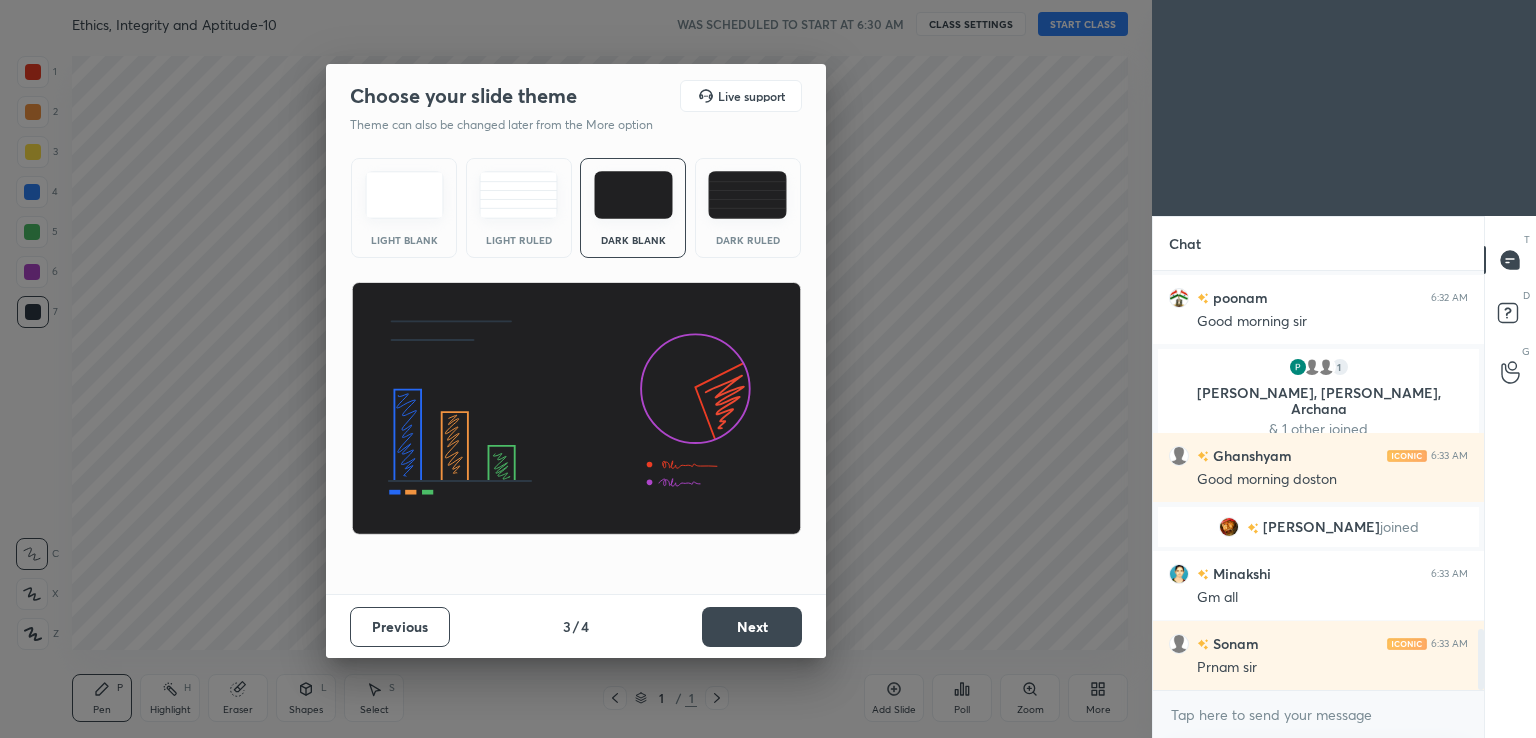 click on "Next" at bounding box center (752, 627) 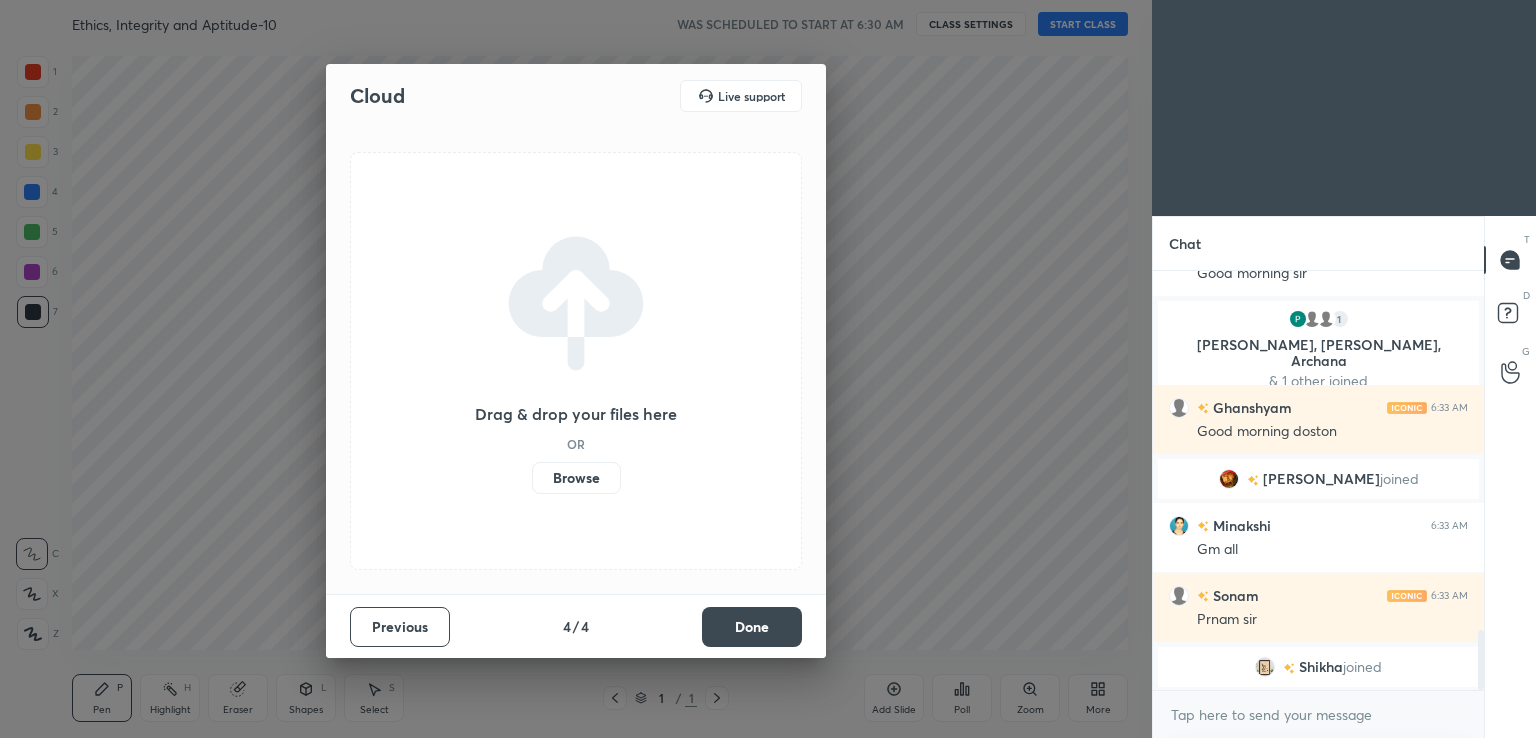 click on "Done" at bounding box center [752, 627] 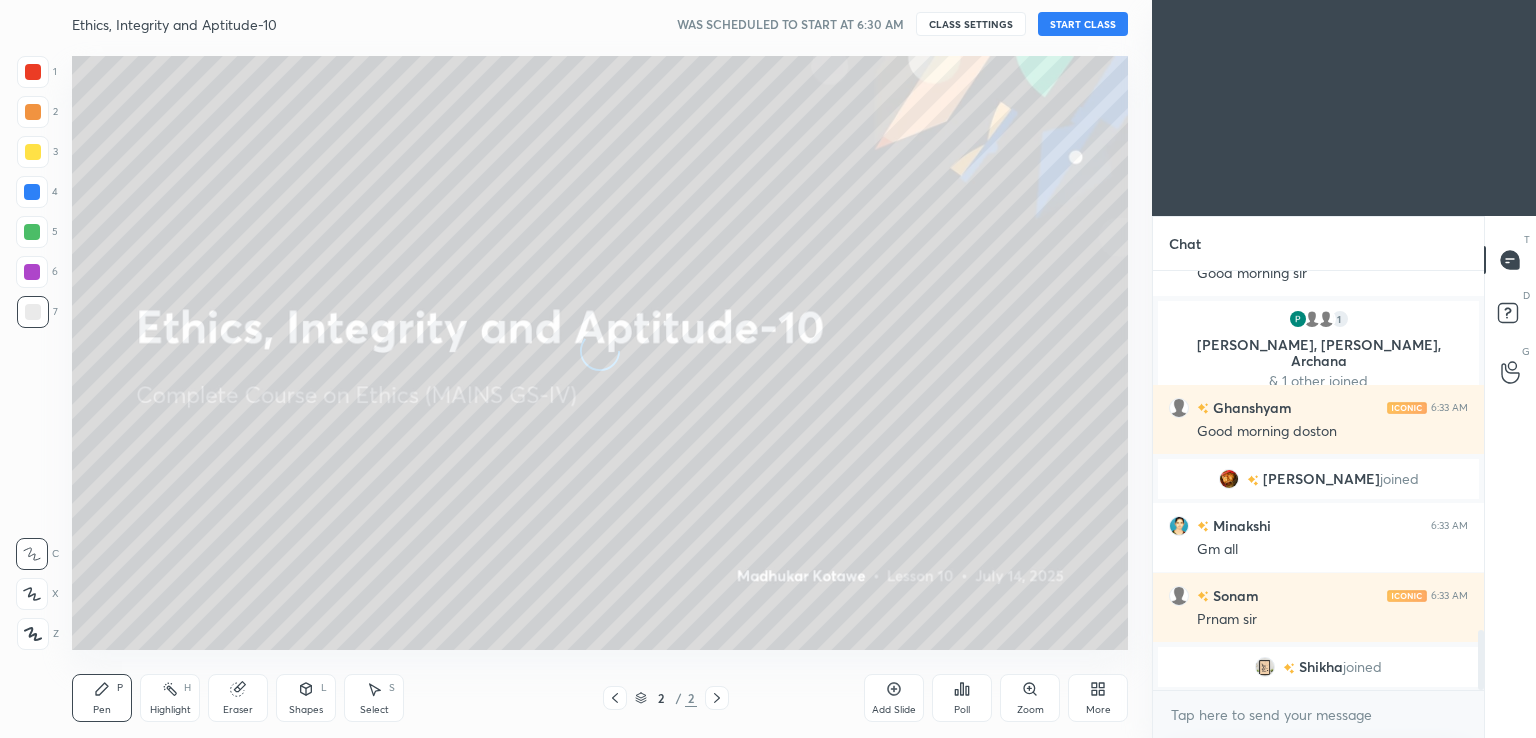 scroll, scrollTop: 2594, scrollLeft: 0, axis: vertical 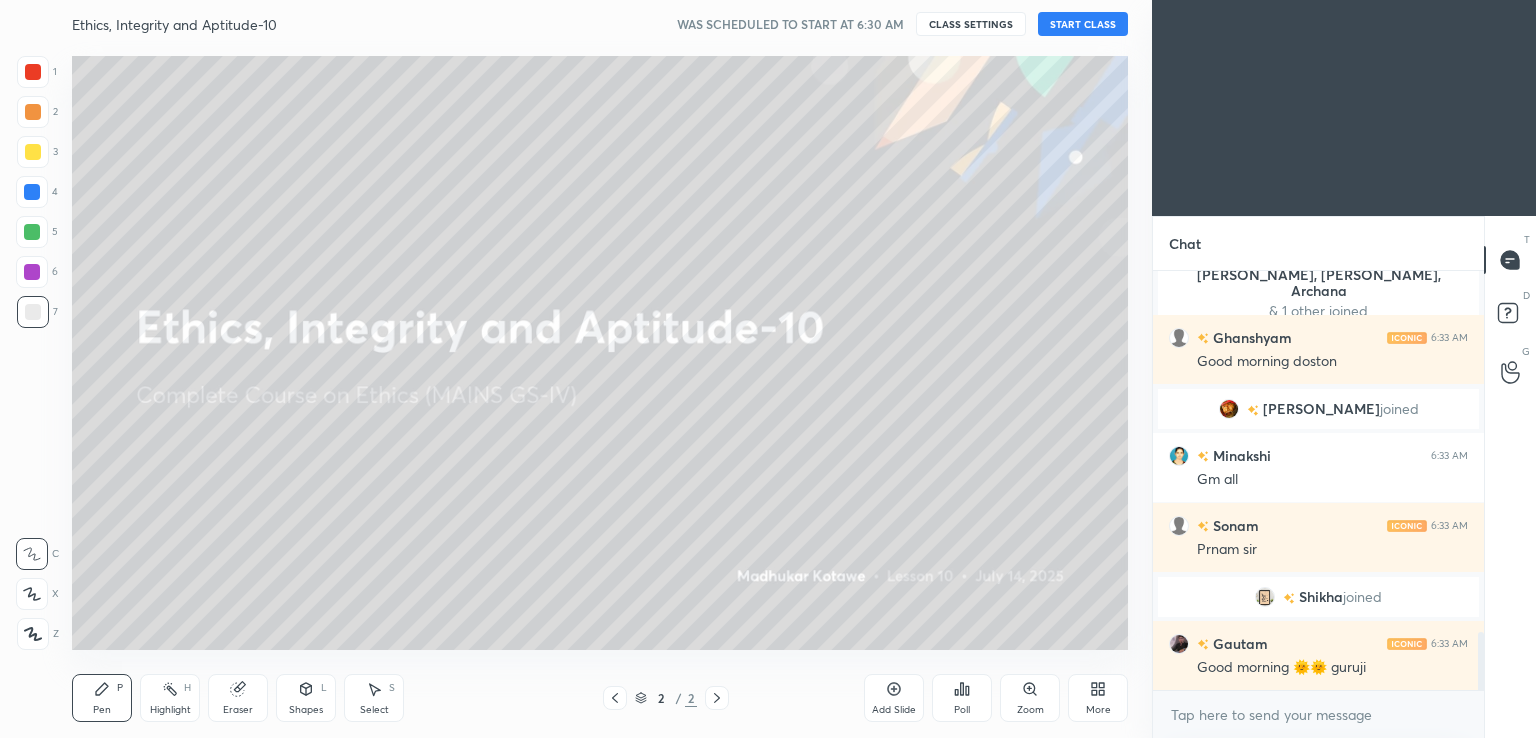 click on "START CLASS" at bounding box center [1083, 24] 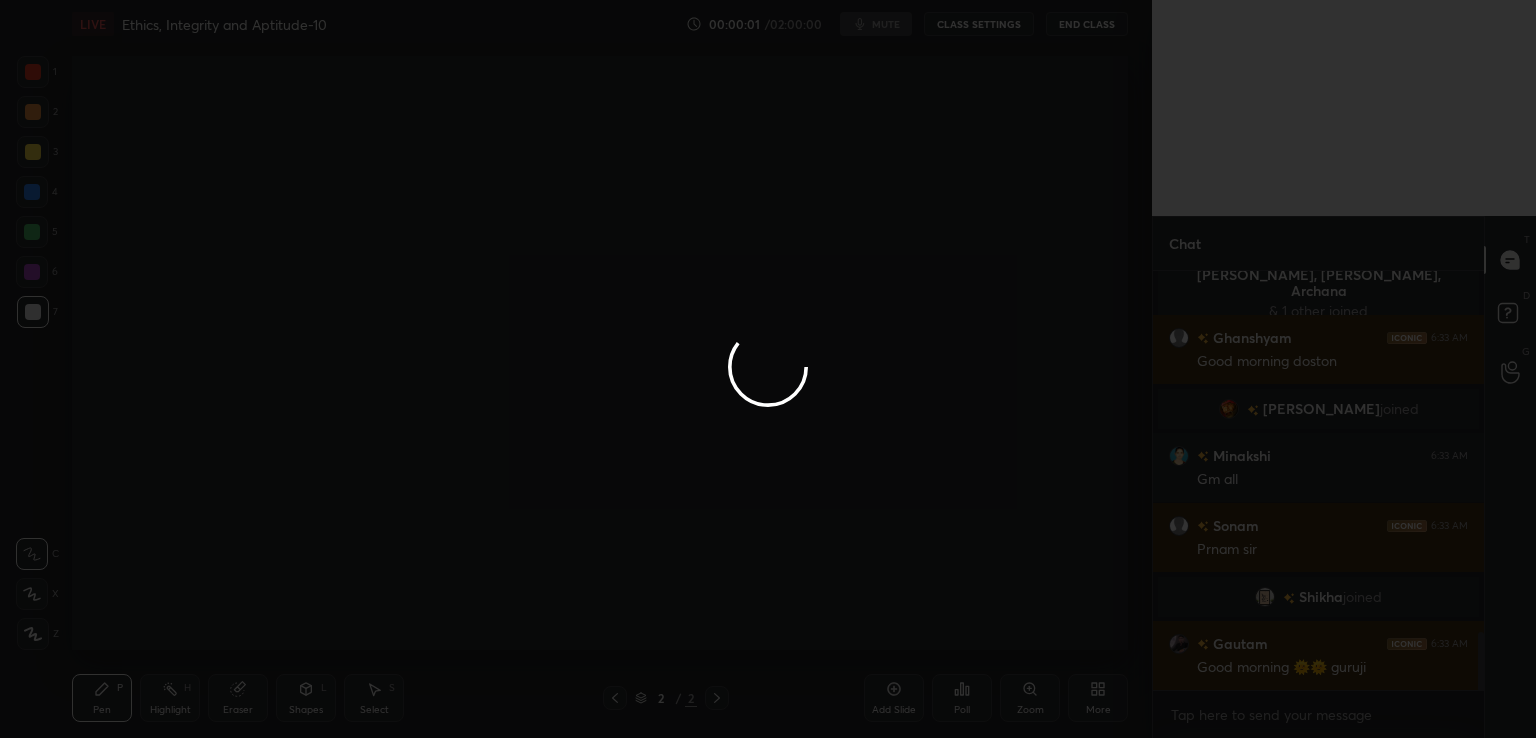 click at bounding box center [768, 369] 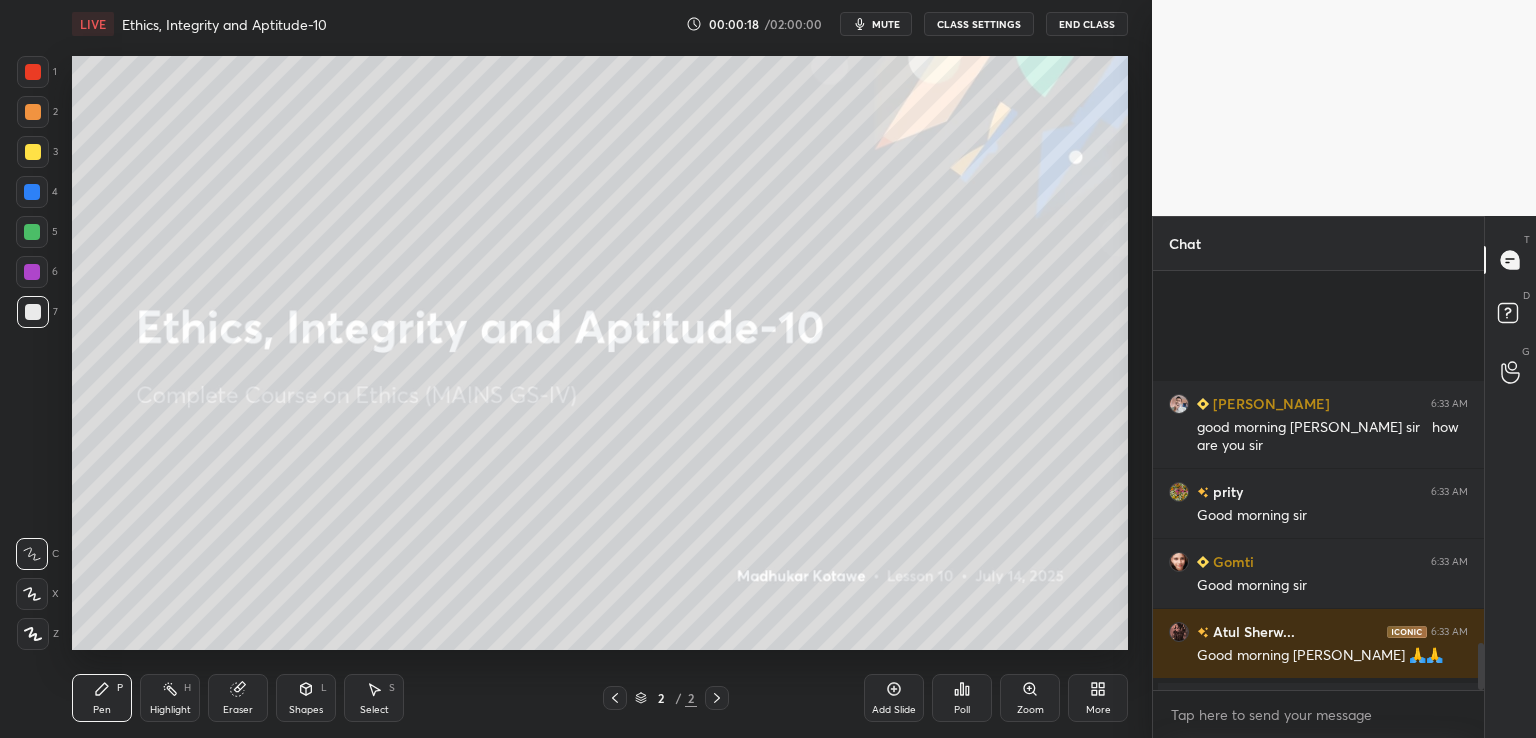 scroll, scrollTop: 3302, scrollLeft: 0, axis: vertical 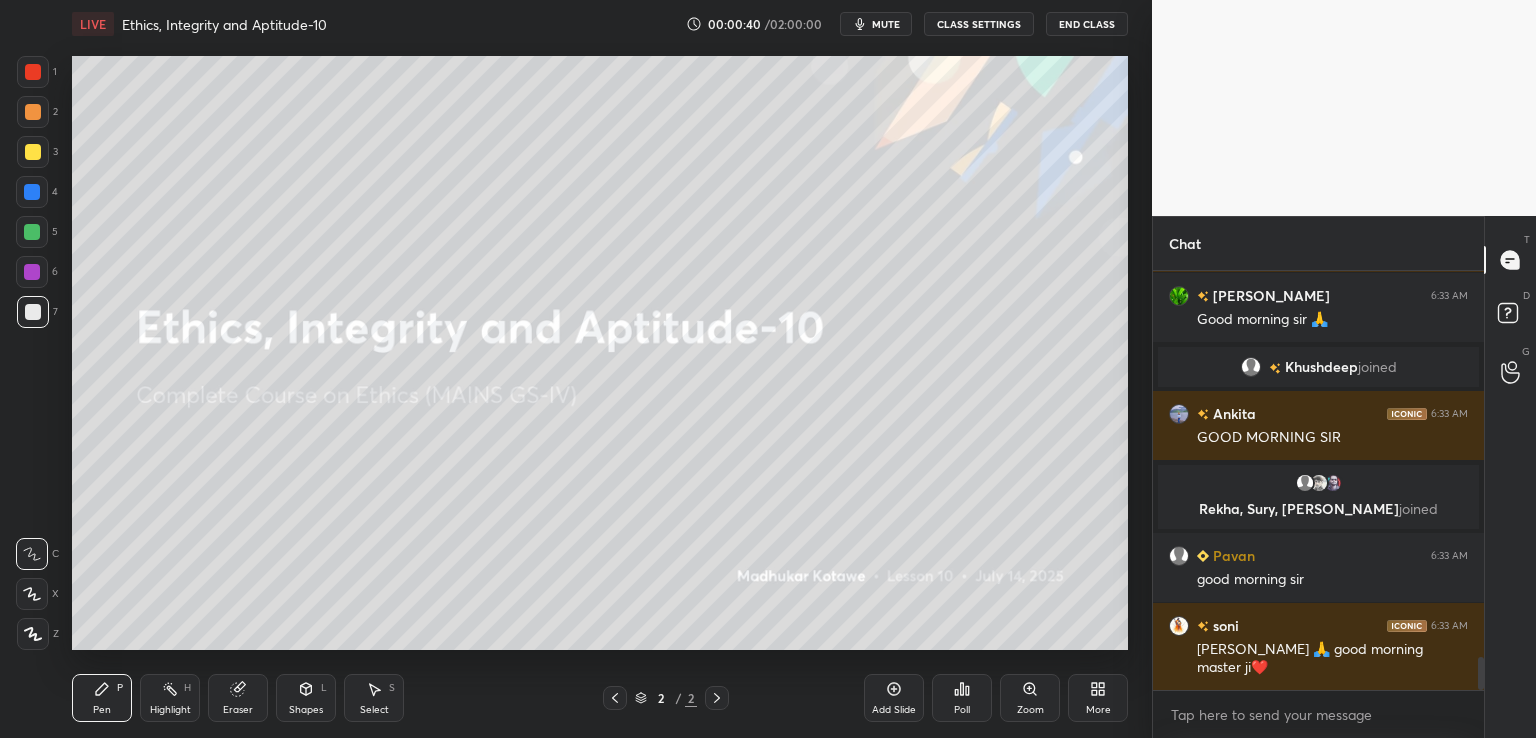 click on "More" at bounding box center (1098, 710) 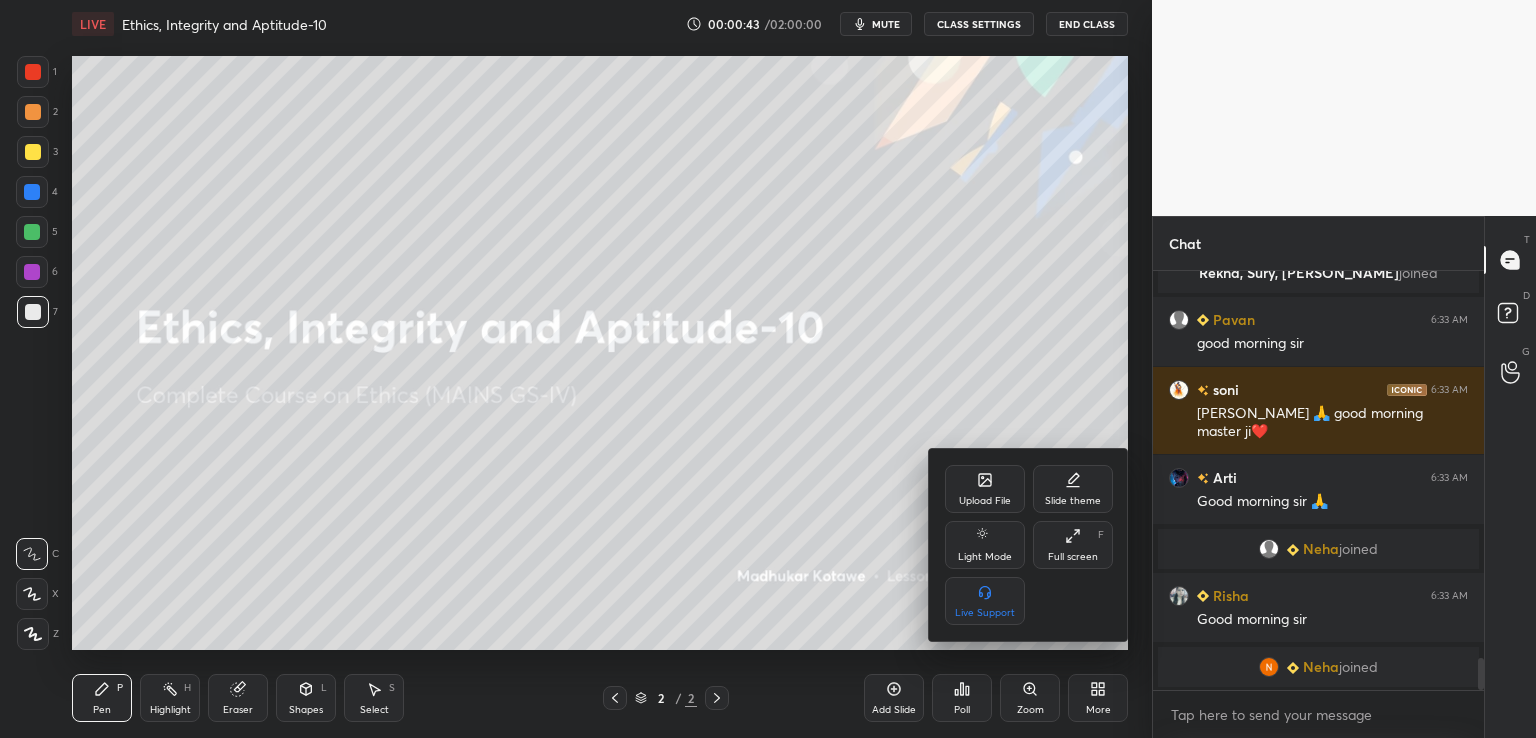 scroll, scrollTop: 5120, scrollLeft: 0, axis: vertical 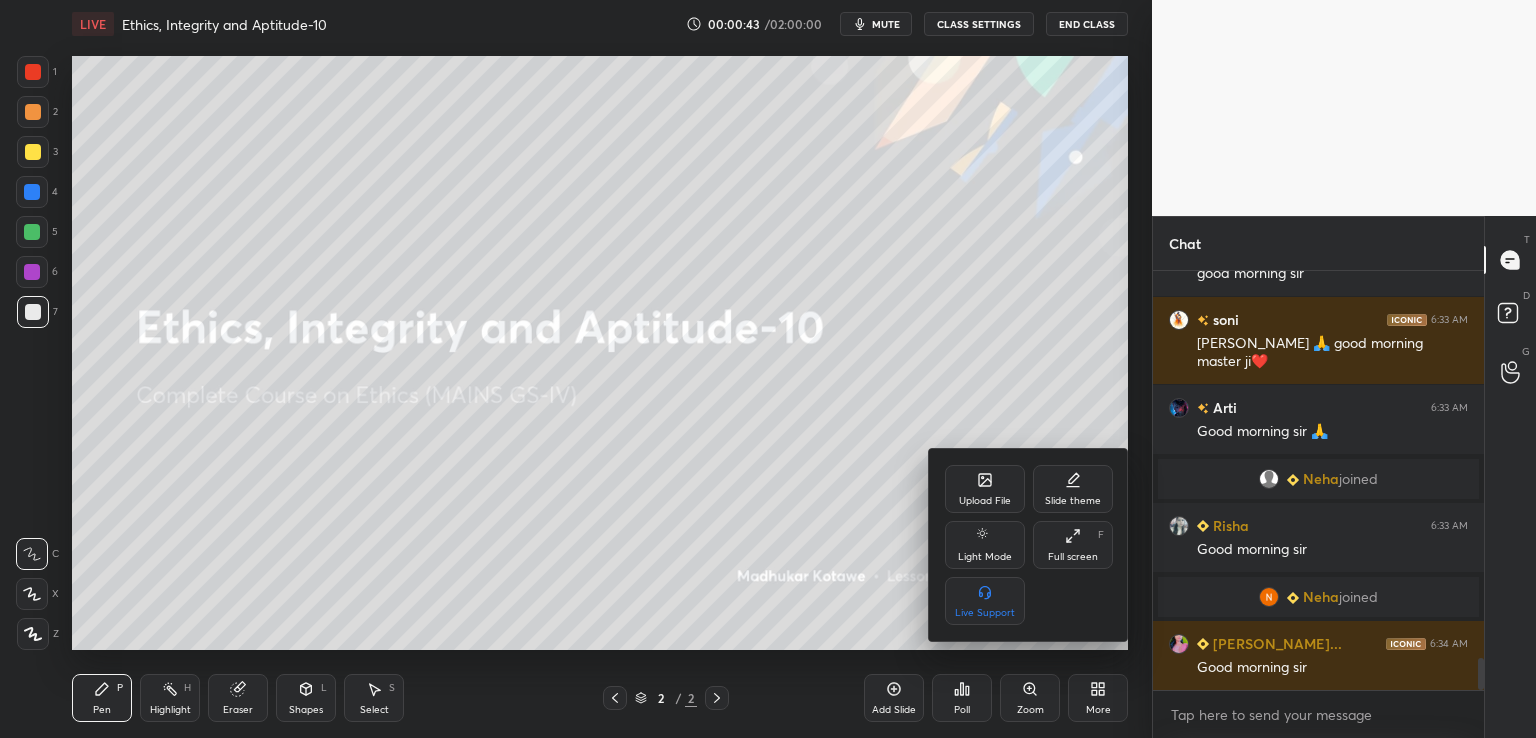 click on "Upload File" at bounding box center (985, 489) 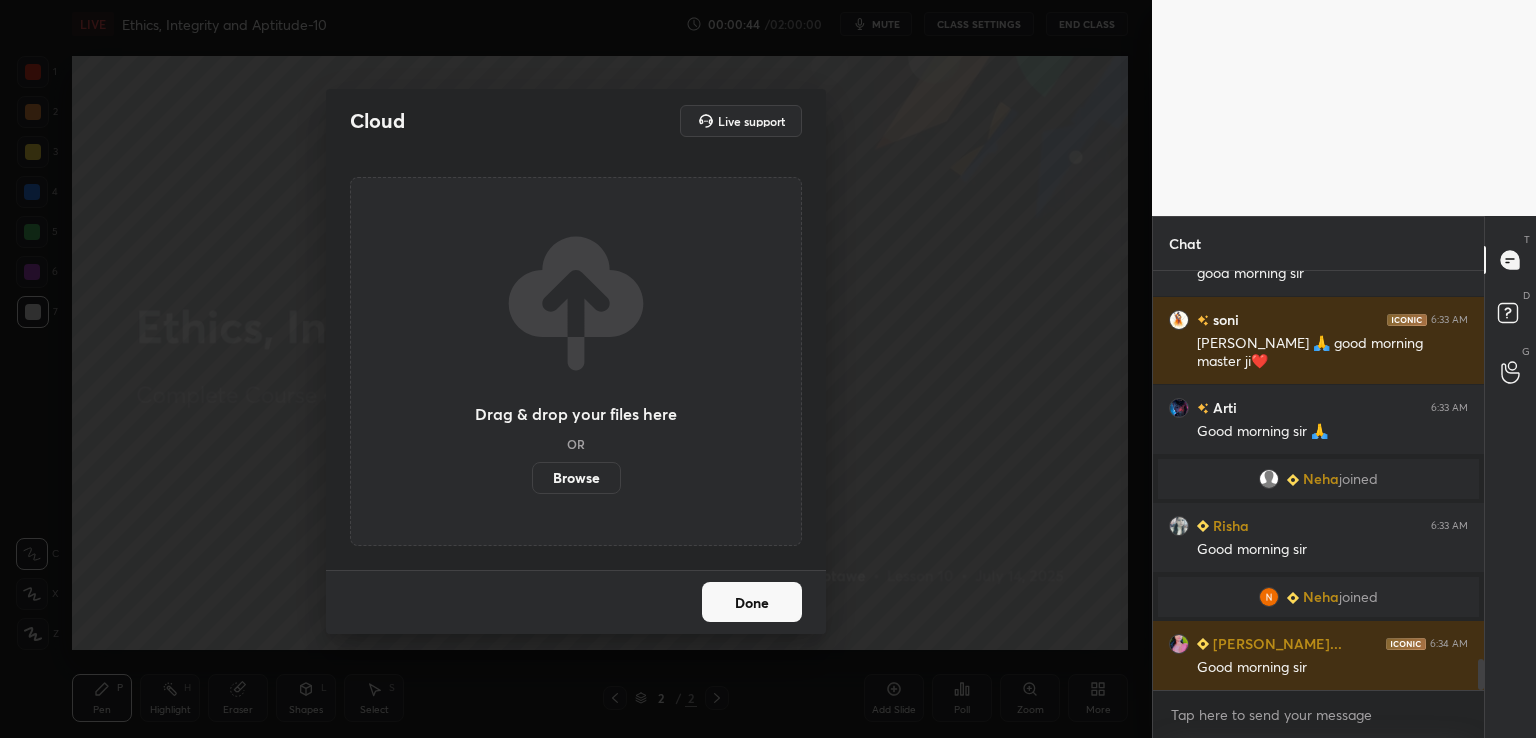 scroll, scrollTop: 5190, scrollLeft: 0, axis: vertical 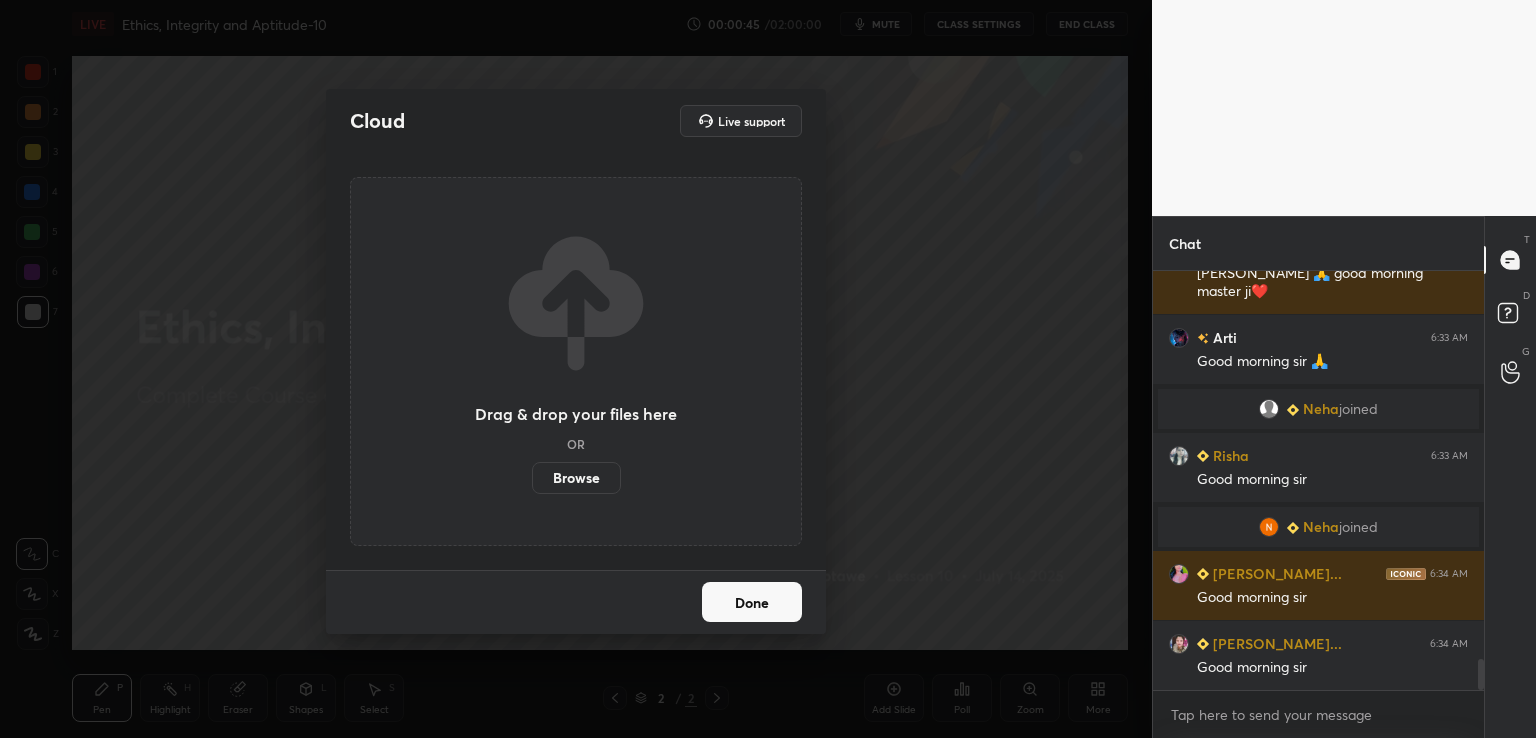 click on "Browse" at bounding box center (576, 478) 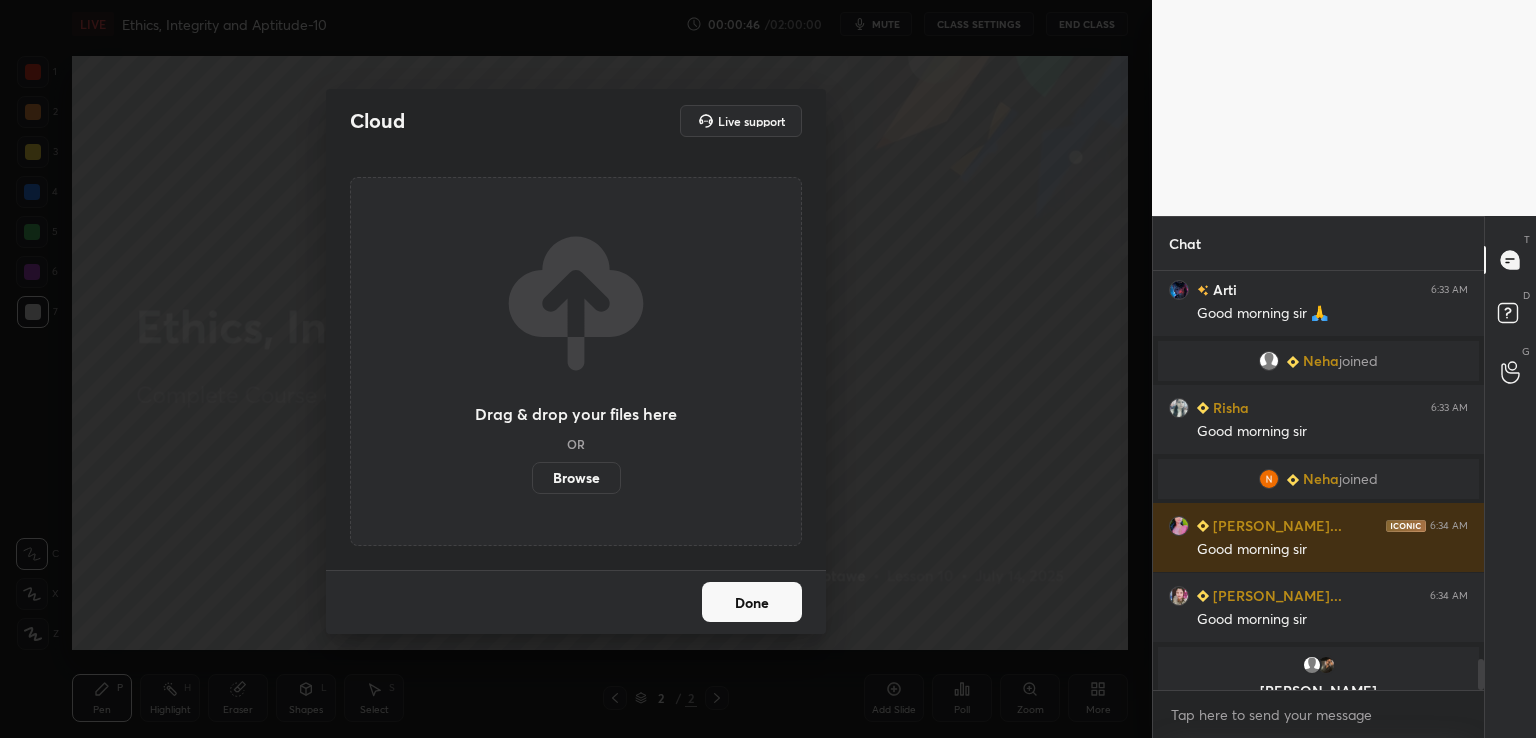 scroll, scrollTop: 5262, scrollLeft: 0, axis: vertical 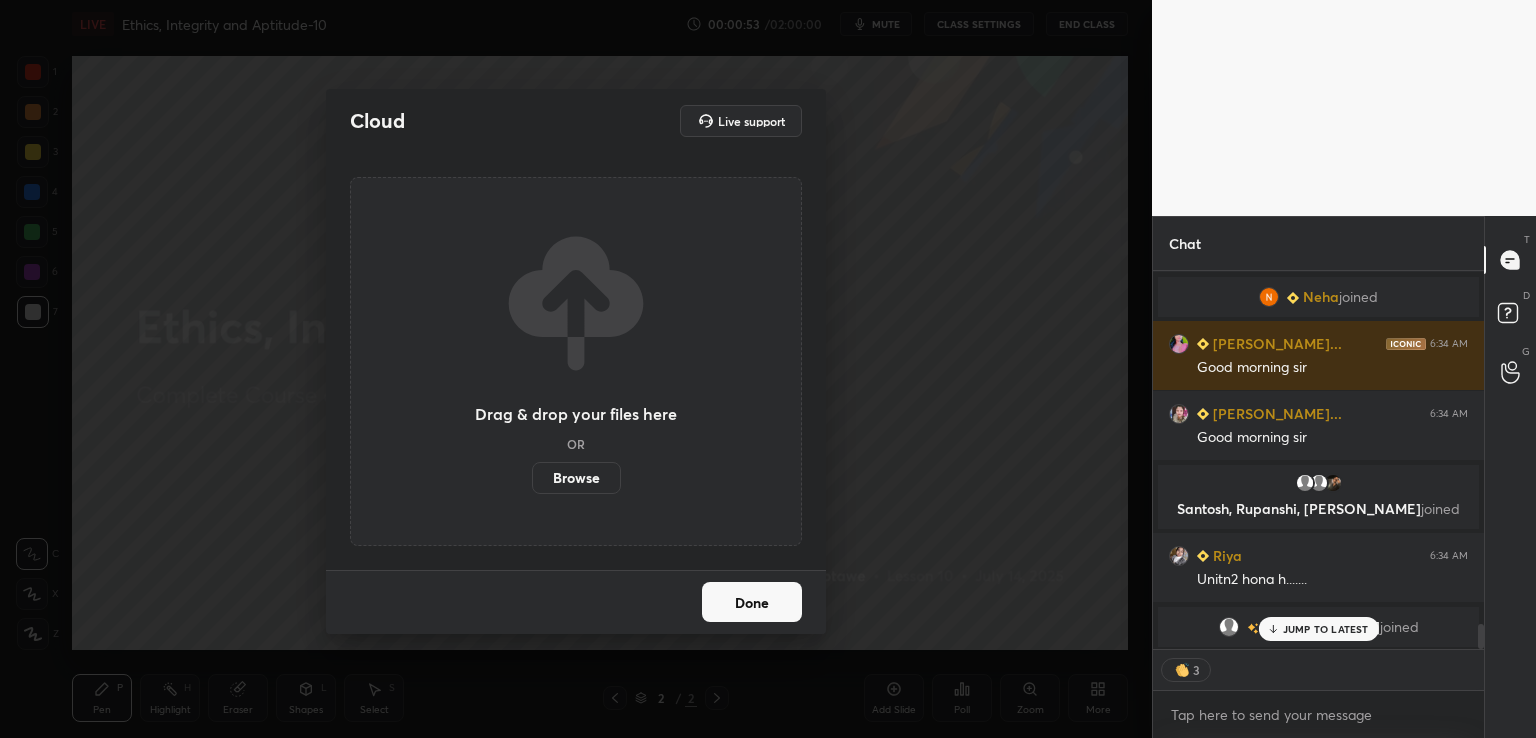 click on "Browse" at bounding box center (576, 478) 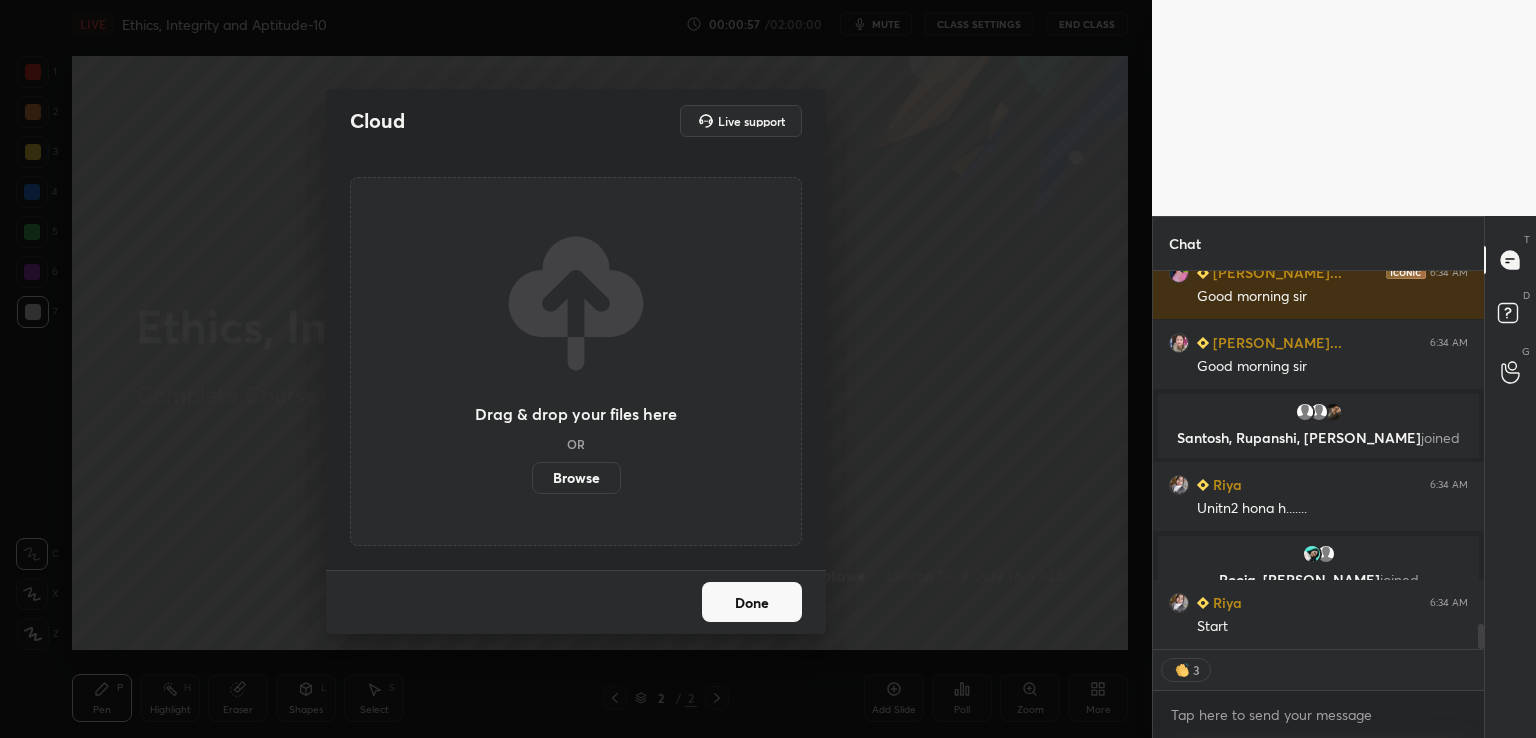 scroll, scrollTop: 5552, scrollLeft: 0, axis: vertical 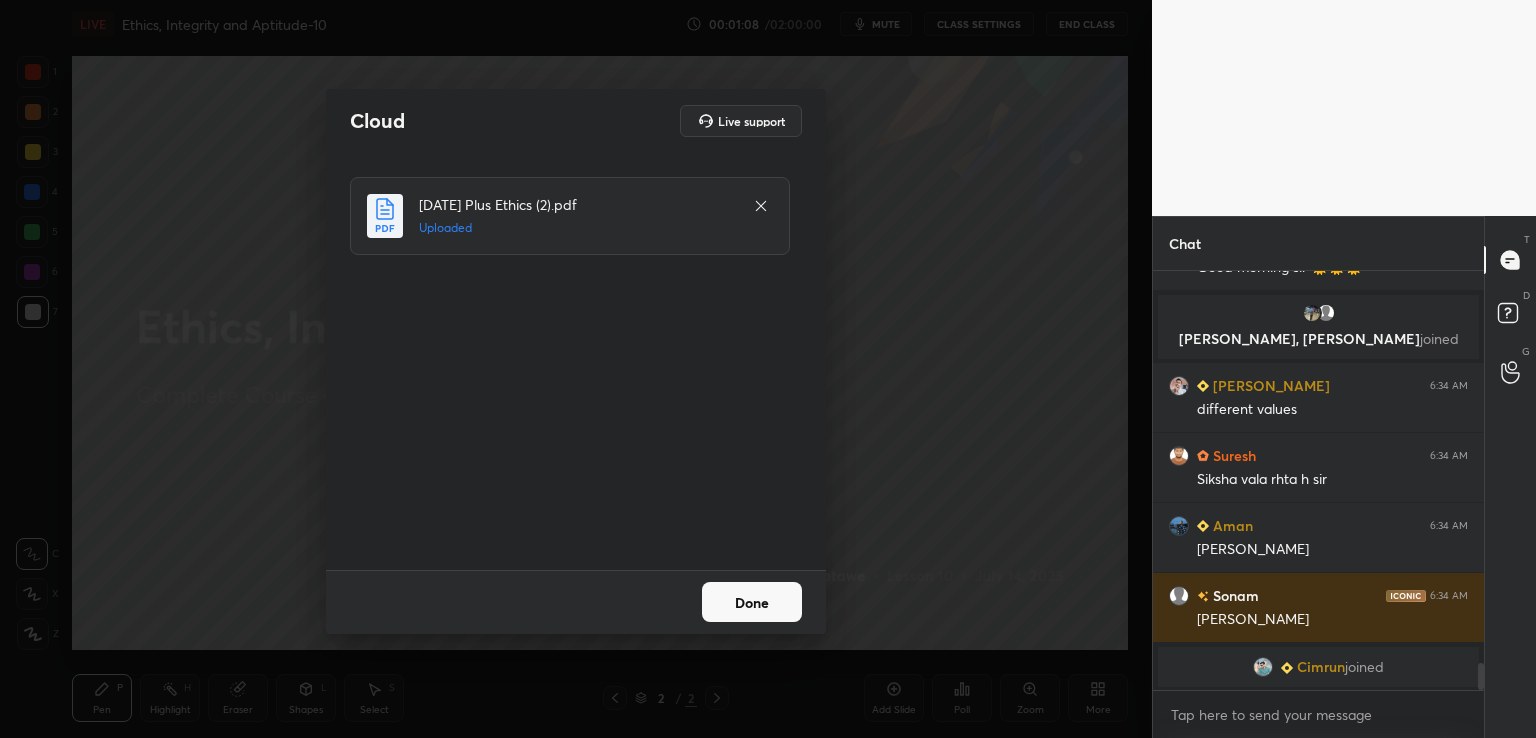 click on "Done" at bounding box center (752, 602) 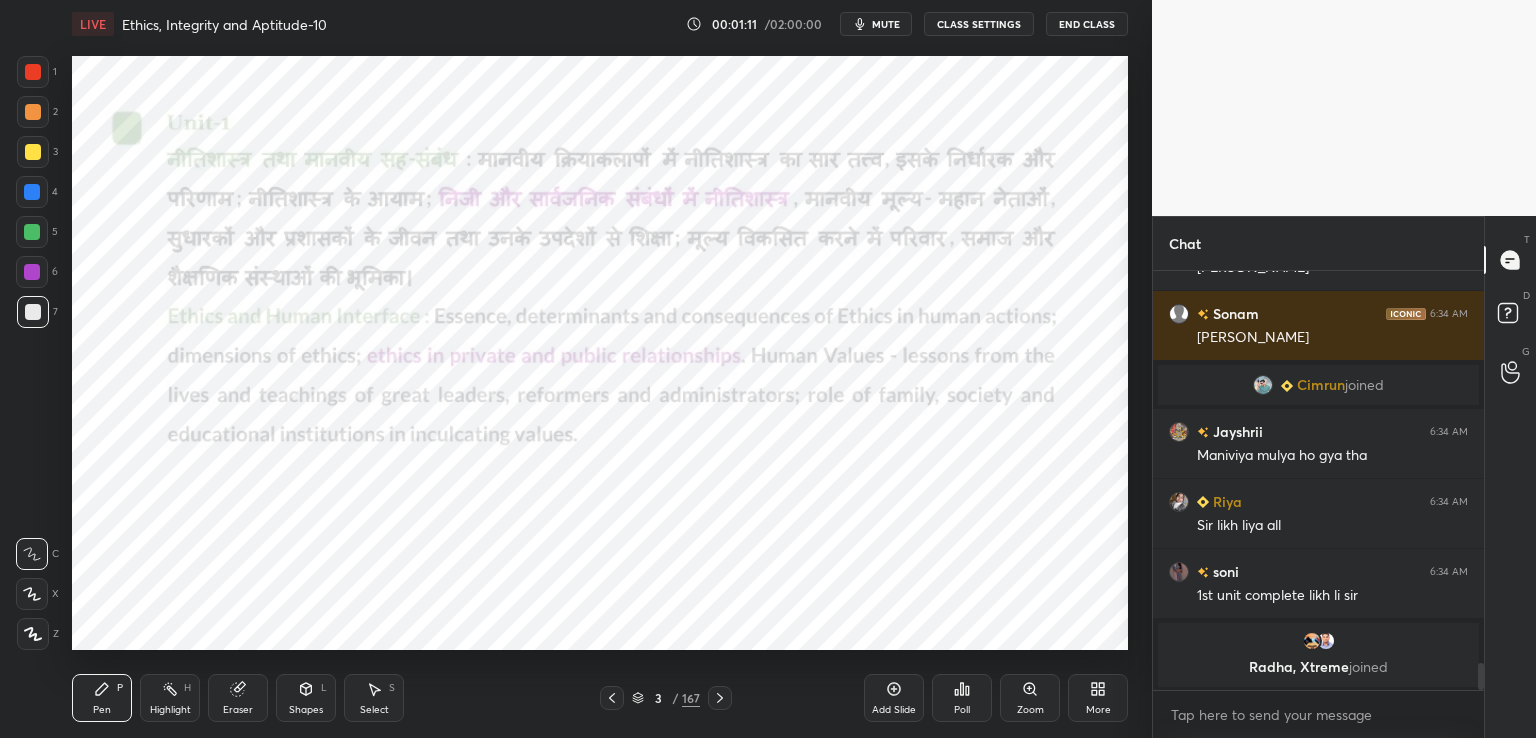click 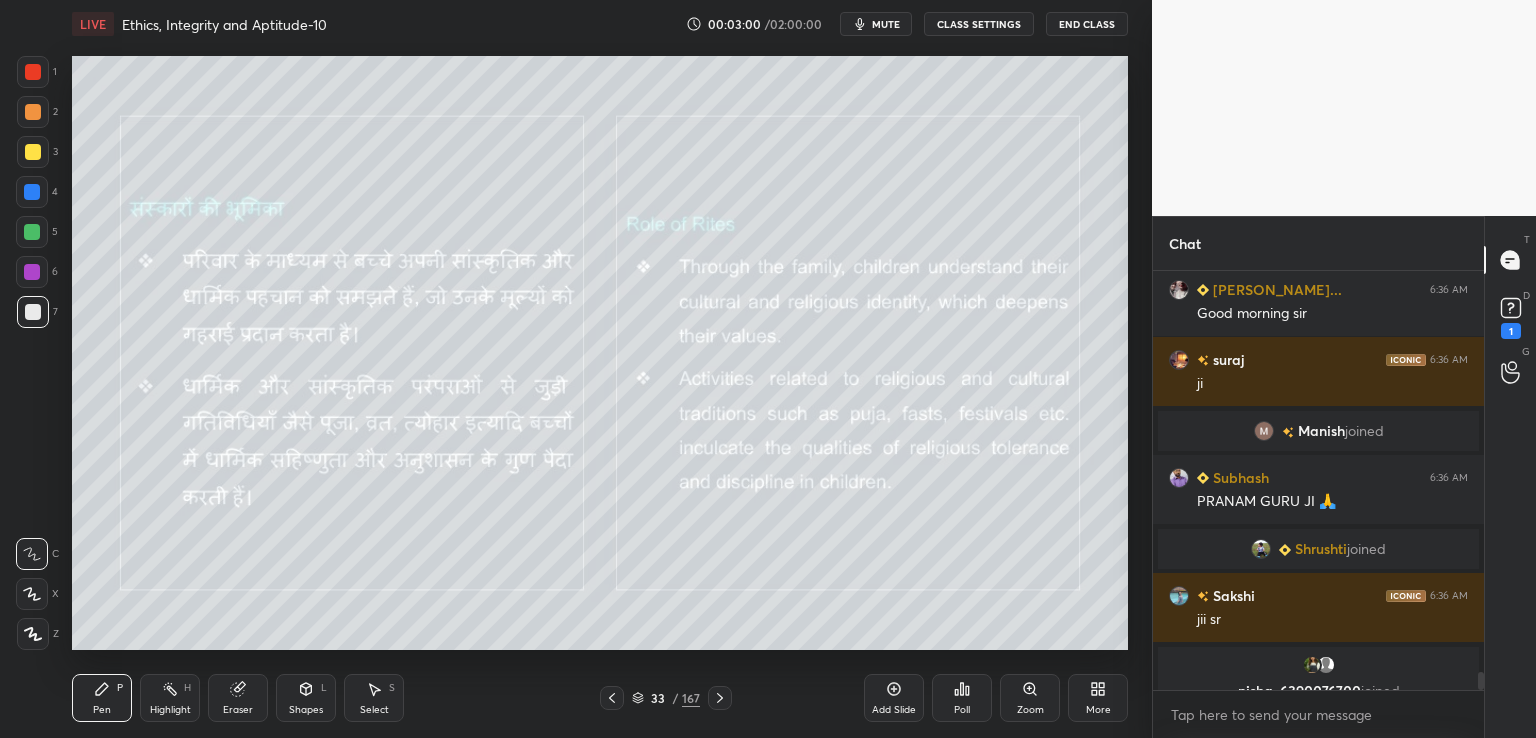scroll, scrollTop: 9452, scrollLeft: 0, axis: vertical 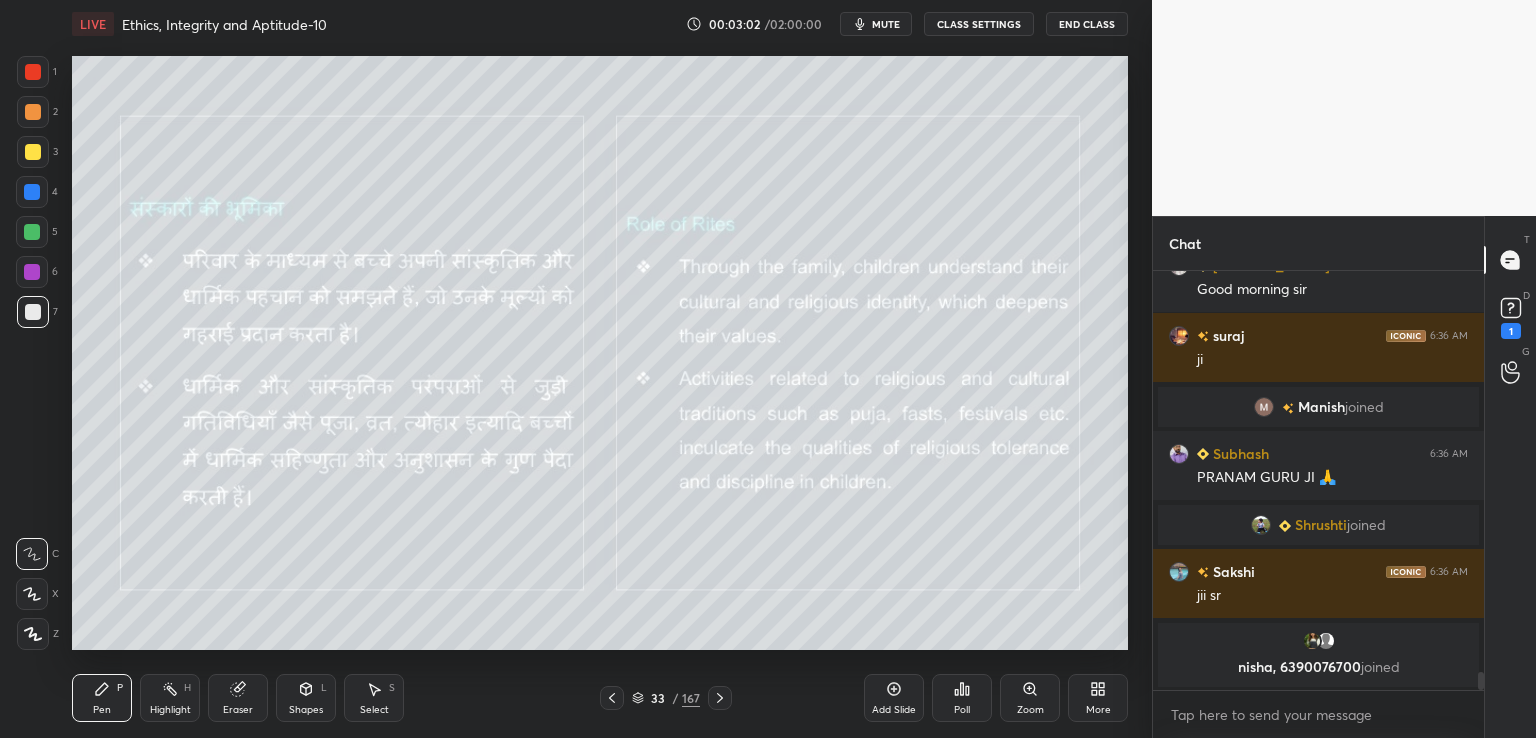 click on "End Class" at bounding box center [1087, 24] 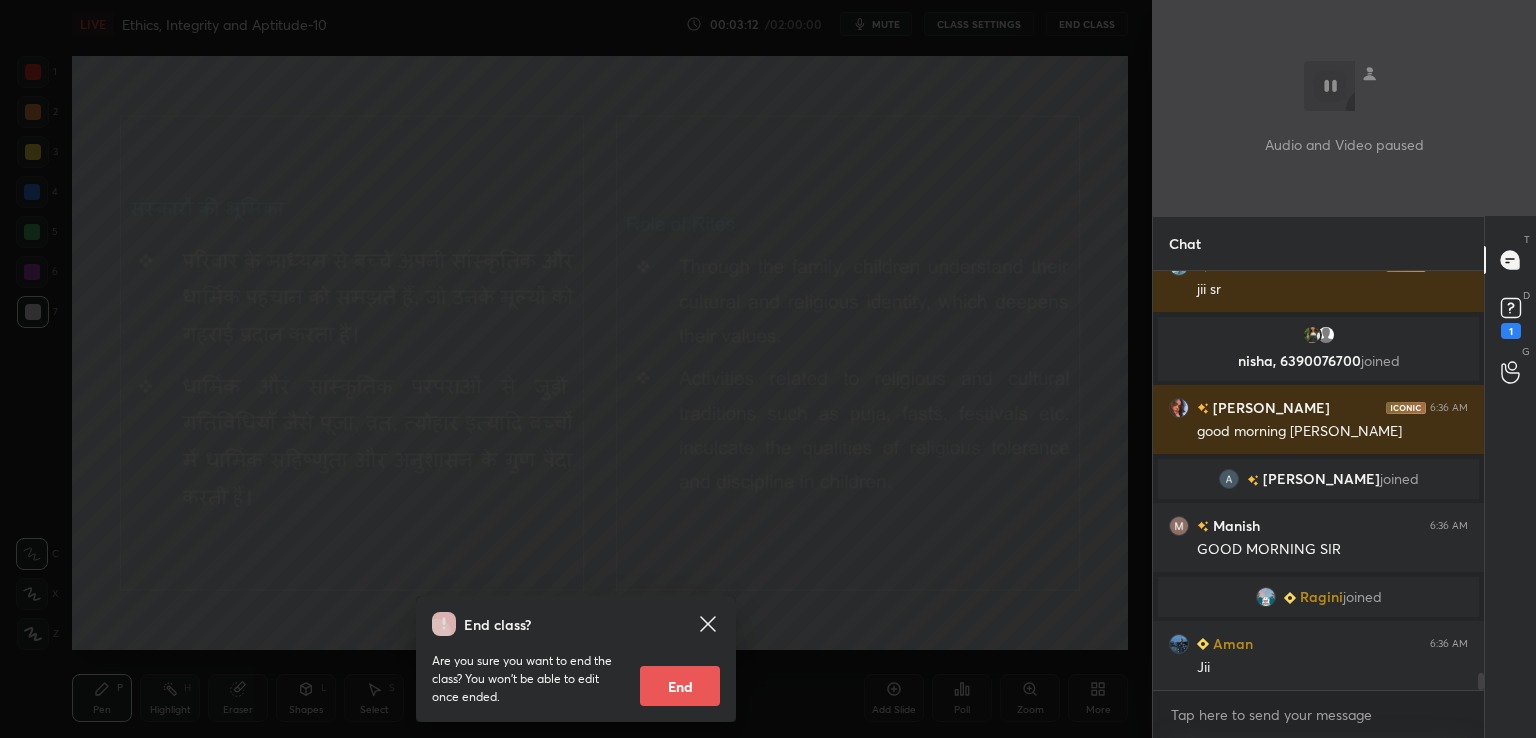 scroll, scrollTop: 9706, scrollLeft: 0, axis: vertical 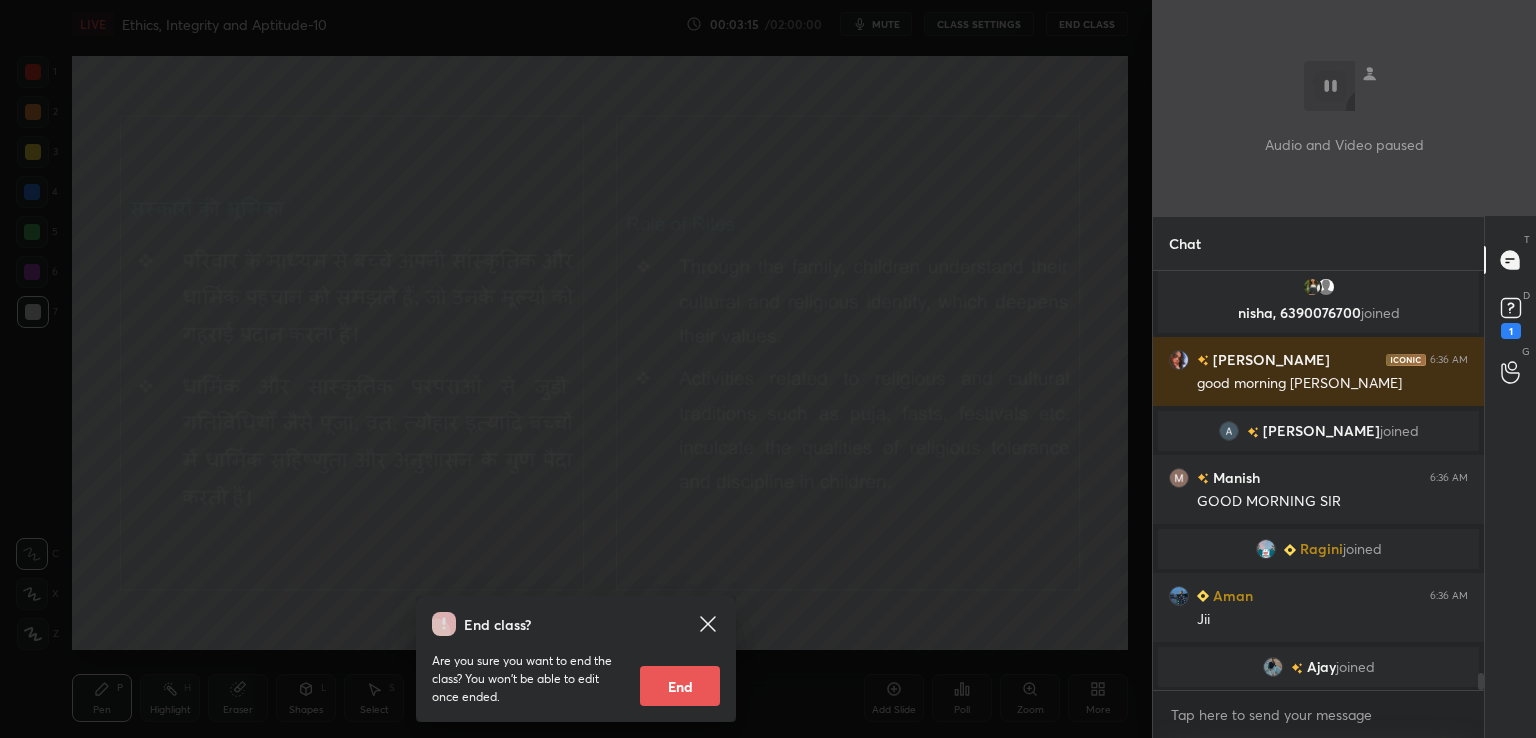 click on "End class? Are you sure you want to end the class? You won’t be able to edit once ended. End" at bounding box center [576, 369] 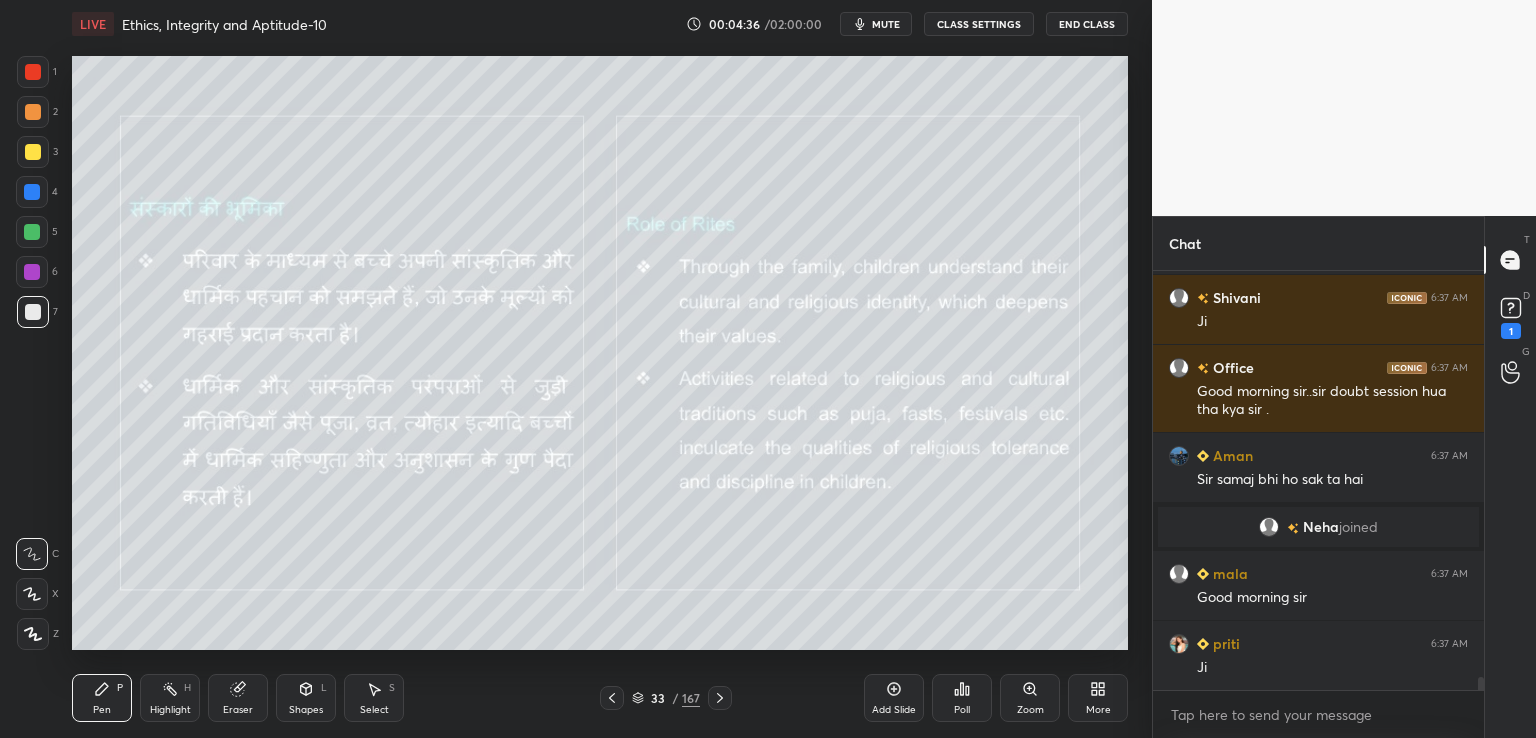 scroll, scrollTop: 12706, scrollLeft: 0, axis: vertical 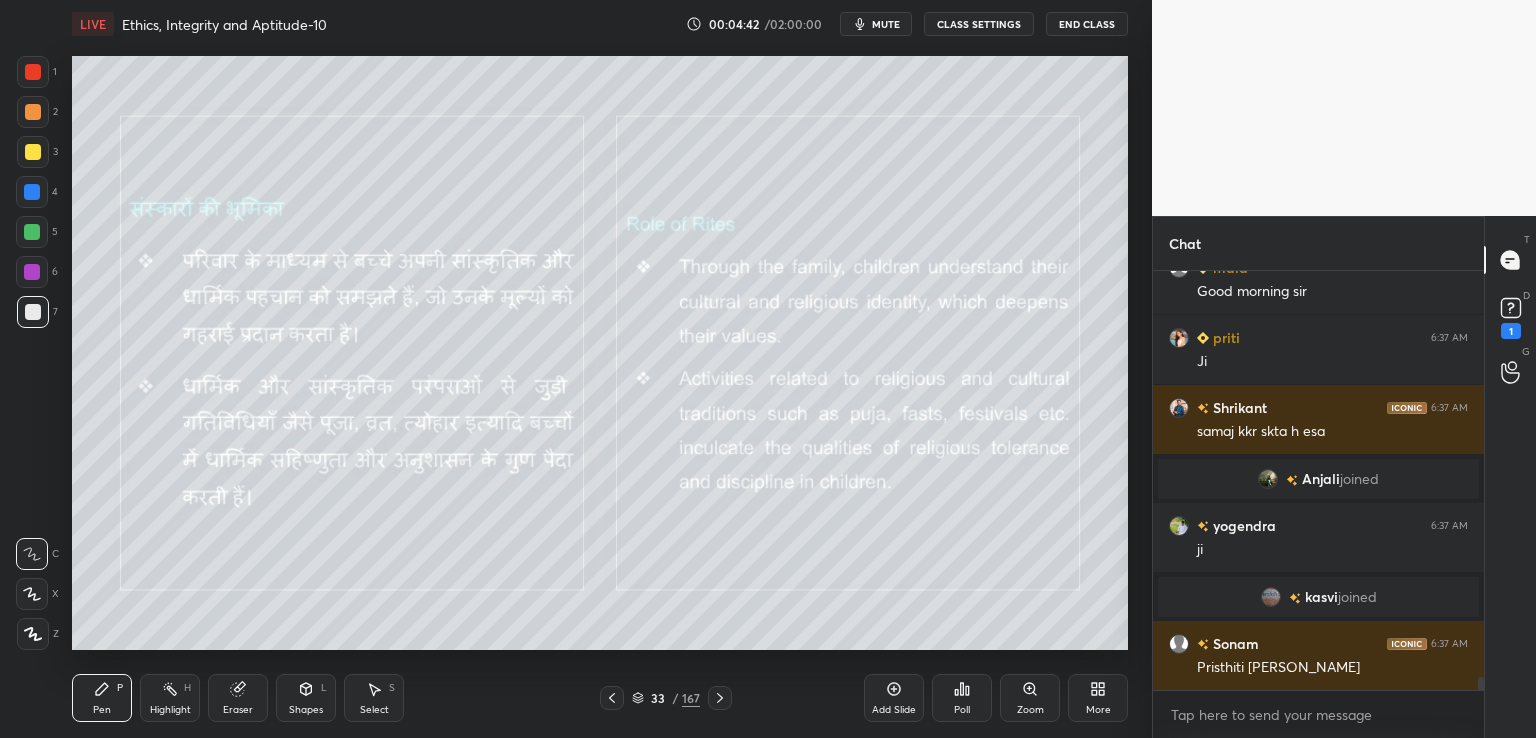click at bounding box center [33, 152] 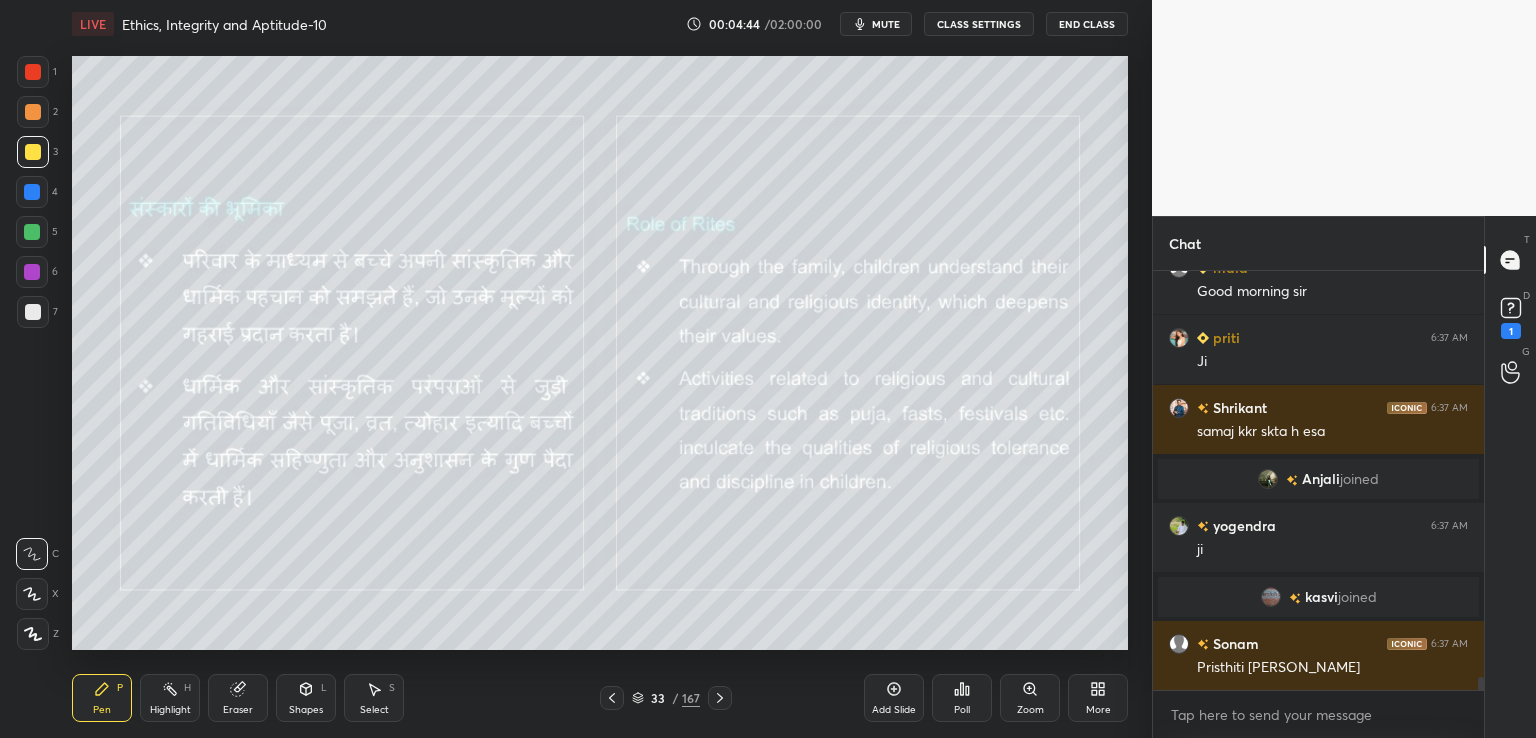drag, startPoint x: 29, startPoint y: 599, endPoint x: 41, endPoint y: 599, distance: 12 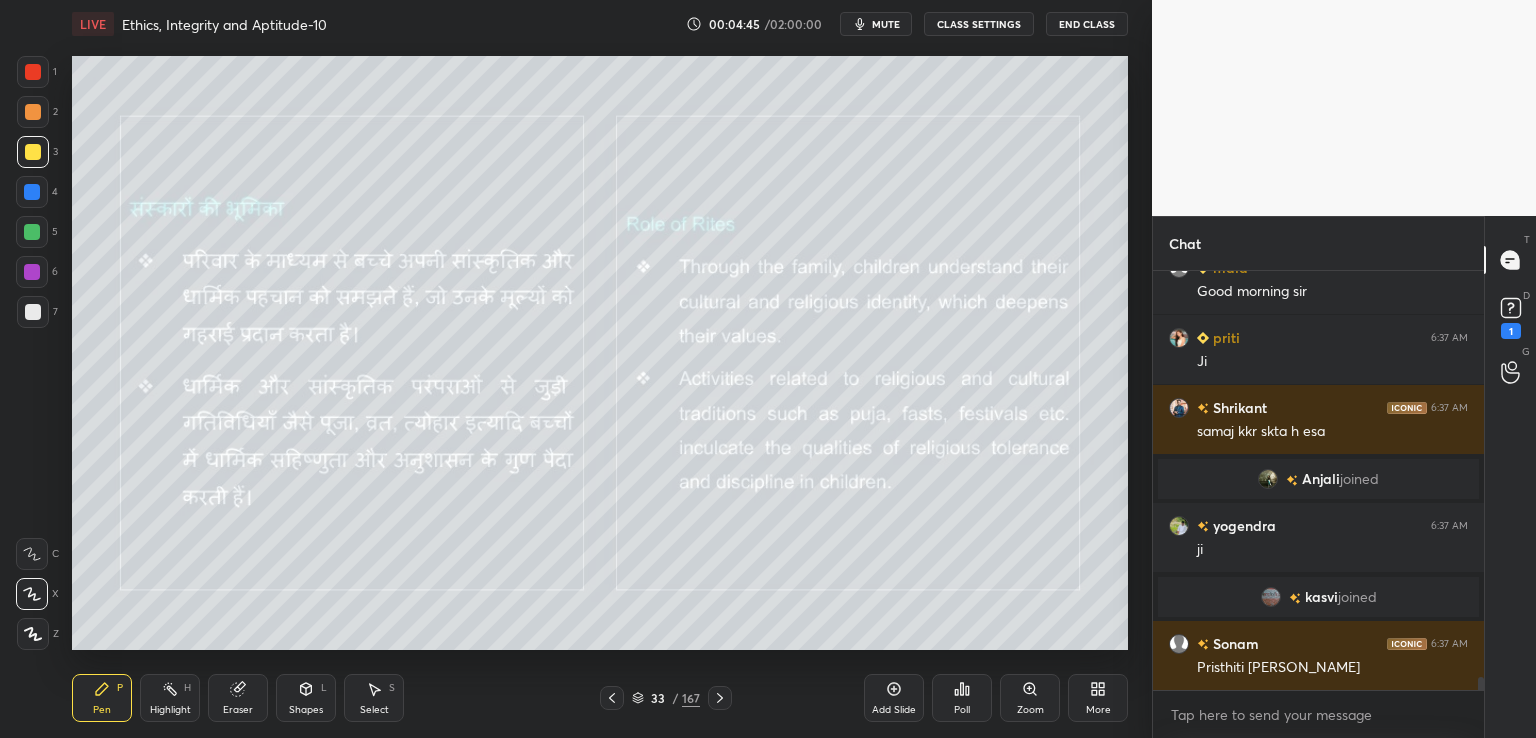 click 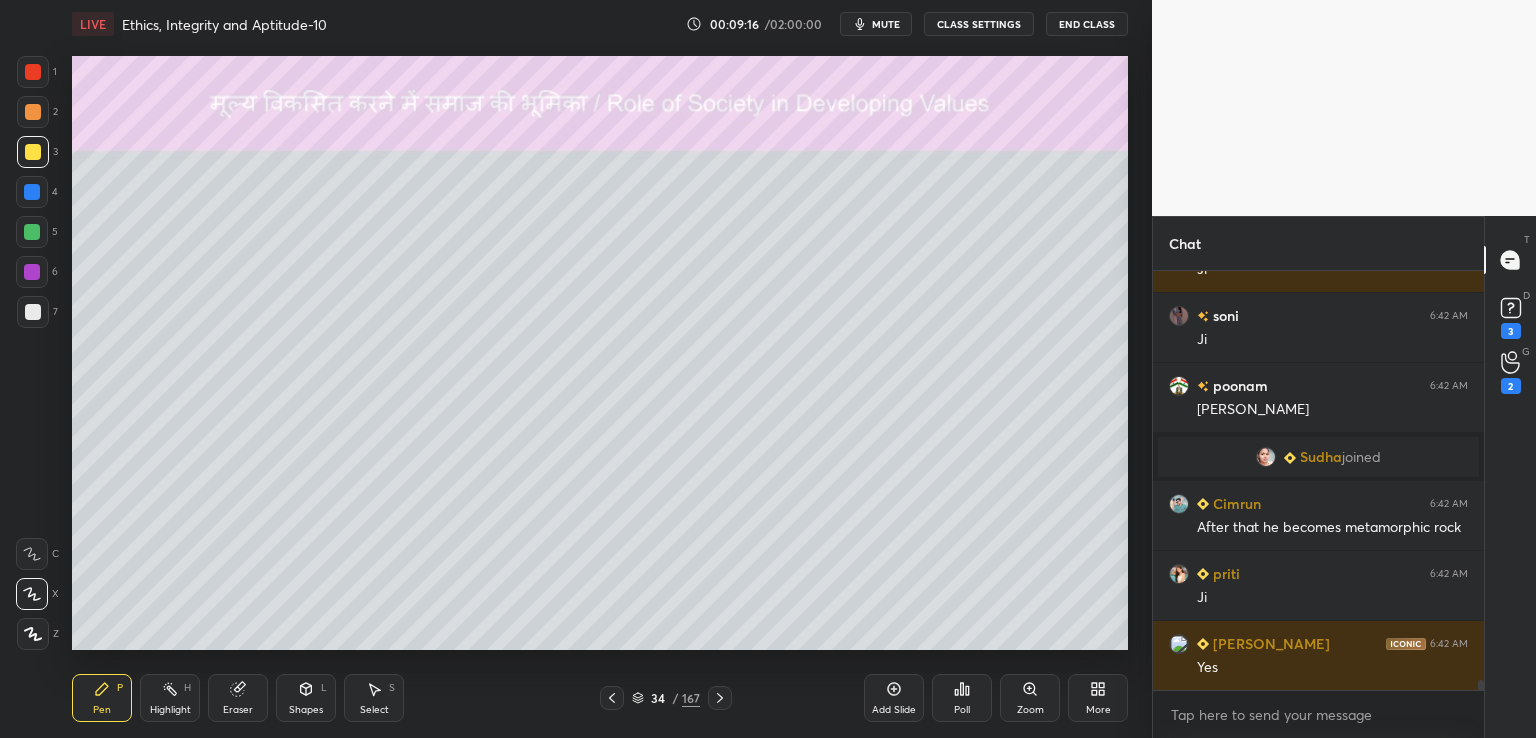 scroll, scrollTop: 16938, scrollLeft: 0, axis: vertical 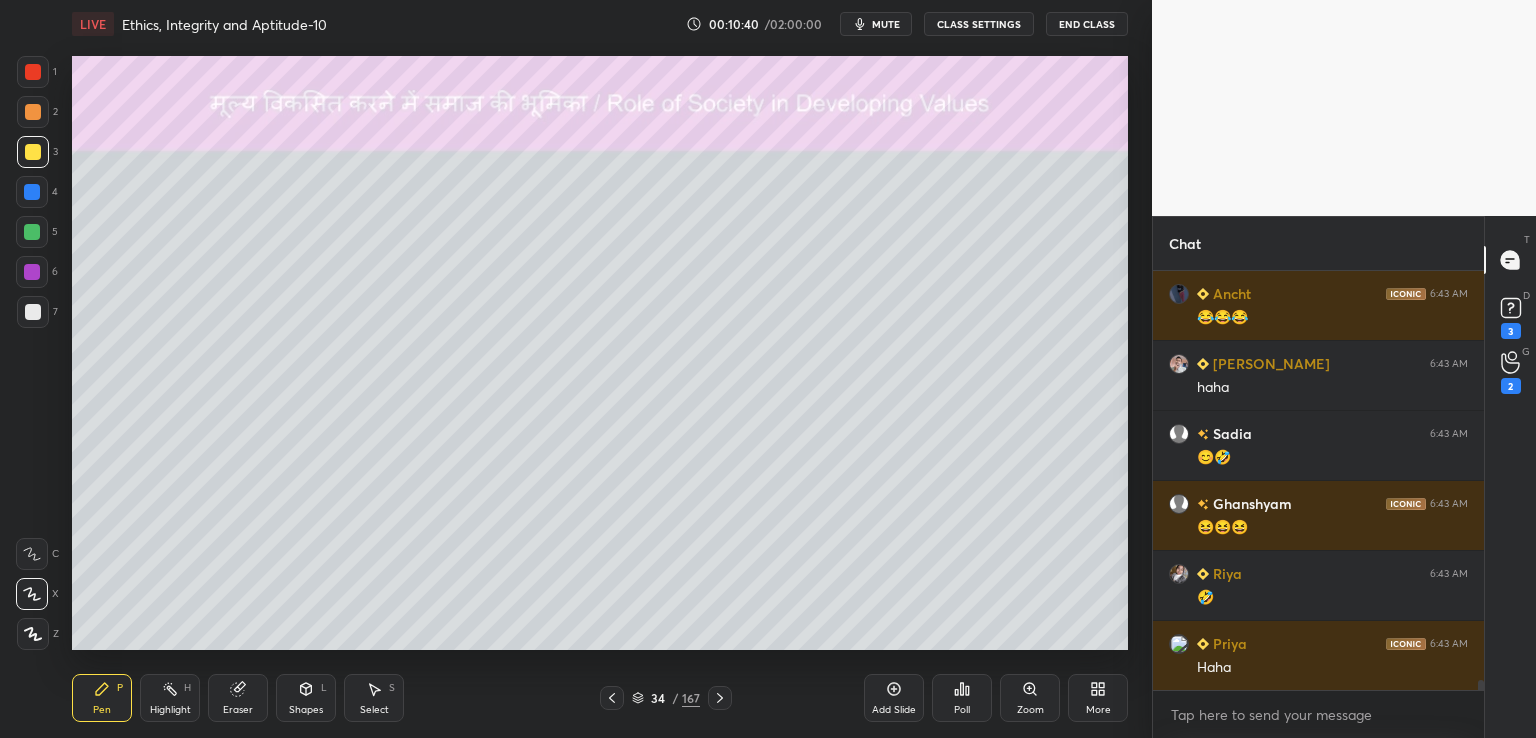 click on "End Class" at bounding box center [1087, 24] 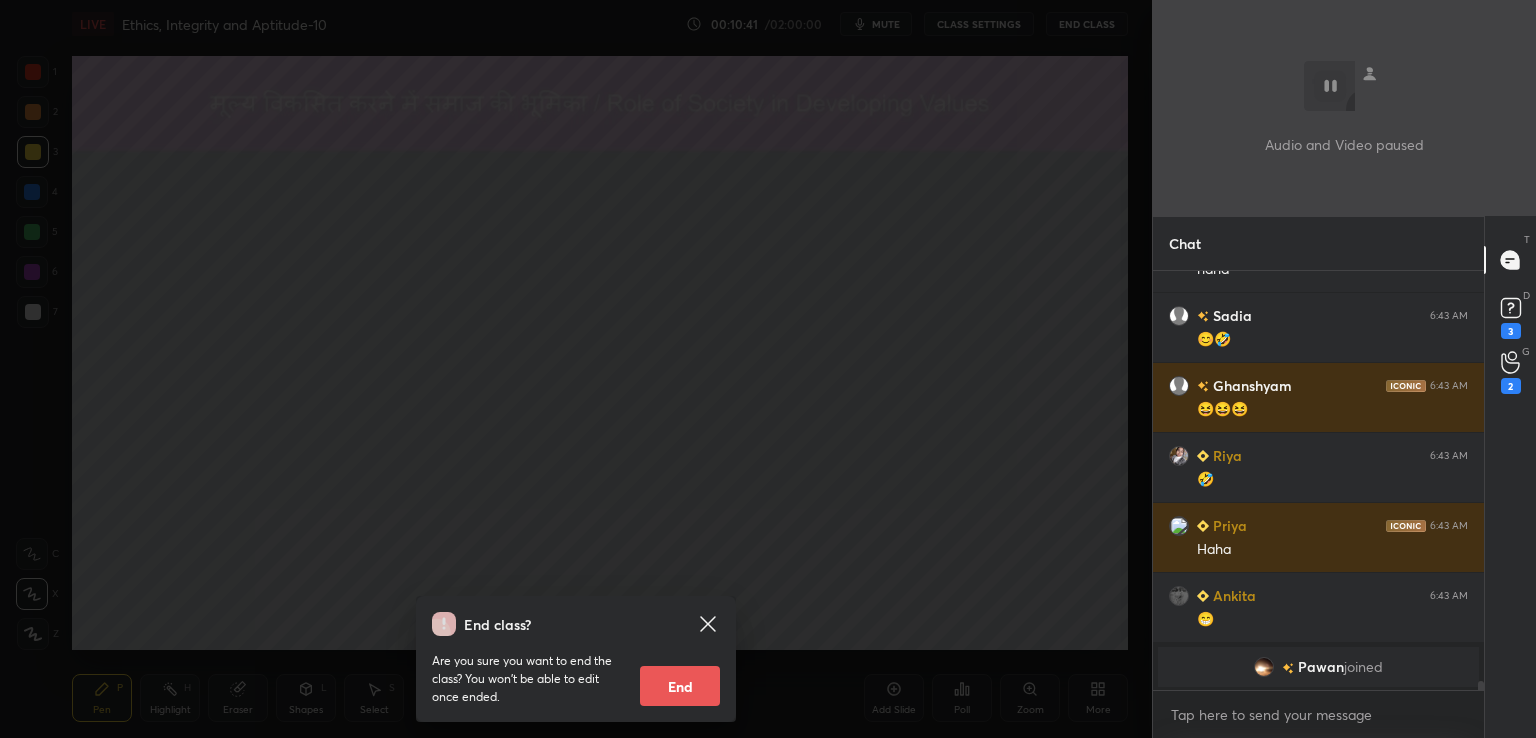 scroll, scrollTop: 18056, scrollLeft: 0, axis: vertical 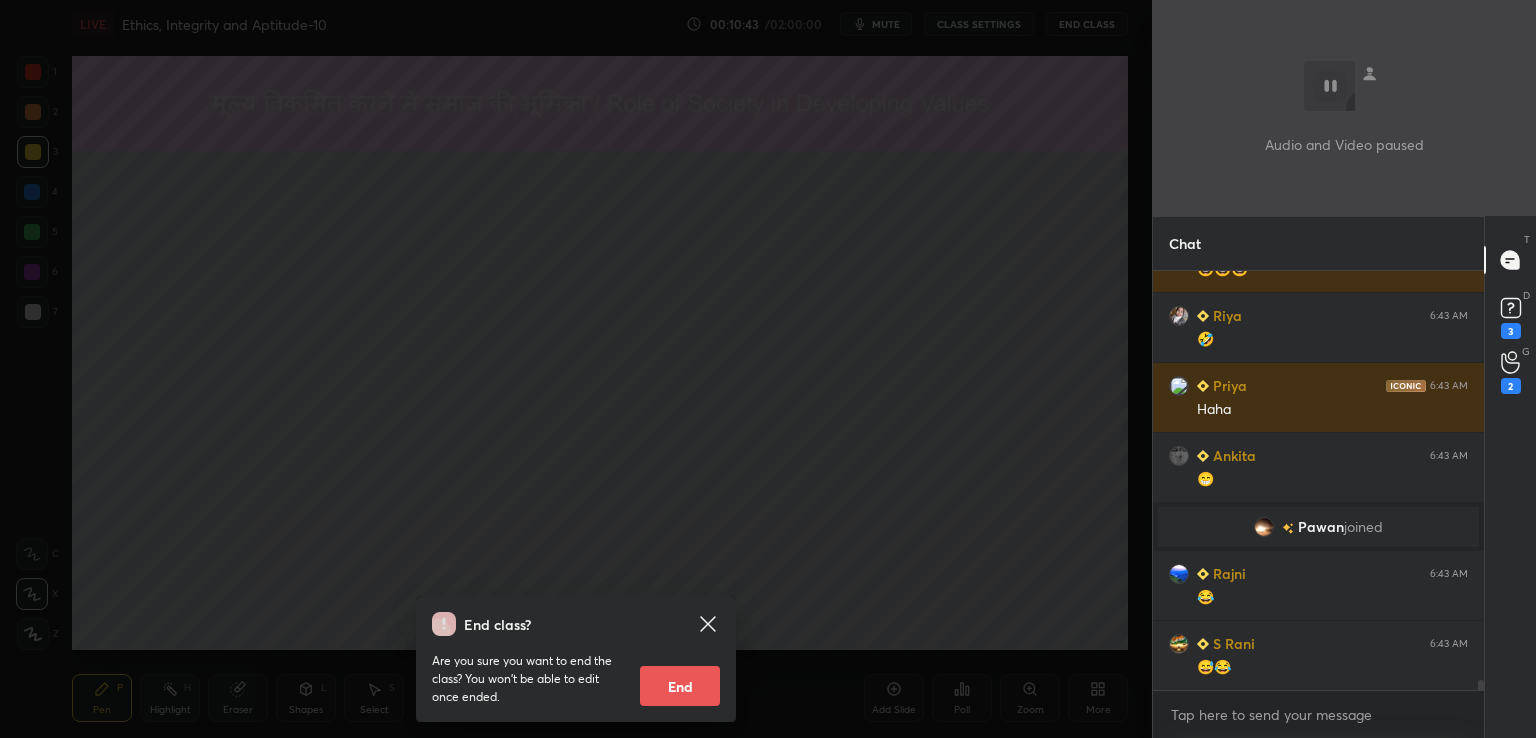 click on "End class? Are you sure you want to end the class? You won’t be able to edit once ended. End" at bounding box center (576, 369) 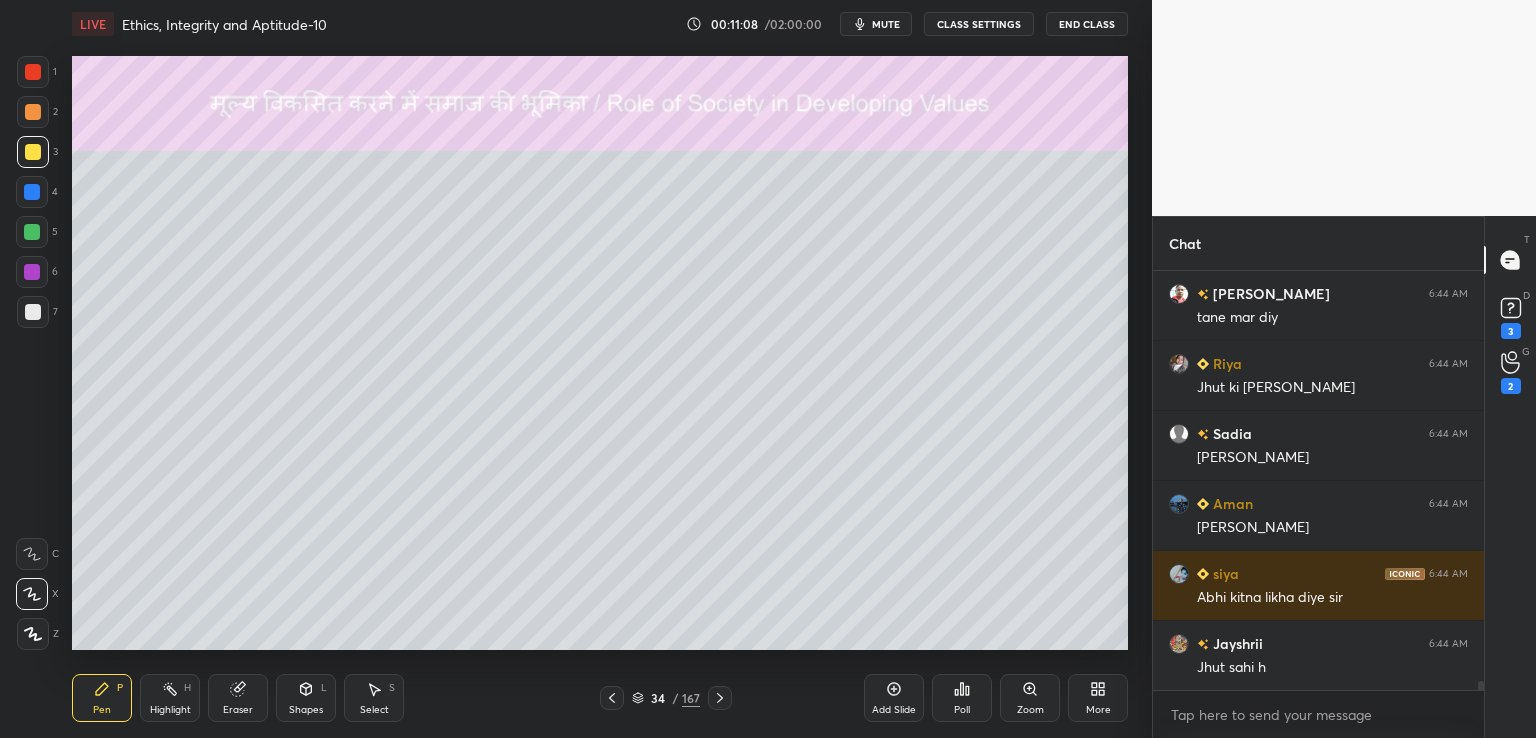 scroll, scrollTop: 19316, scrollLeft: 0, axis: vertical 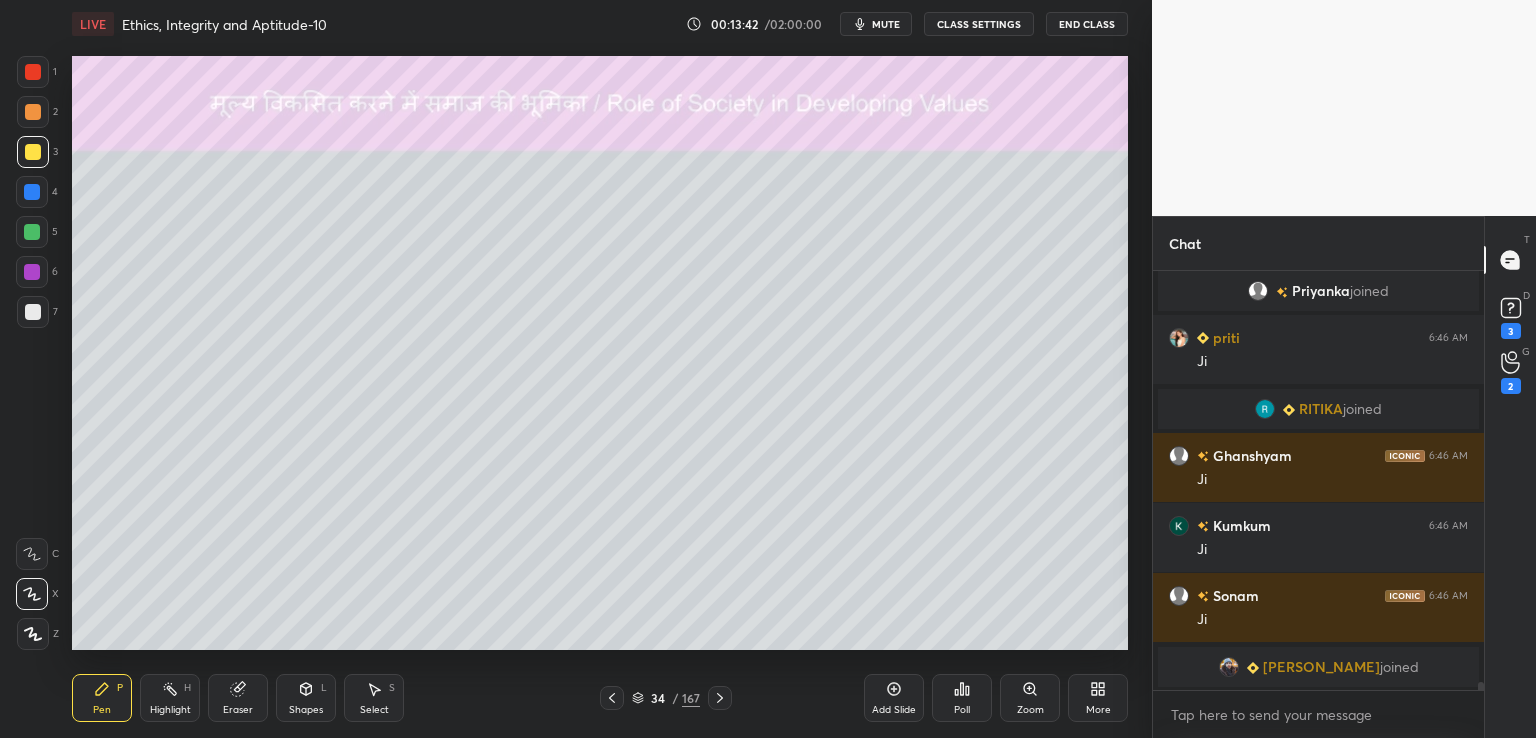 click on "End Class" at bounding box center (1087, 24) 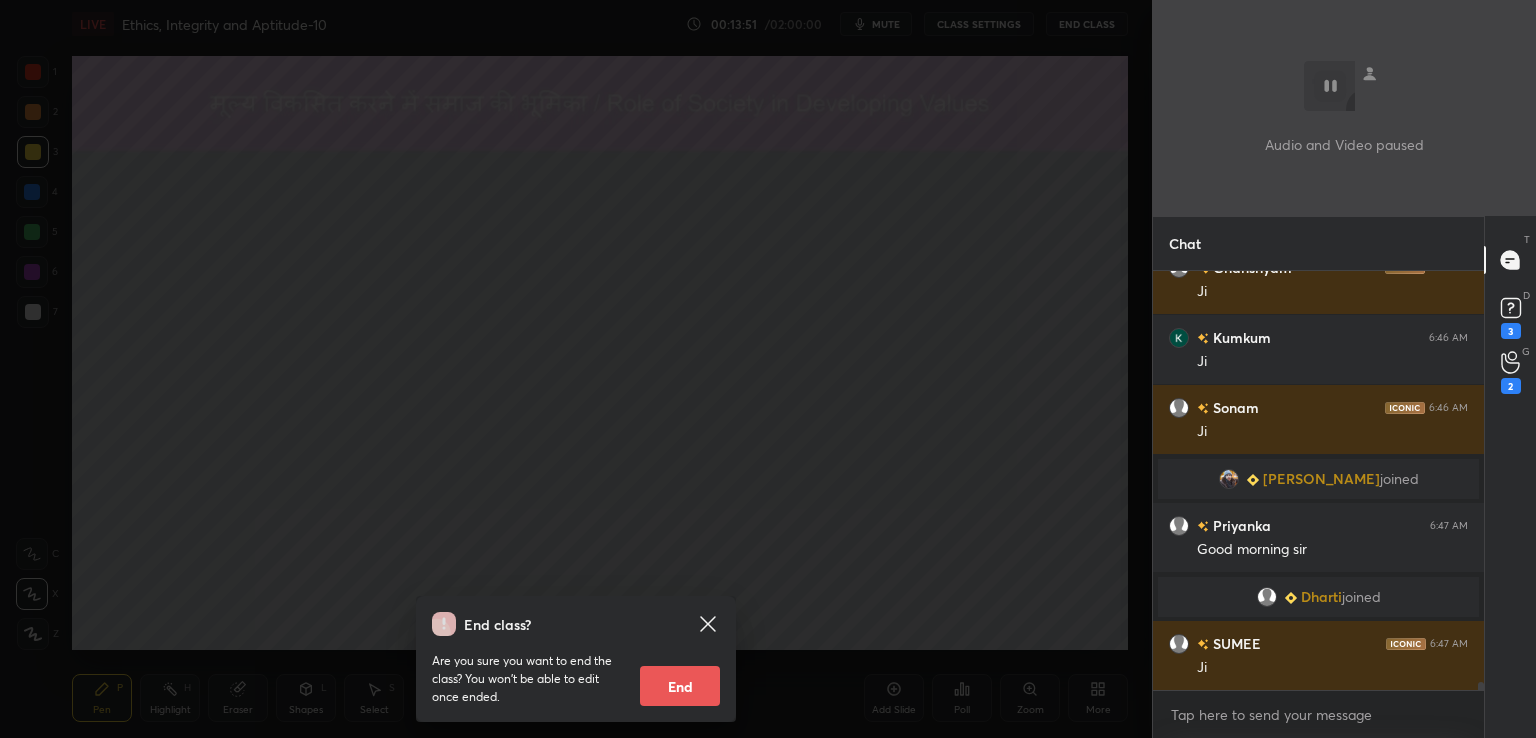 scroll, scrollTop: 21860, scrollLeft: 0, axis: vertical 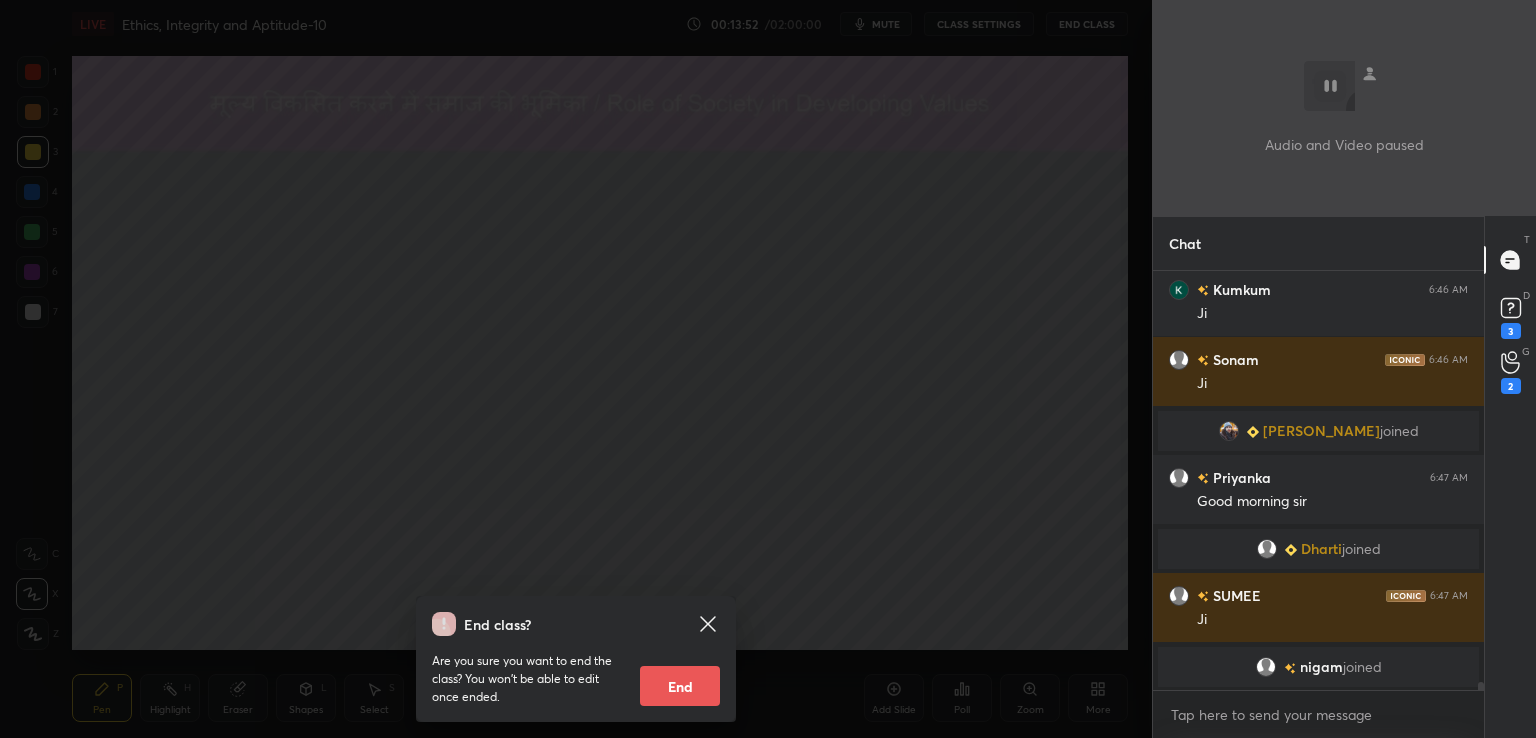 click on "End class? Are you sure you want to end the class? You won’t be able to edit once ended. End" at bounding box center (576, 369) 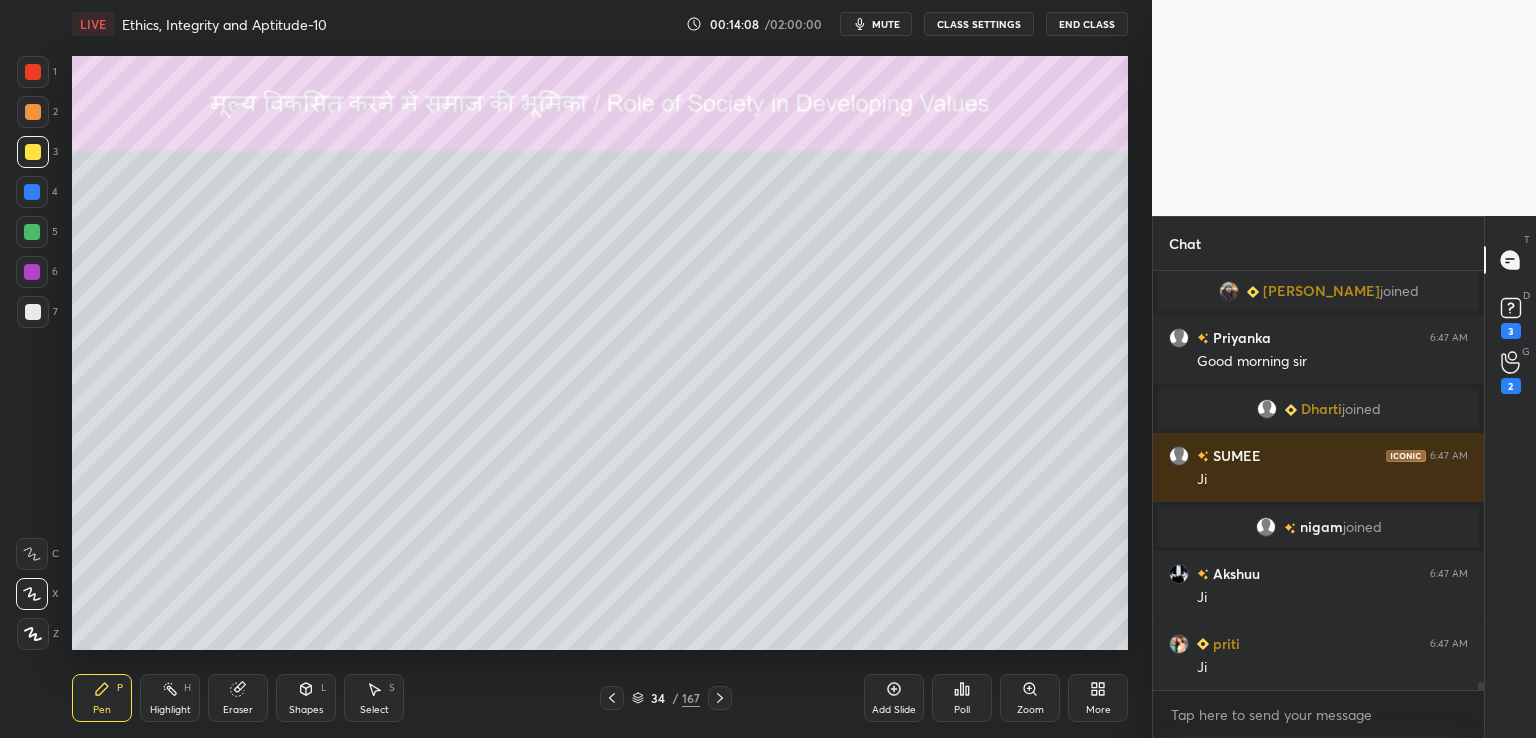 scroll, scrollTop: 21988, scrollLeft: 0, axis: vertical 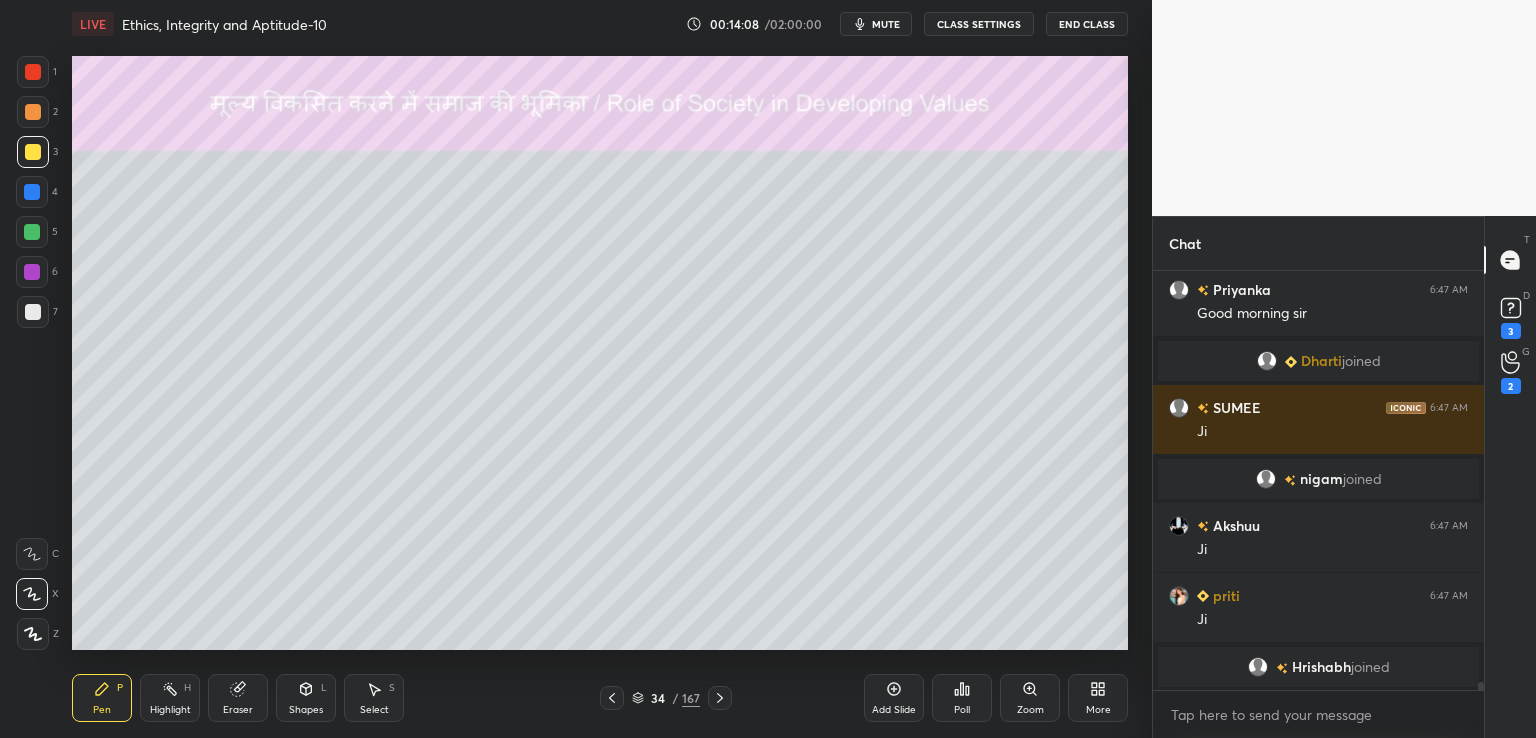 click 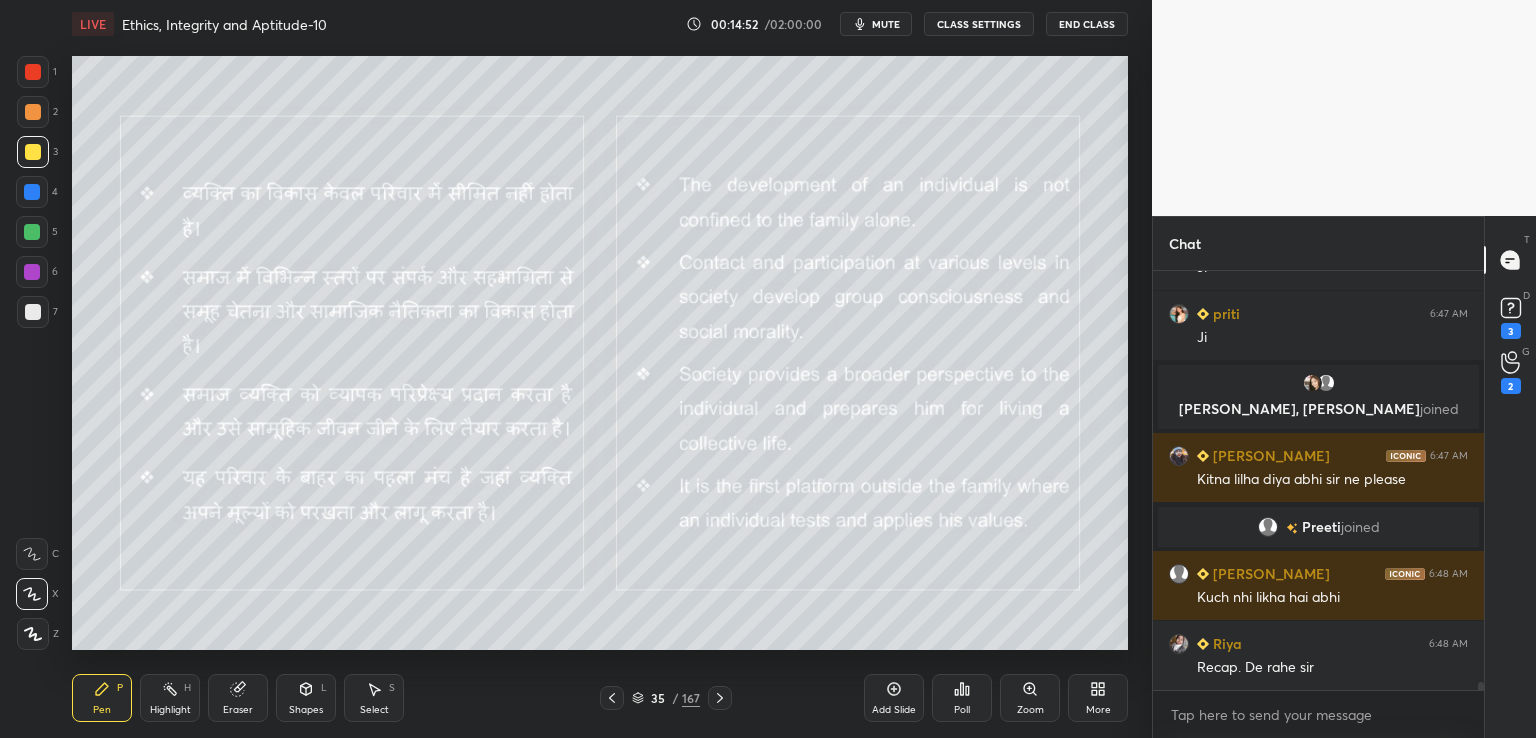 scroll, scrollTop: 22220, scrollLeft: 0, axis: vertical 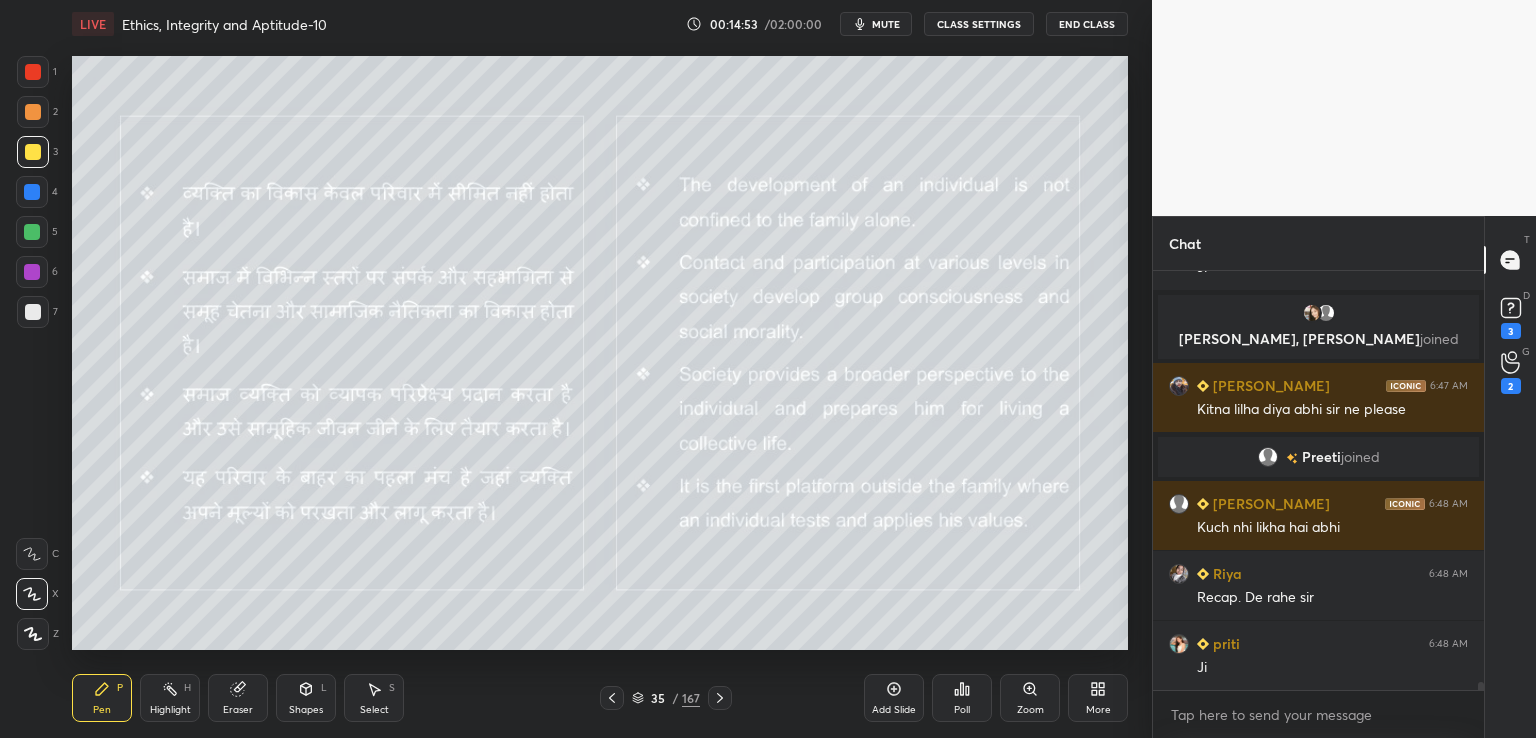 click on "End Class" at bounding box center (1087, 24) 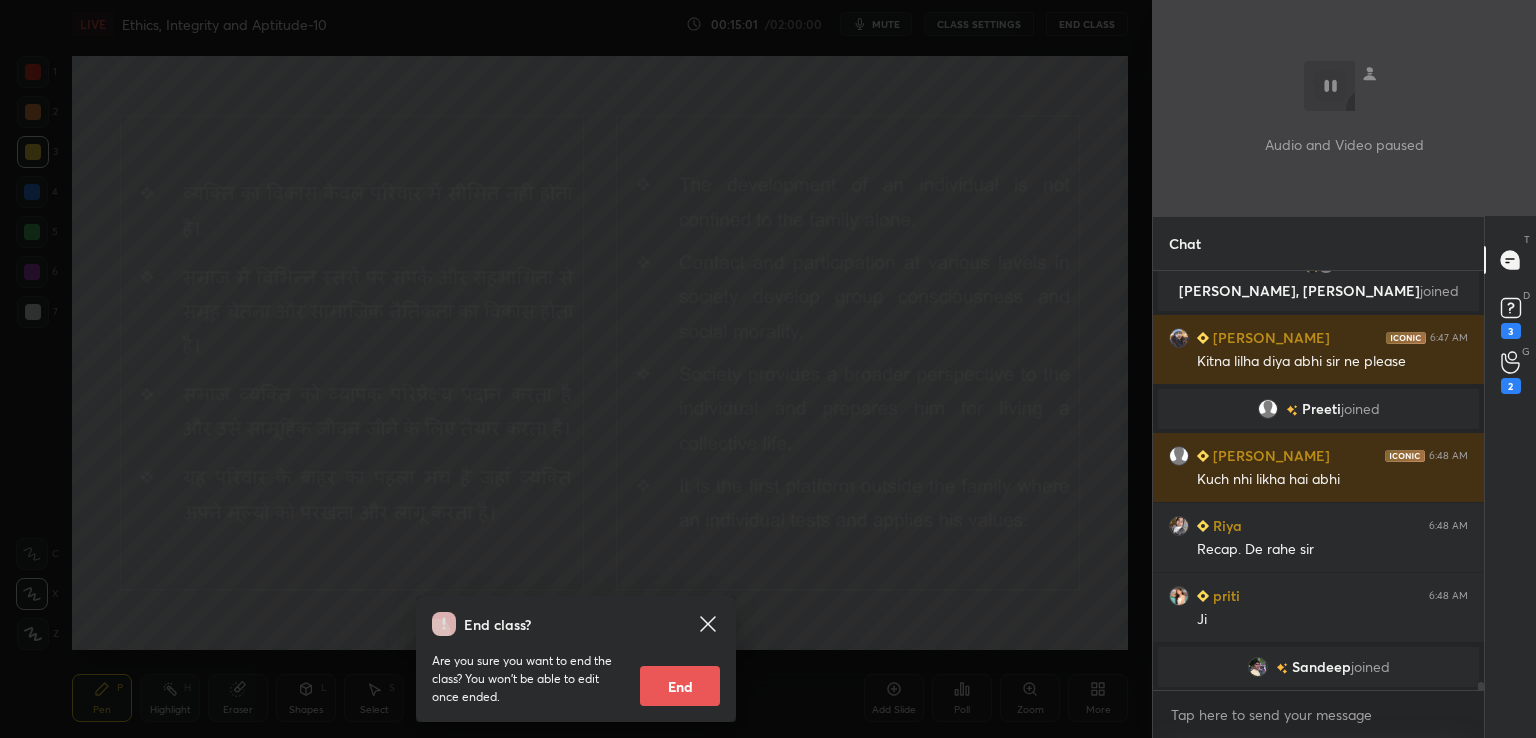 scroll, scrollTop: 22282, scrollLeft: 0, axis: vertical 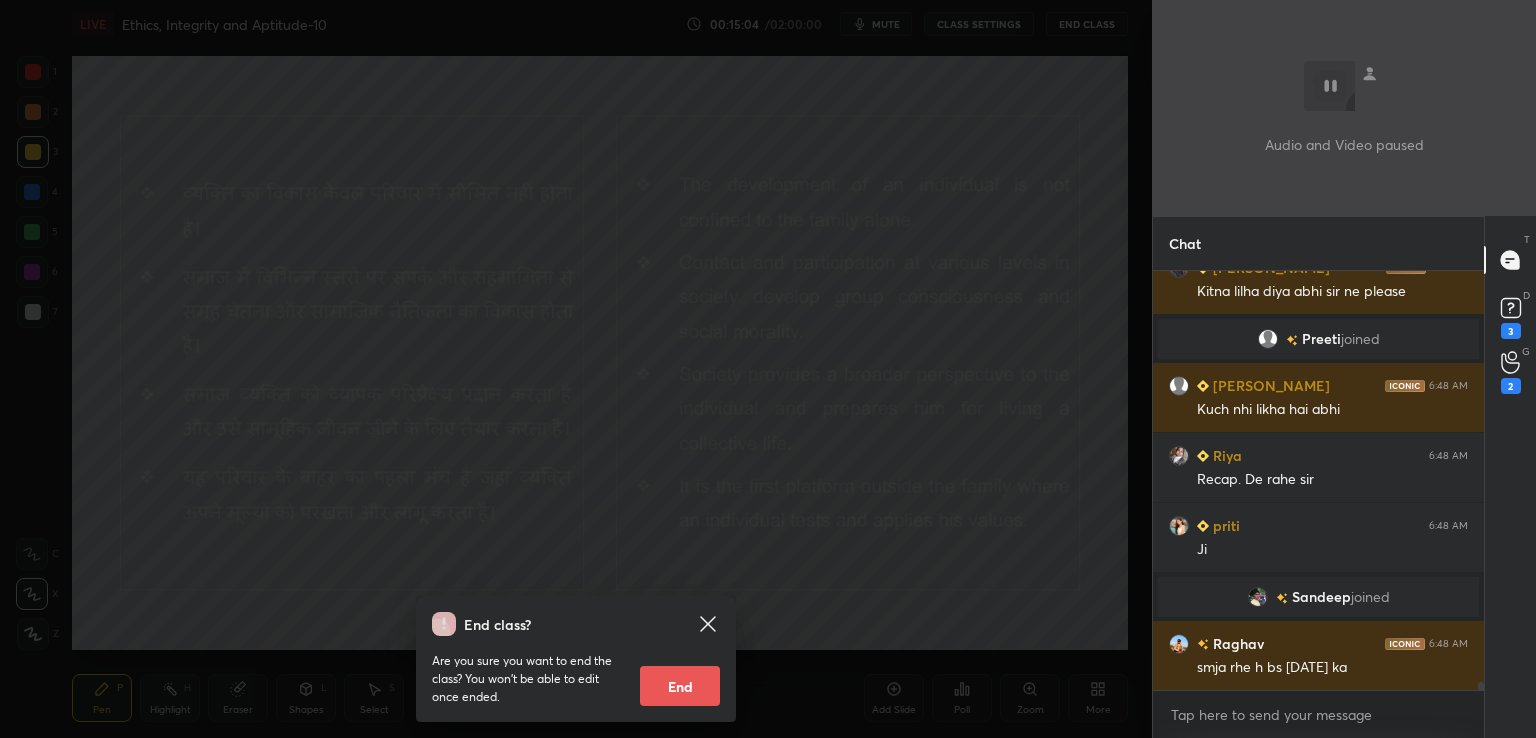 click on "End class? Are you sure you want to end the class? You won’t be able to edit once ended. End" at bounding box center [576, 369] 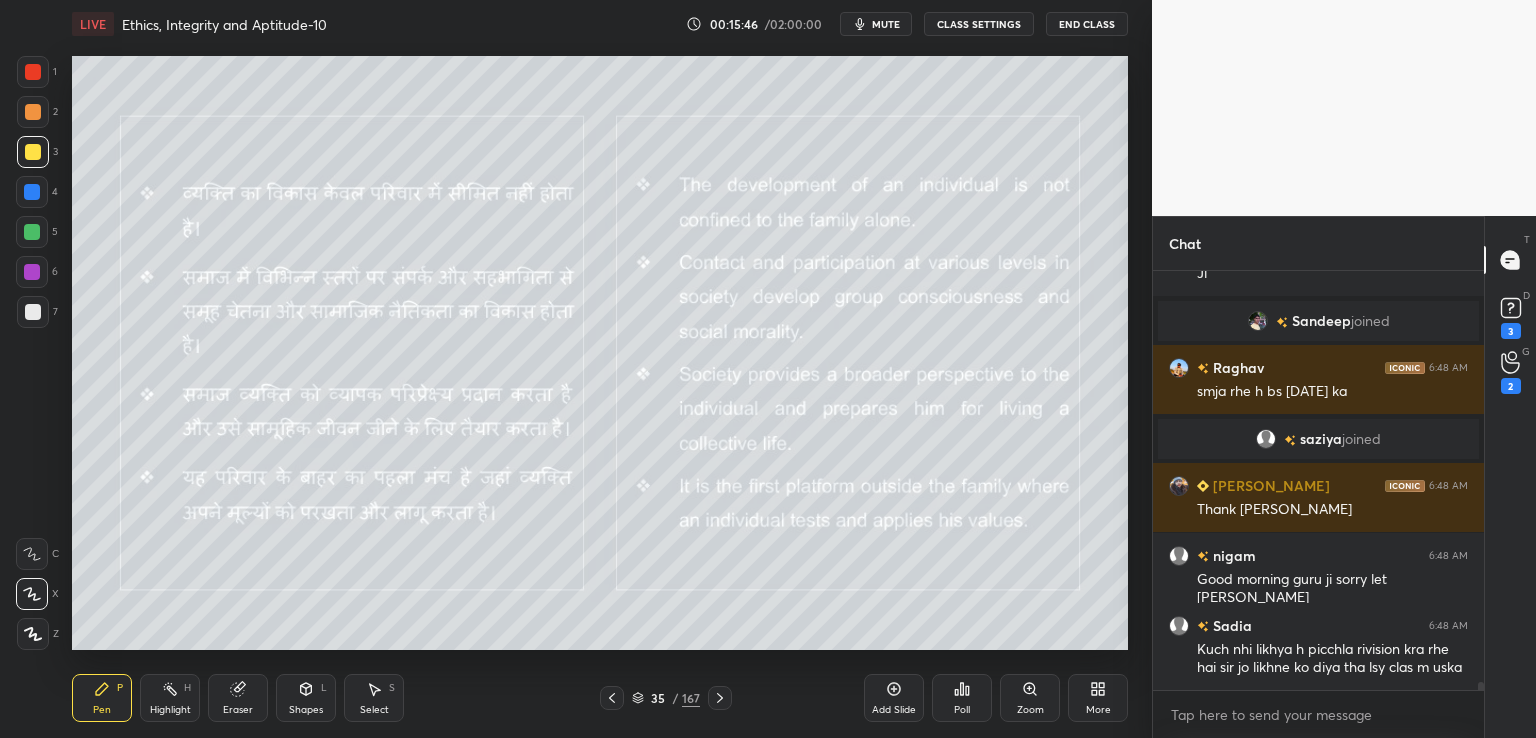 scroll, scrollTop: 22608, scrollLeft: 0, axis: vertical 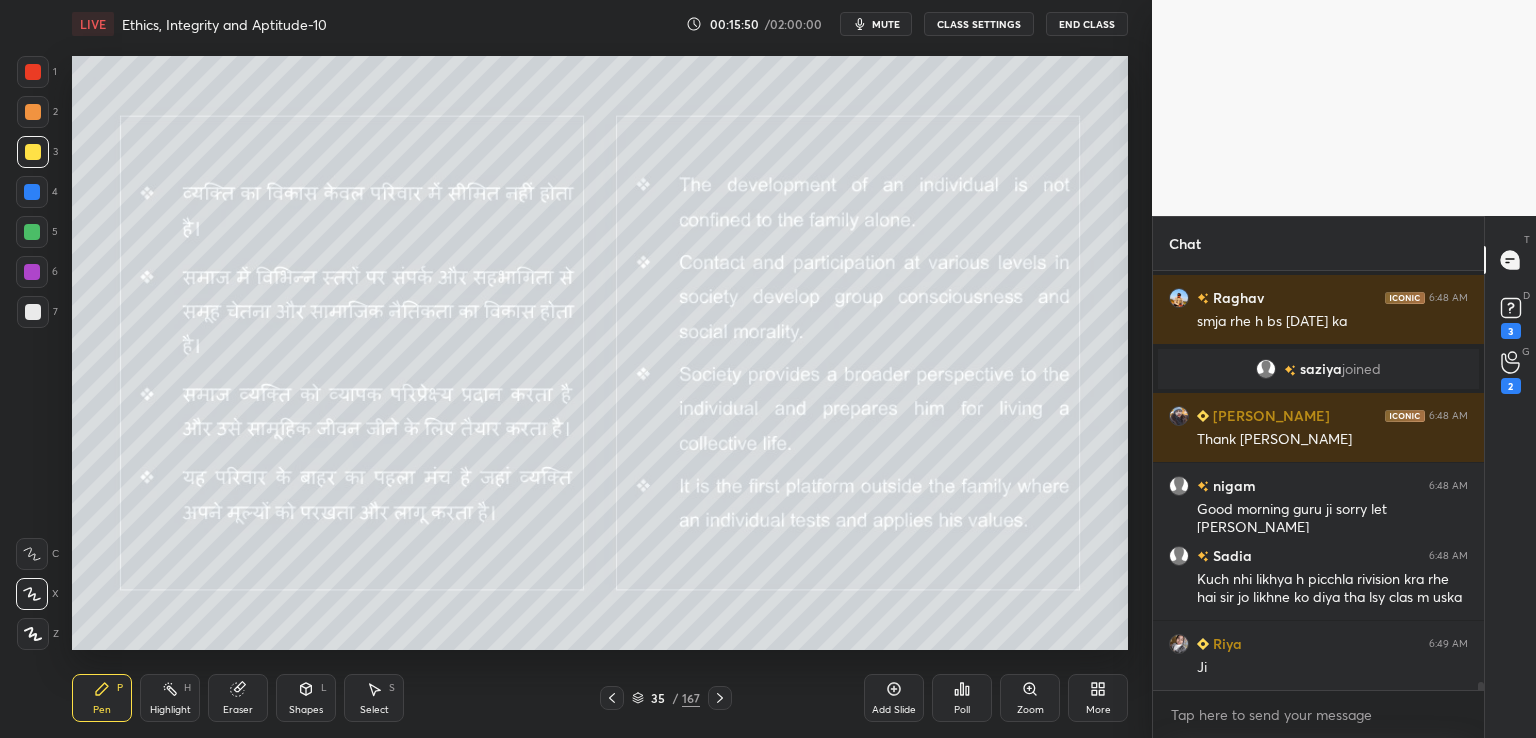 click 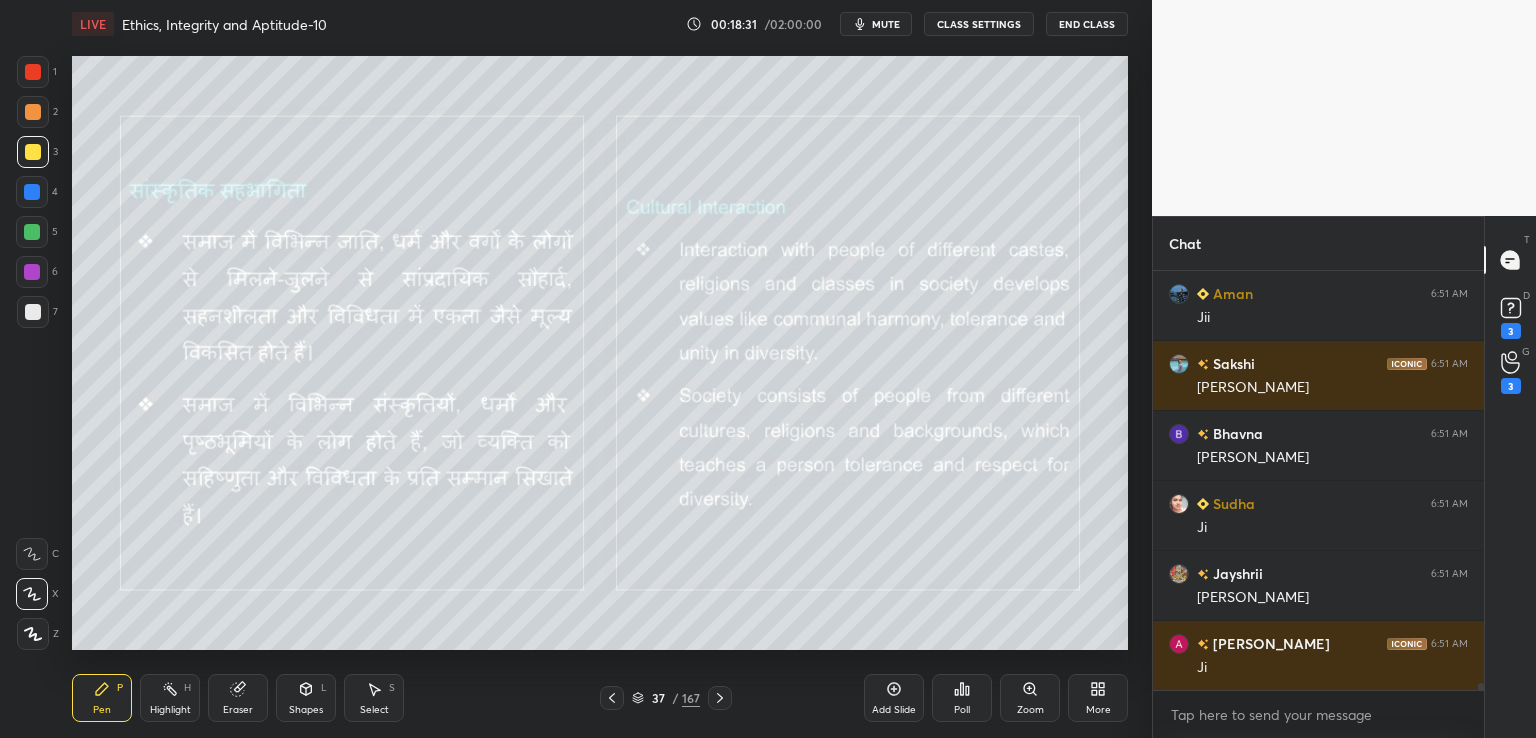 scroll, scrollTop: 24782, scrollLeft: 0, axis: vertical 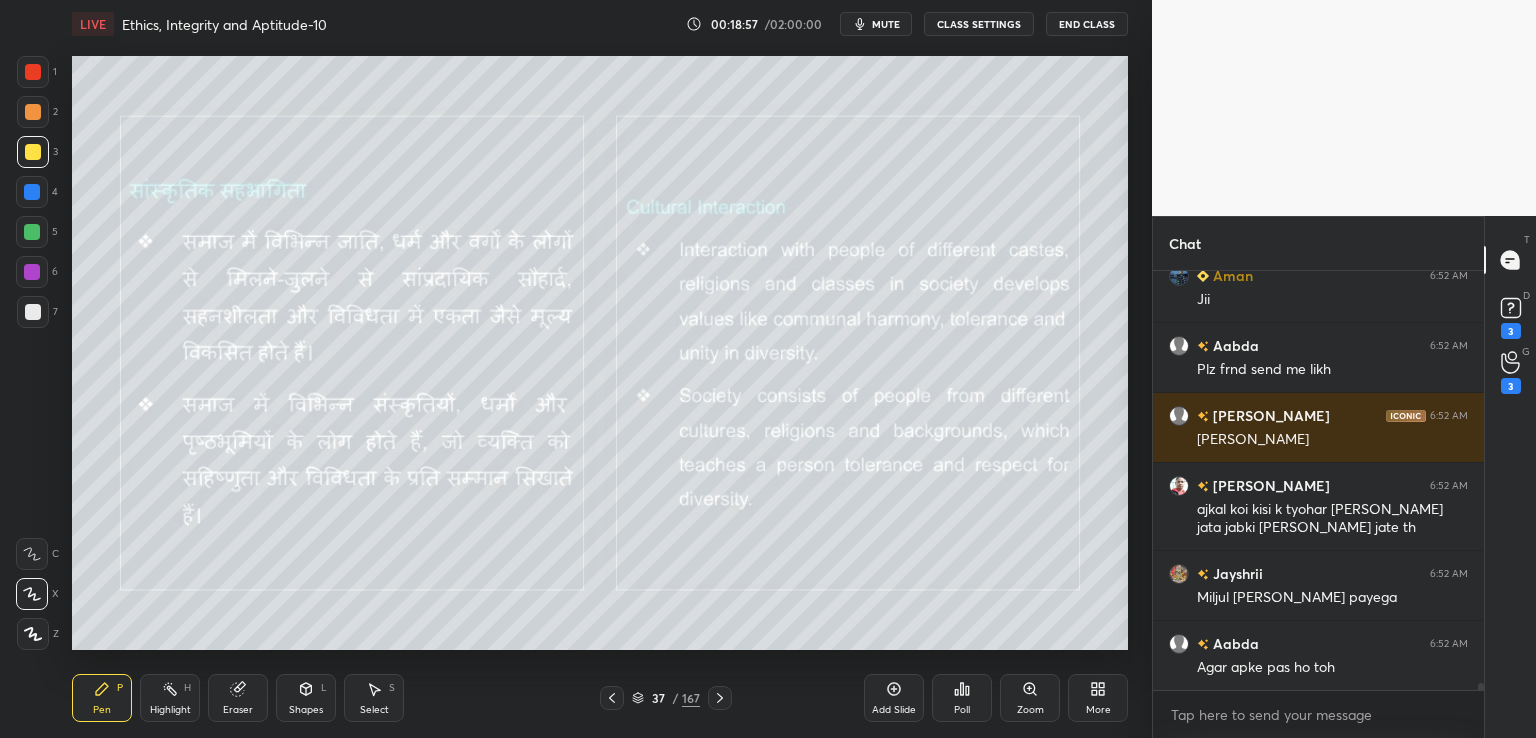 click 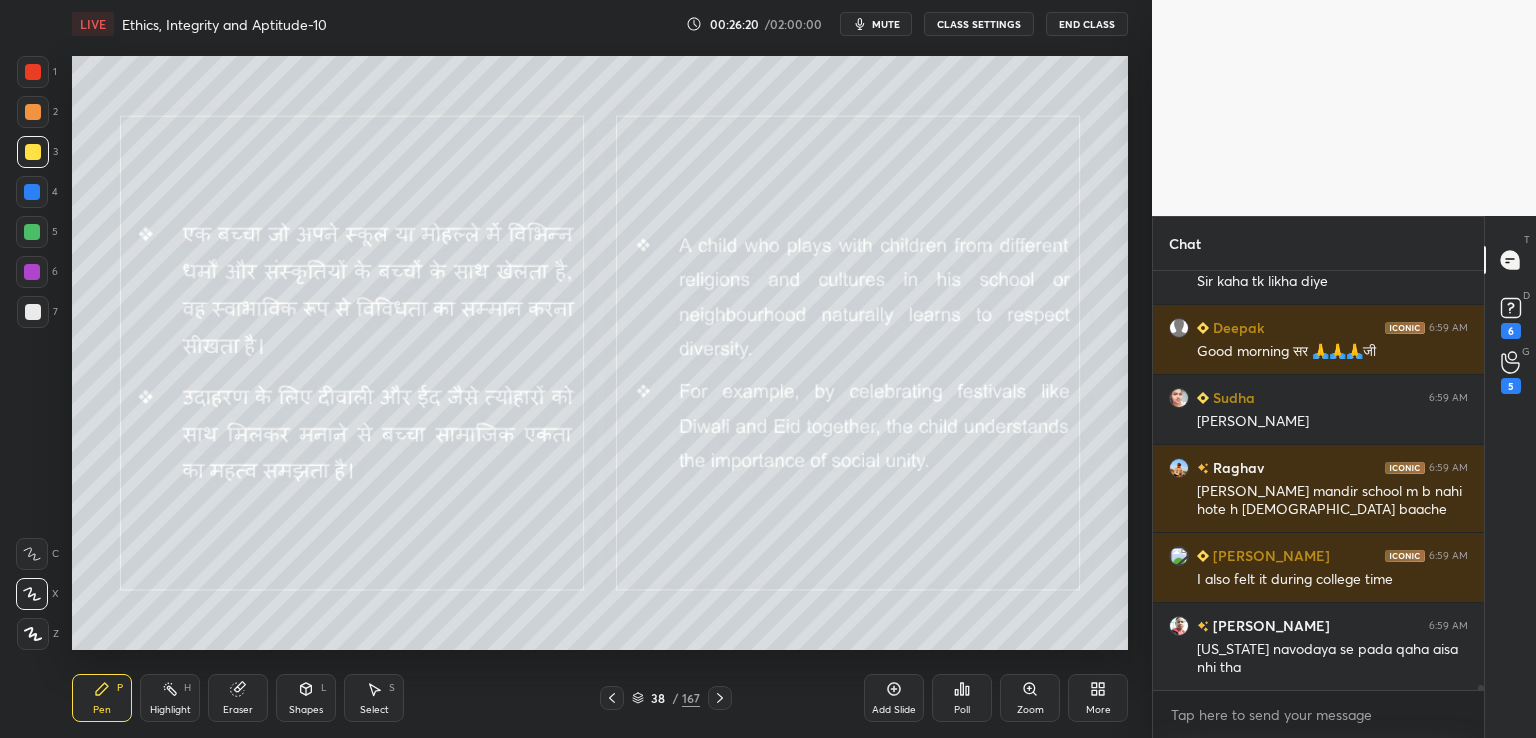 scroll, scrollTop: 32076, scrollLeft: 0, axis: vertical 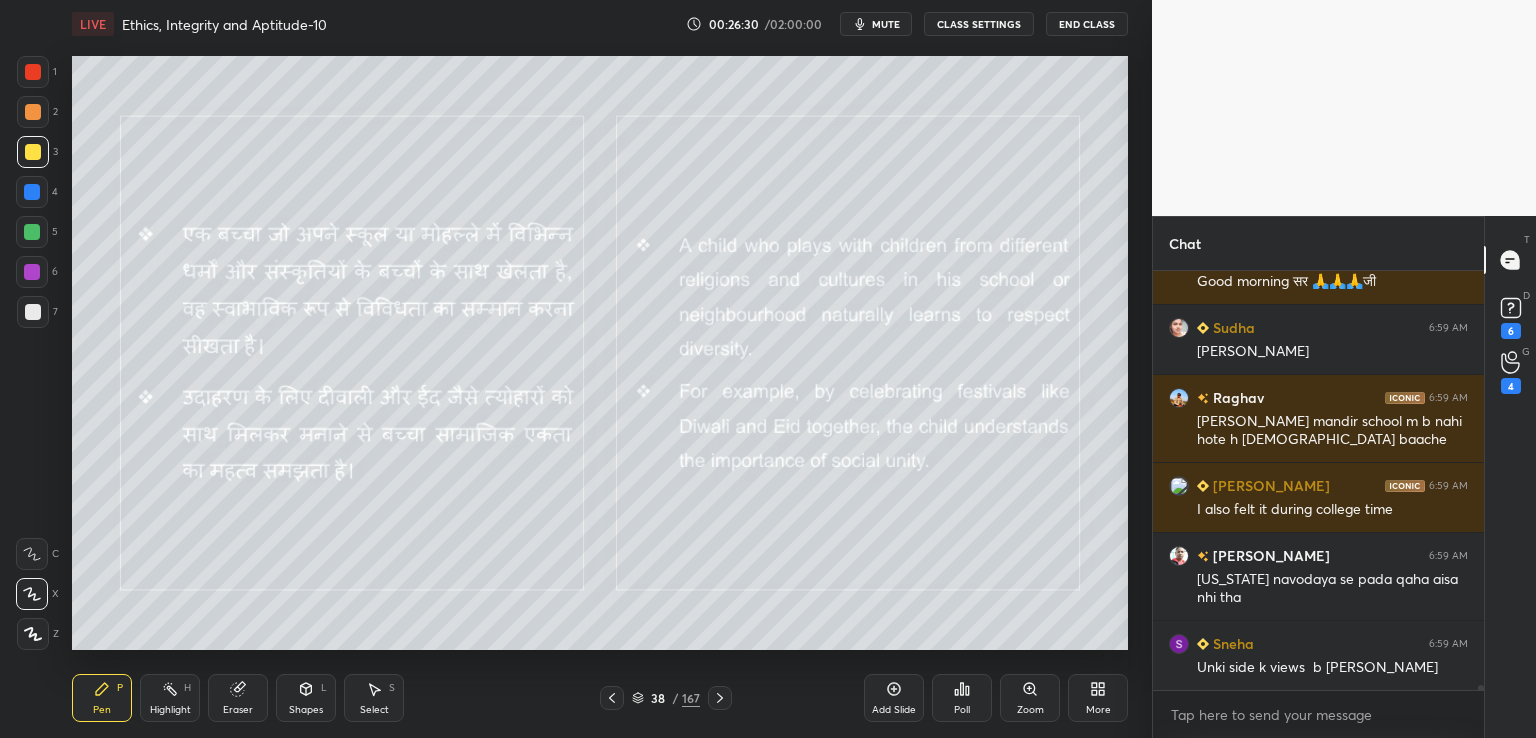 click 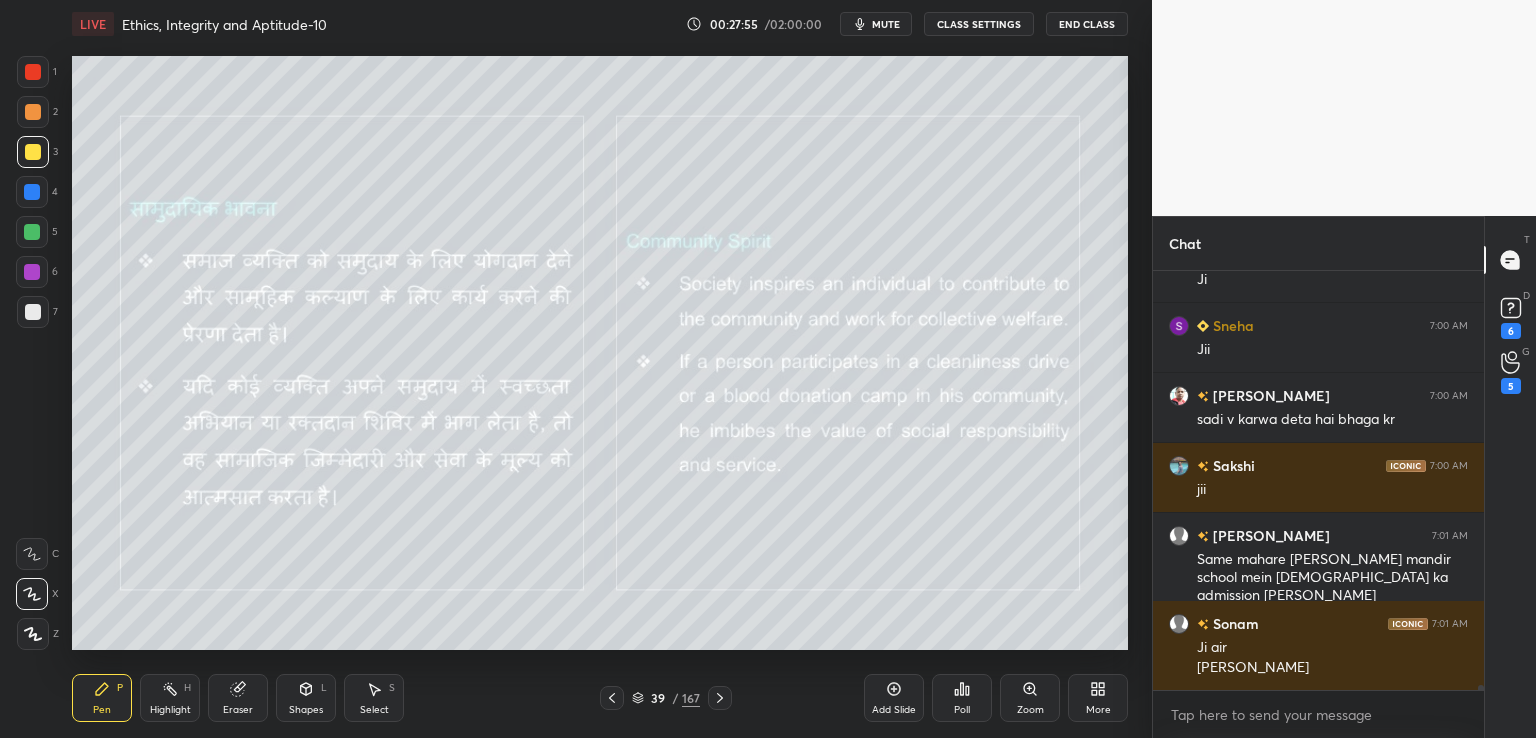 scroll, scrollTop: 32814, scrollLeft: 0, axis: vertical 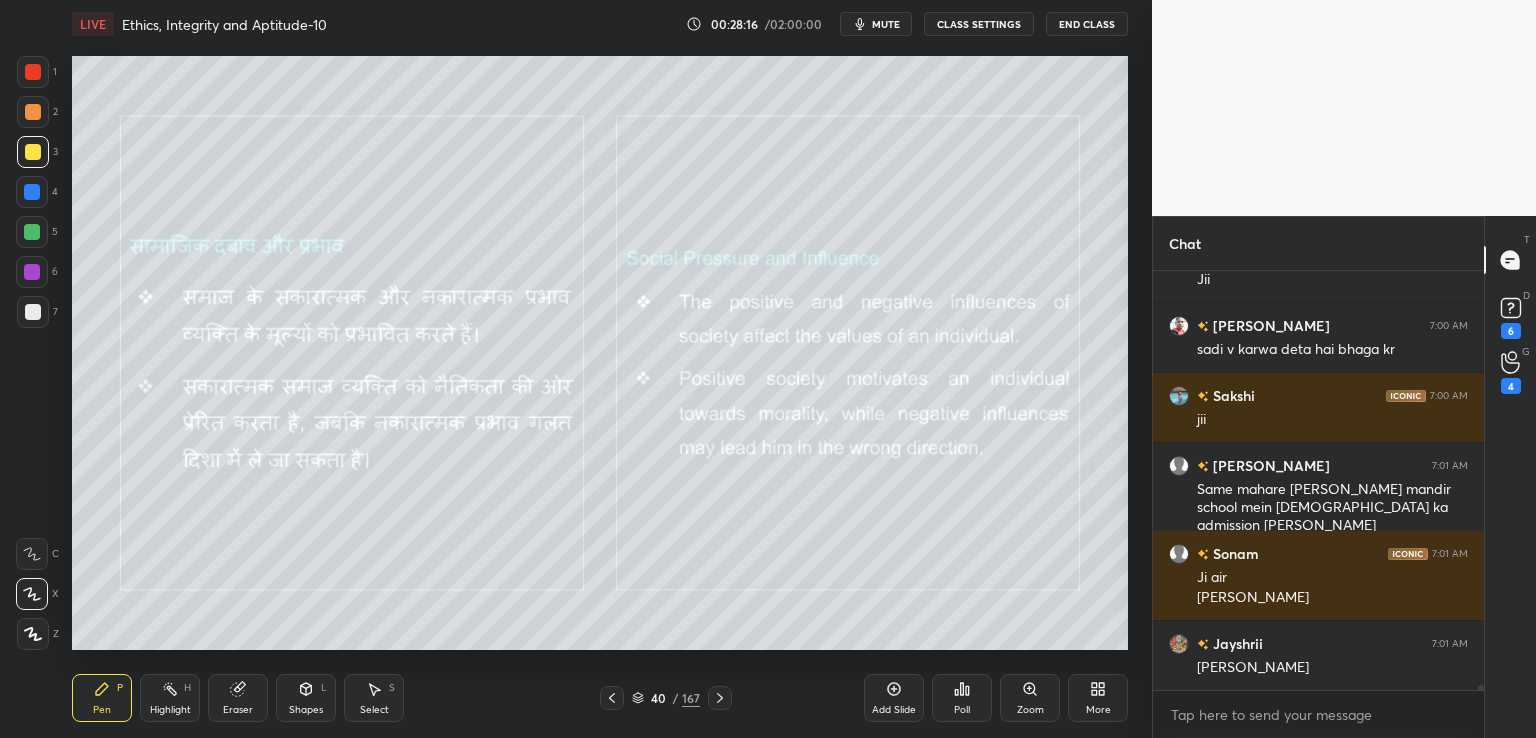 click 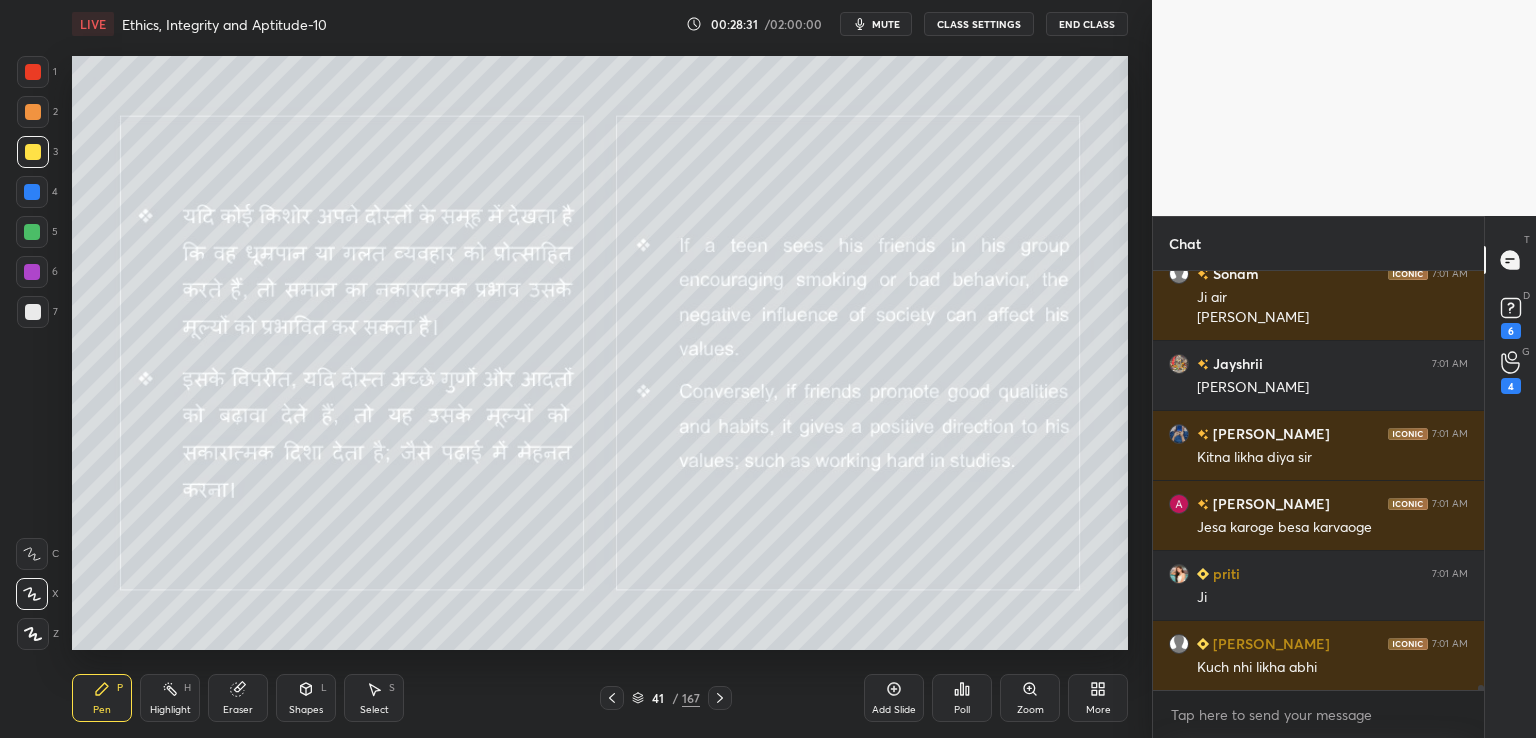 scroll, scrollTop: 33030, scrollLeft: 0, axis: vertical 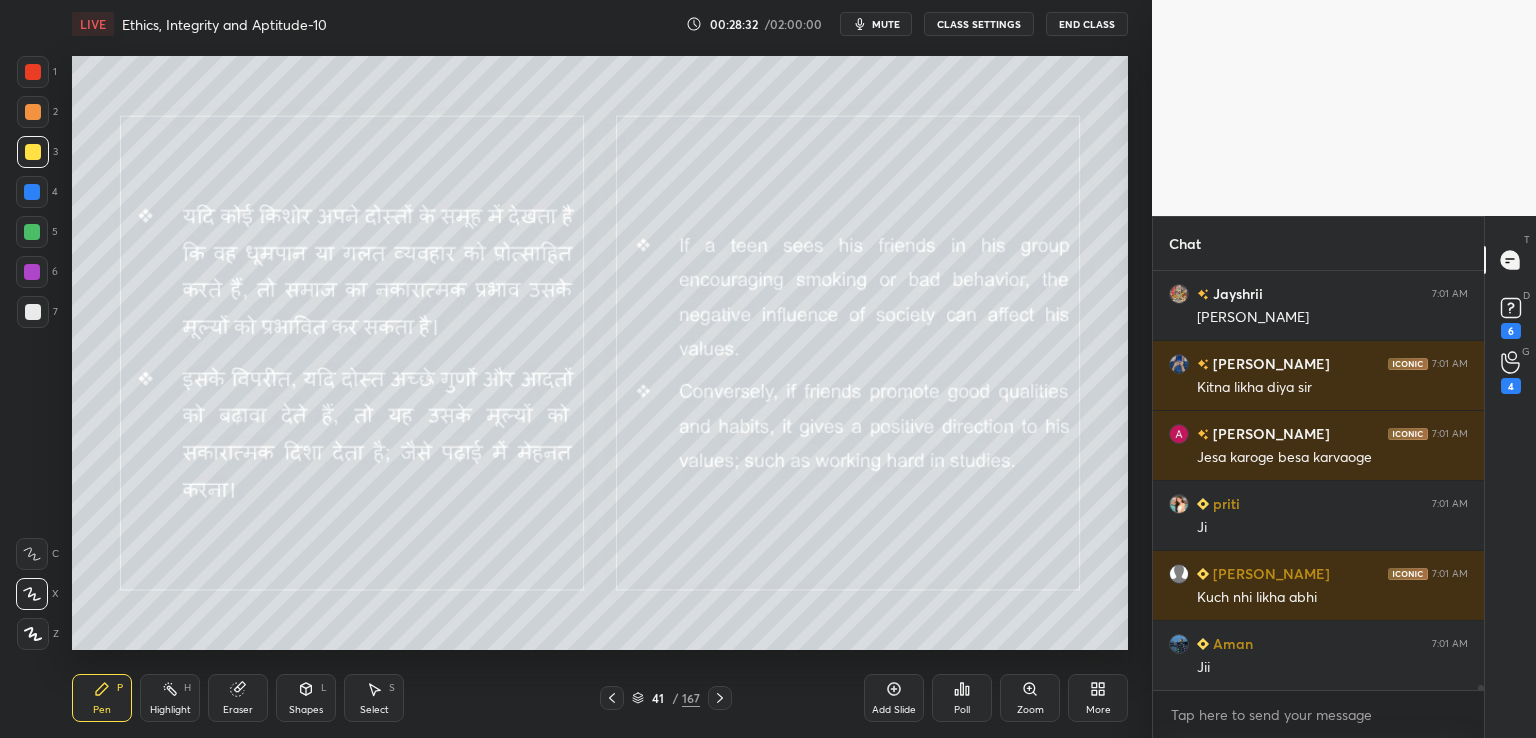 click 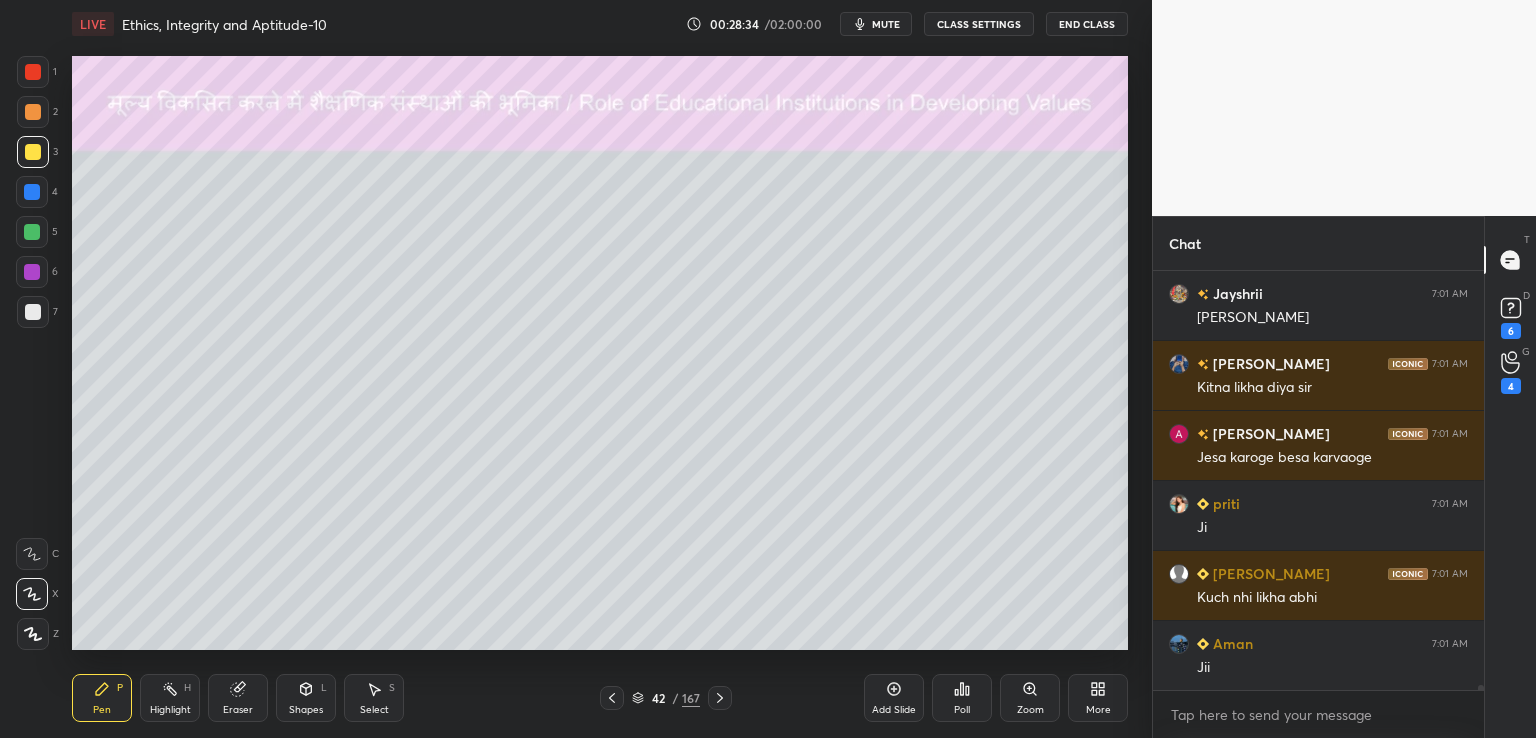 click 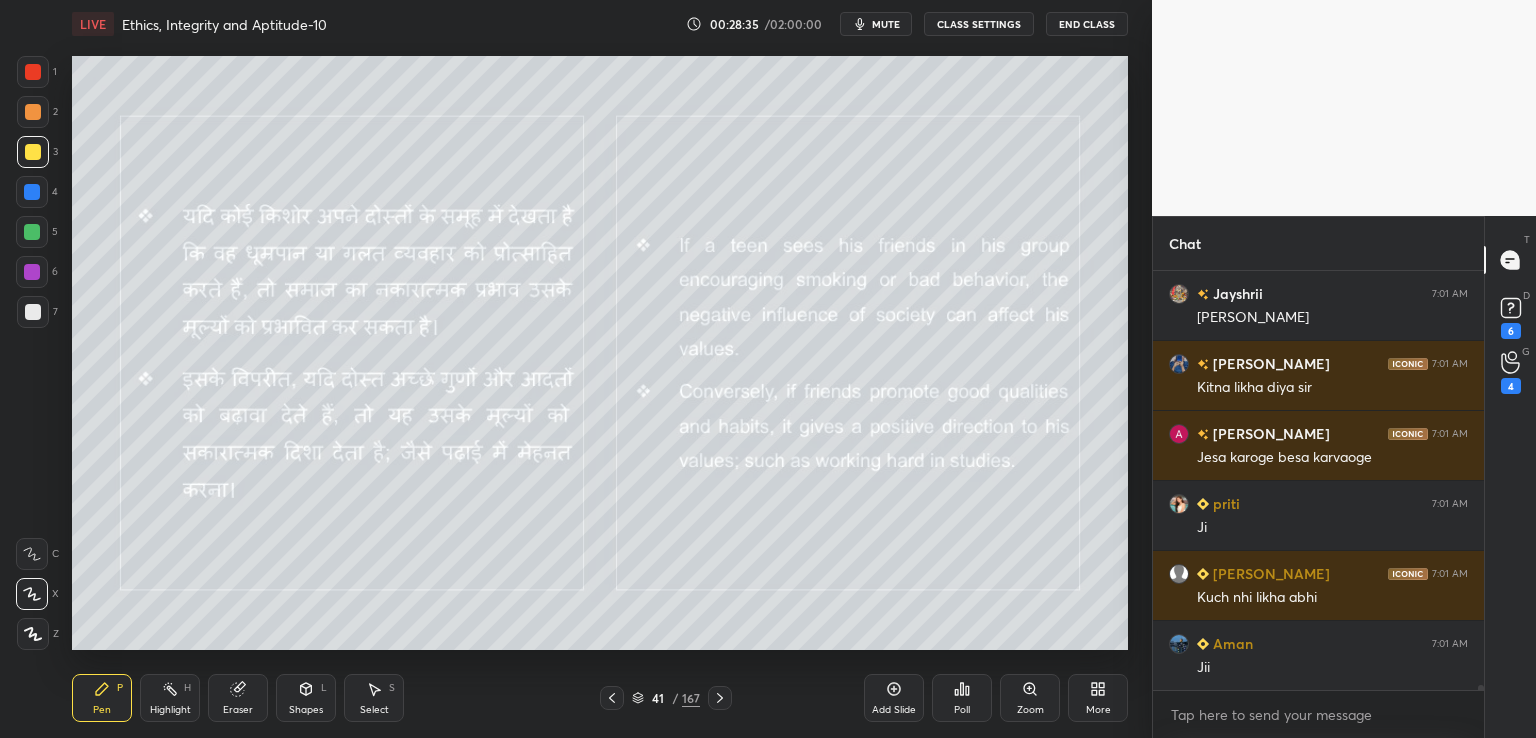 click 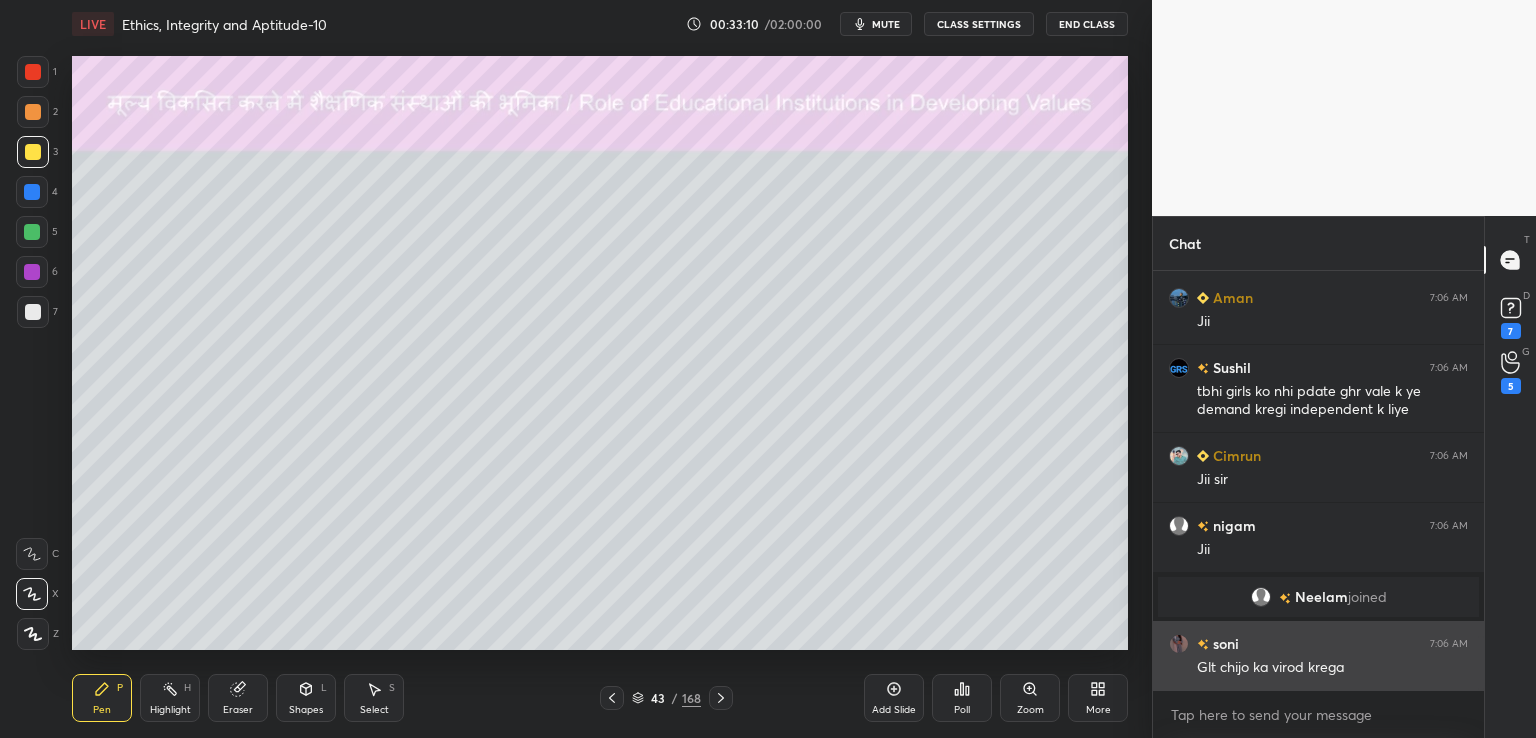 scroll, scrollTop: 2908, scrollLeft: 0, axis: vertical 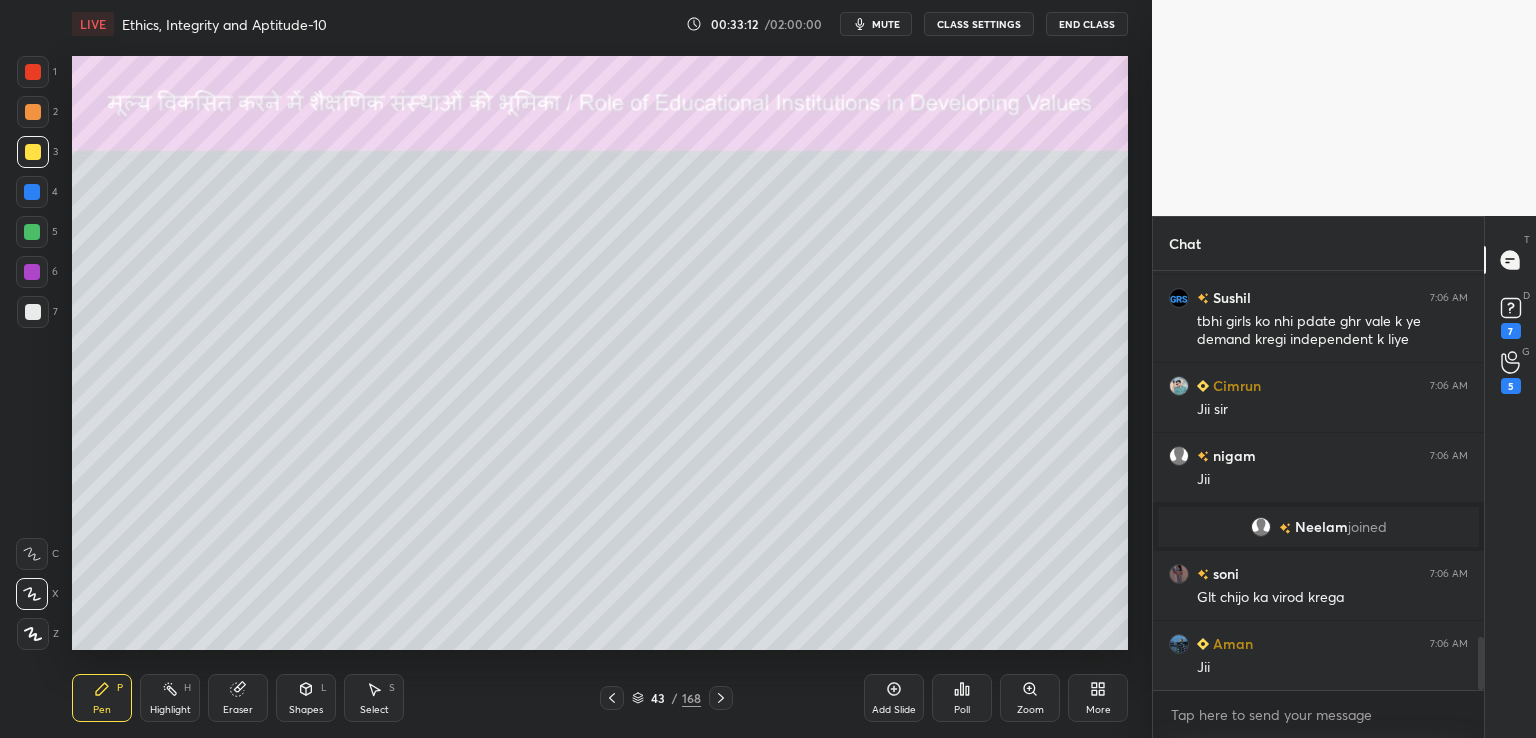 drag, startPoint x: 1484, startPoint y: 669, endPoint x: 1484, endPoint y: 655, distance: 14 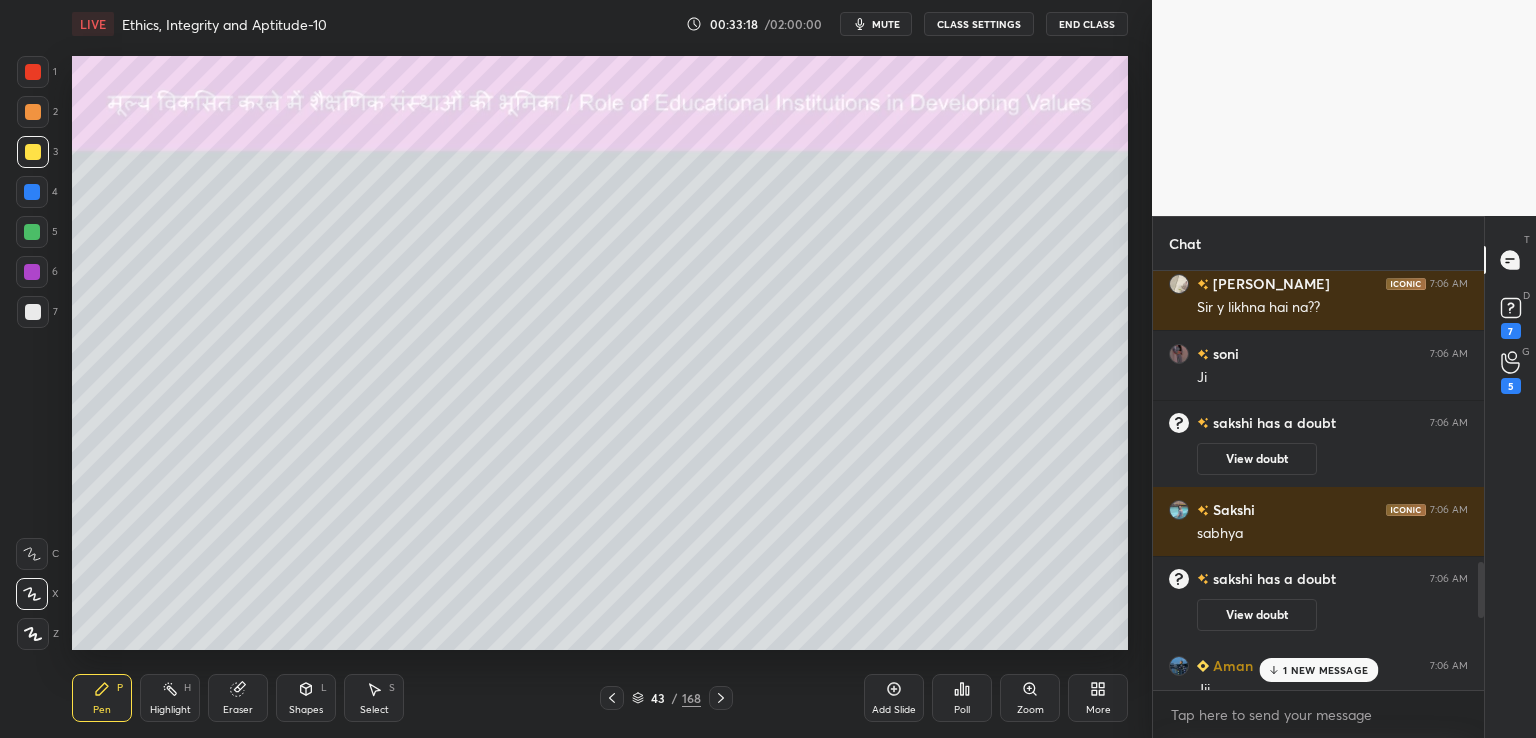 scroll, scrollTop: 3118, scrollLeft: 0, axis: vertical 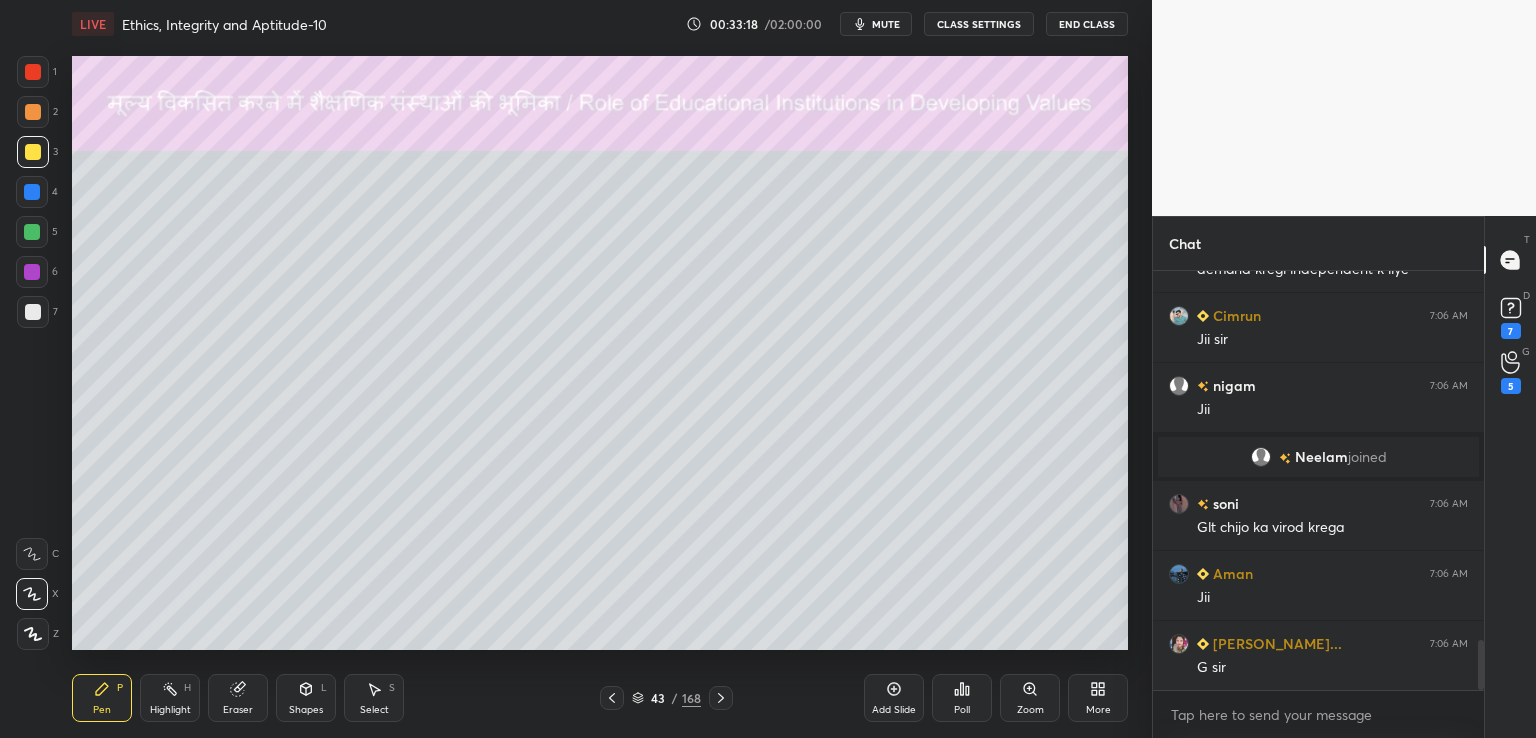 drag, startPoint x: 1481, startPoint y: 665, endPoint x: 1487, endPoint y: 730, distance: 65.27634 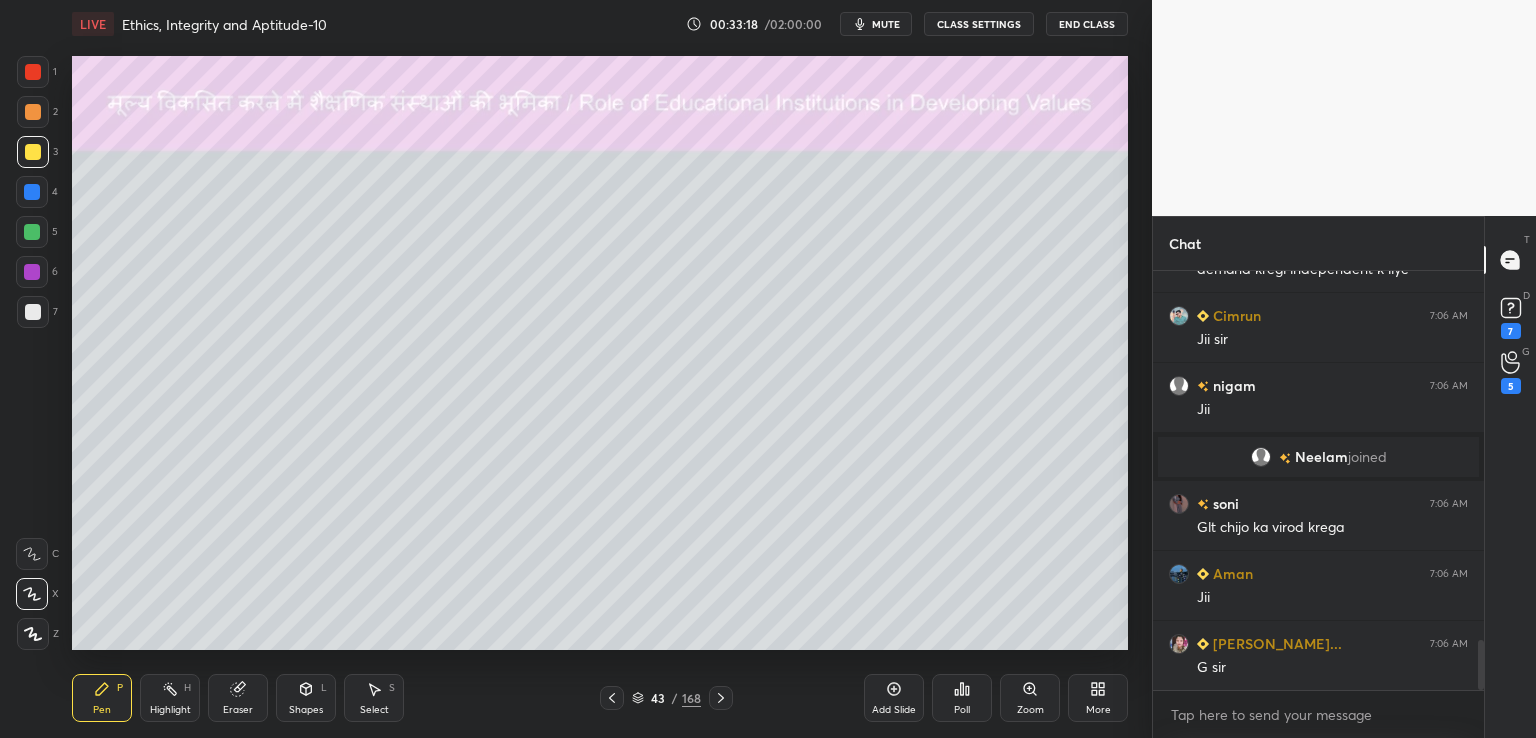 click on "Chat Aman 7:06 AM Jii Sushil 7:06 AM tbhi girls ko nhi pdate ghr vale k ye demand kregi independent k liye Cimrun 7:06 AM Jii [PERSON_NAME] 7:06 AM [PERSON_NAME]  joined soni 7:06 AM Glt chijo ka virod krega Aman 7:06 AM Jii [PERSON_NAME]... 7:06 AM G sir JUMP TO LATEST Enable hand raising Enable raise hand to speak to learners. Once enabled, chat will be turned off temporarily. Enable x   introducing Raise a hand with a doubt Now learners can raise their hand along with a doubt  How it works? [PERSON_NAME] Asked a doubt 1 Sir please mera dout padh lijye Pick this doubt [PERSON_NAME] Asked a doubt 1 Sir please mere doubt padh lijiye ga Pick this doubt Er [PERSON_NAME] Asked a doubt 1 sir geography optinal ke liye koi teacher bta dijiye english ke liye  aur sir uppsc ke liye up ka gk kis book se kare Pick this doubt [PERSON_NAME] Asked a doubt 1 Sir m new student or muje clear krna tha ki current affairs k liye aapki you tube wali classes enough hai
Because [PERSON_NAME] [PERSON_NAME] jyda smj aata h Pick this doubt Neha Raised a hand 1 Priya 1 1" at bounding box center [1344, 477] 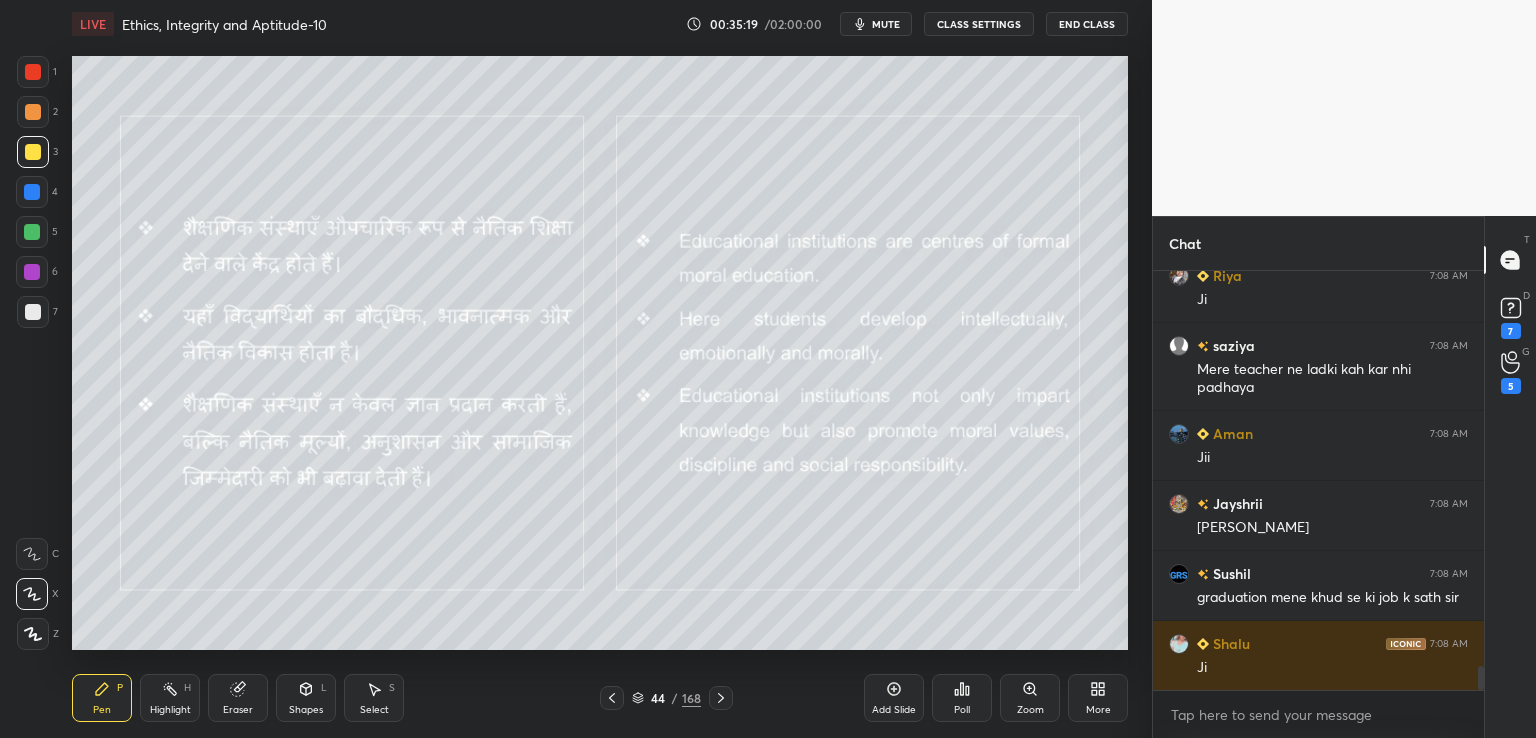 scroll, scrollTop: 6982, scrollLeft: 0, axis: vertical 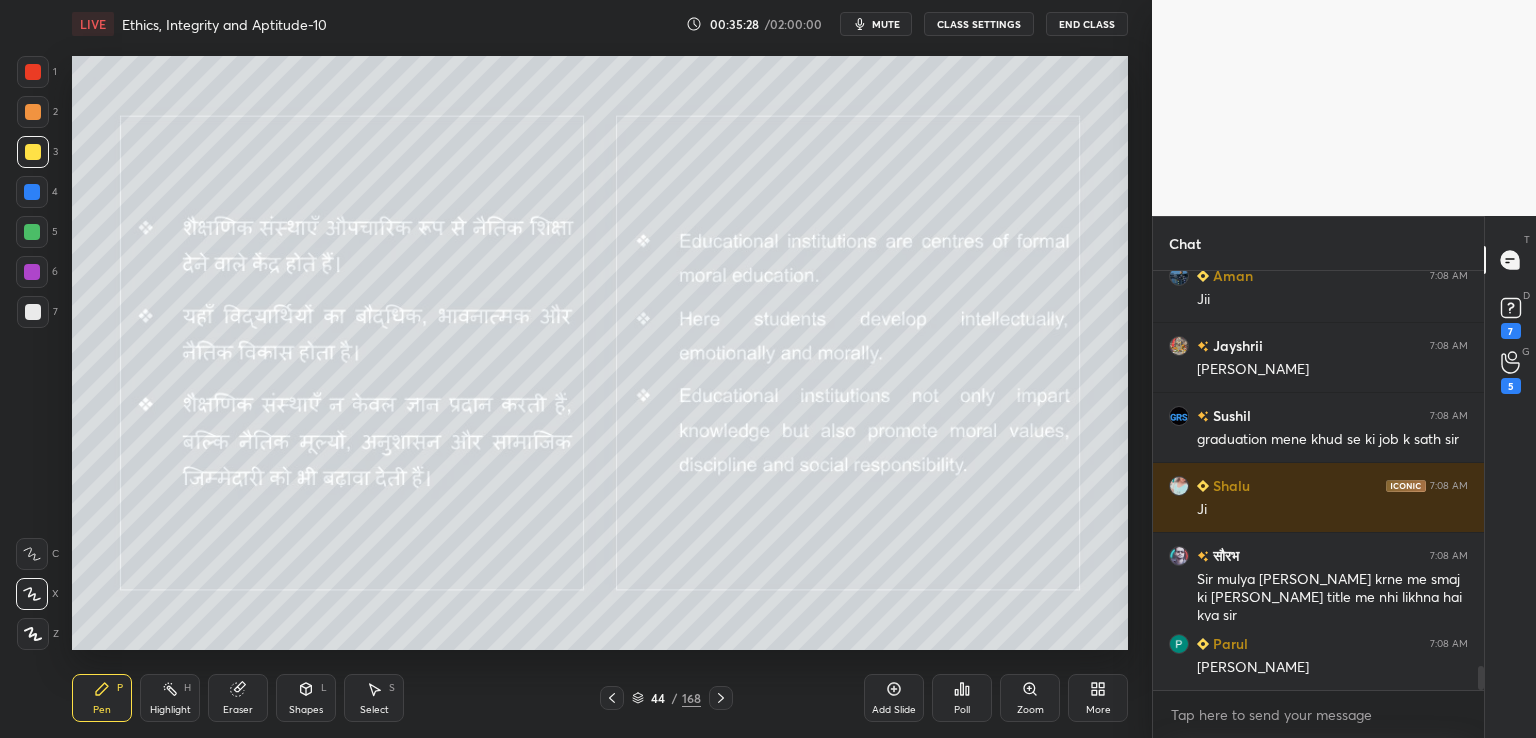 drag, startPoint x: 1480, startPoint y: 681, endPoint x: 1485, endPoint y: 694, distance: 13.928389 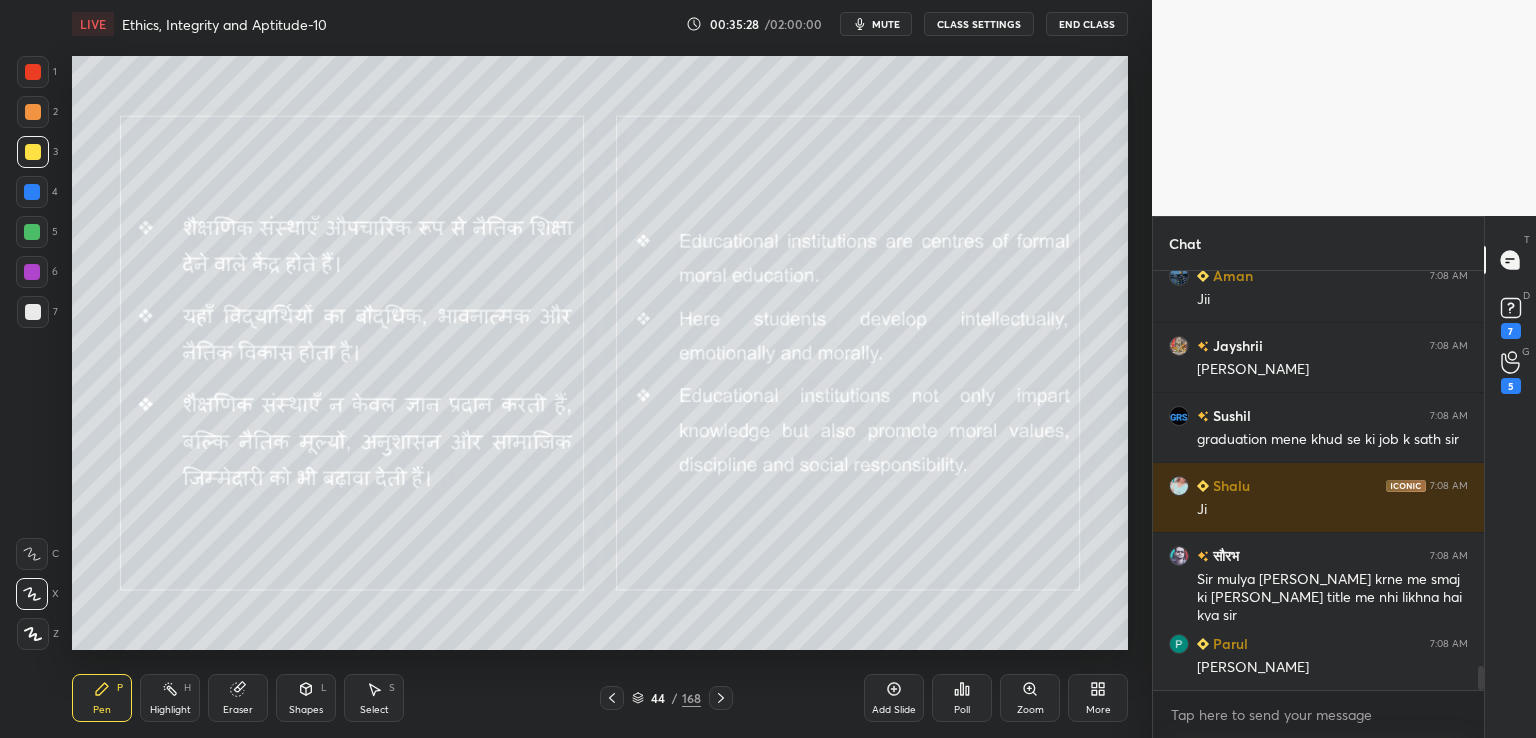 click on "Chat [PERSON_NAME] 7:08 AM Mere teacher ne ladki kah kar nhi padhaya Aman 7:08 AM [PERSON_NAME] 7:08 AM [PERSON_NAME] 7:08 AM graduation mene khud se ki job k sath sir [PERSON_NAME] 7:08 AM [PERSON_NAME] 7:08 AM [PERSON_NAME] krne me smaj ki [PERSON_NAME] title me nhi likhna hai kya sir [PERSON_NAME] 7:08 AM Ji sir JUMP TO LATEST Enable hand raising Enable raise hand to speak to learners. Once enabled, chat will be turned off temporarily. Enable x   introducing Raise a hand with a doubt Now learners can raise their hand along with a doubt  How it works? [PERSON_NAME] Asked a doubt 1 Sir please mera dout padh lijye Pick this doubt [PERSON_NAME] Asked a doubt 1 Sir please mere doubt padh lijiye ga Pick this doubt [PERSON_NAME] Asked a doubt 1 sir geography optinal ke liye koi teacher bta dijiye english ke liye  aur sir uppsc ke liye up ka gk kis book se kare Pick this doubt [PERSON_NAME] Asked a doubt 1 Pick this doubt [PERSON_NAME] Raised a hand 1 Sir my doubt is related to economics cureent affair please help me after class Discuss this doubt [PERSON_NAME] 1 Ankit 1" at bounding box center [1344, 477] 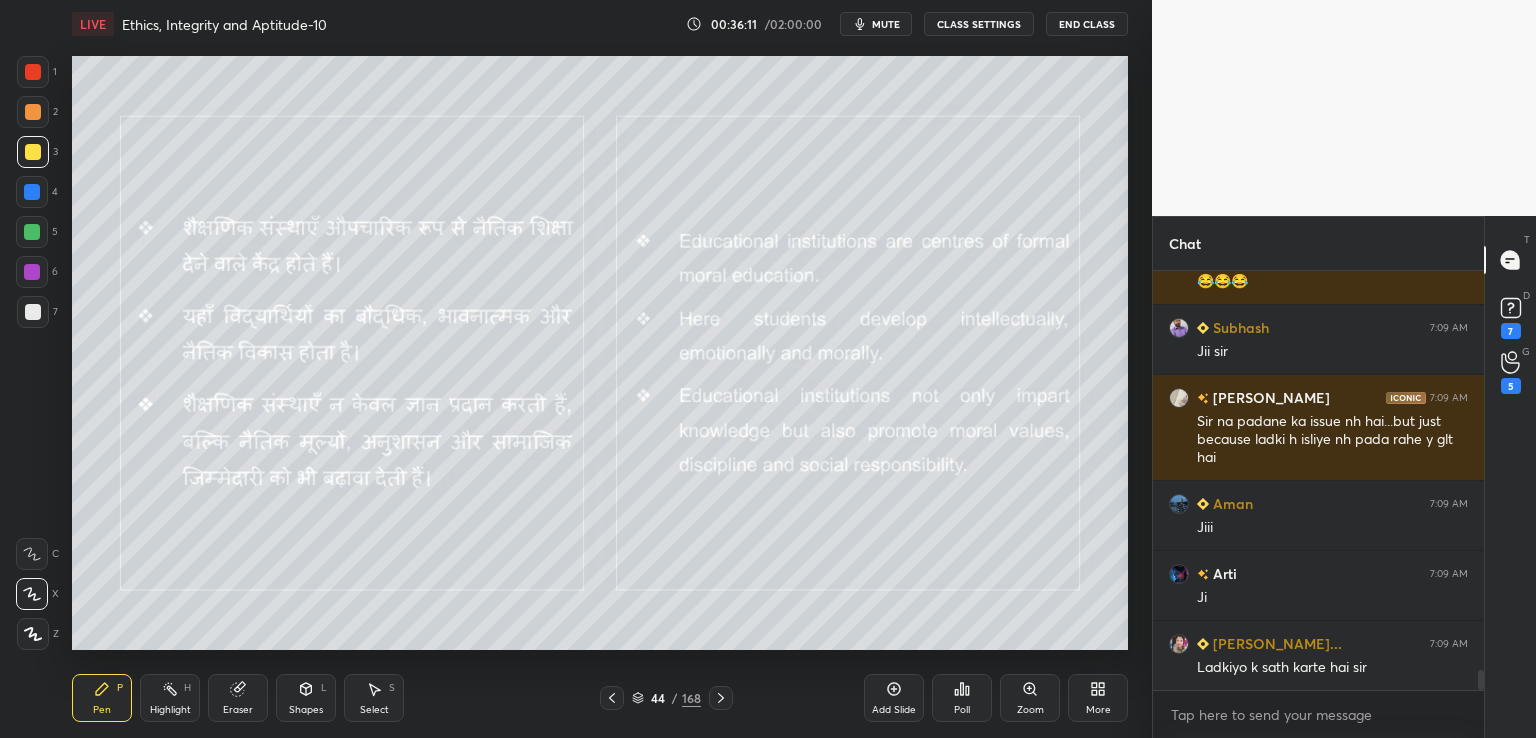scroll, scrollTop: 8436, scrollLeft: 0, axis: vertical 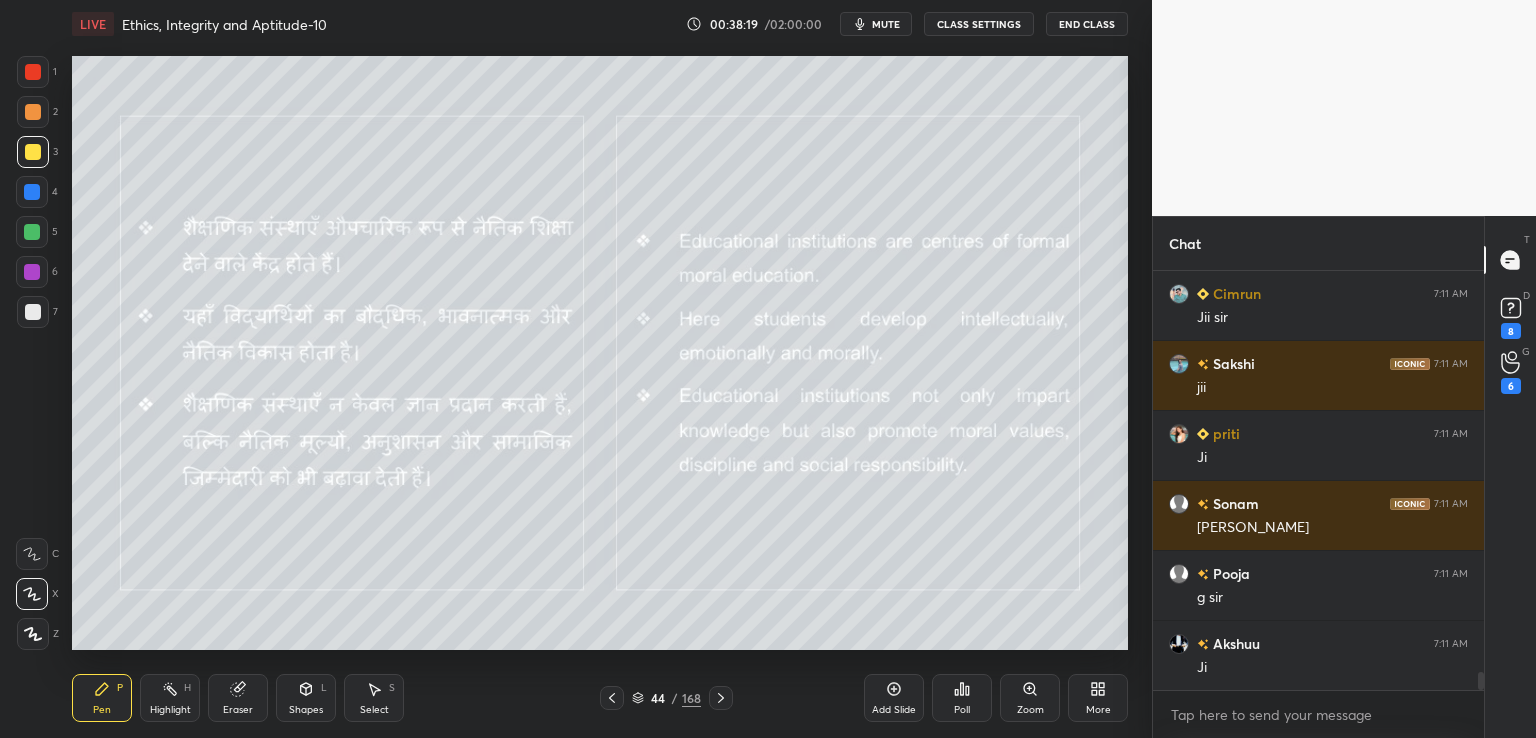 click 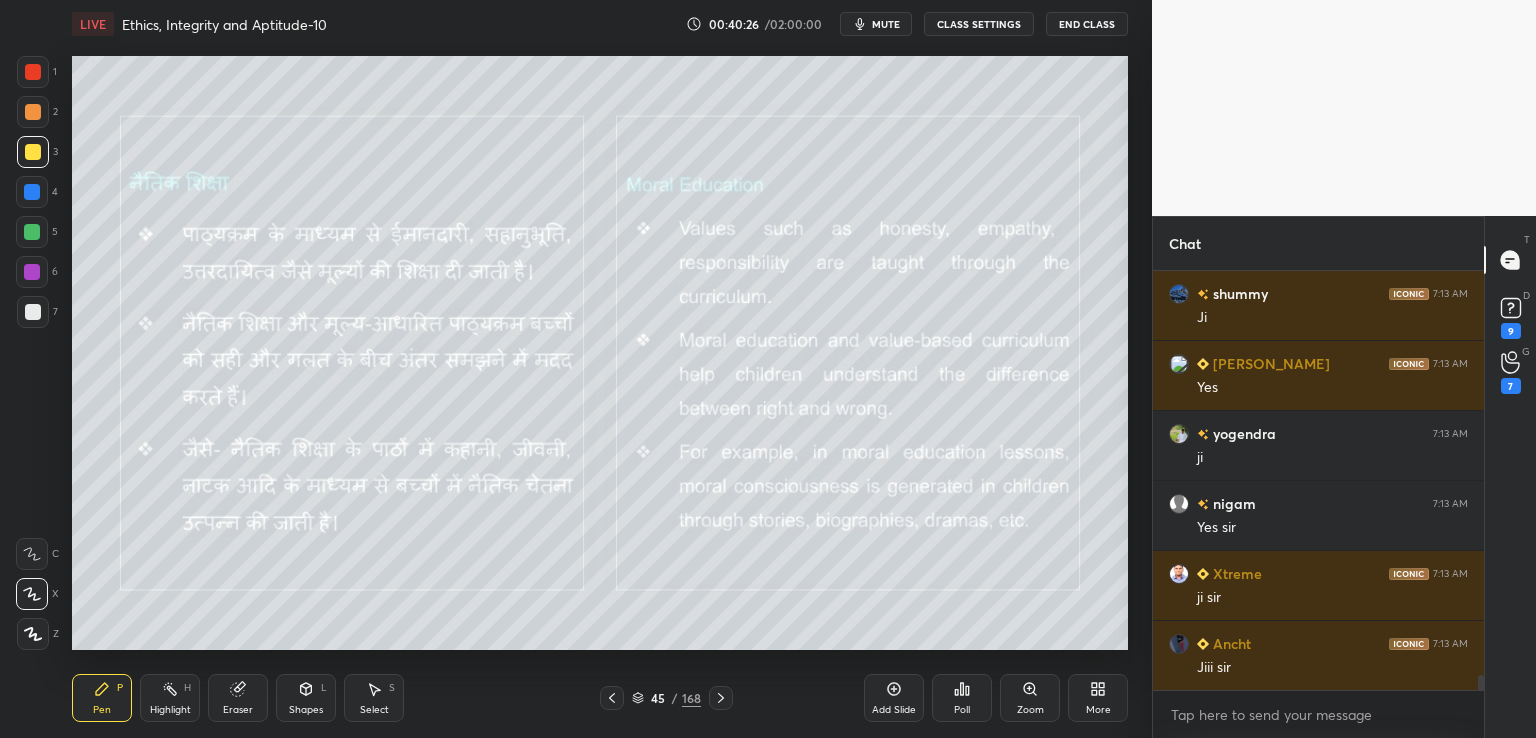 scroll, scrollTop: 11170, scrollLeft: 0, axis: vertical 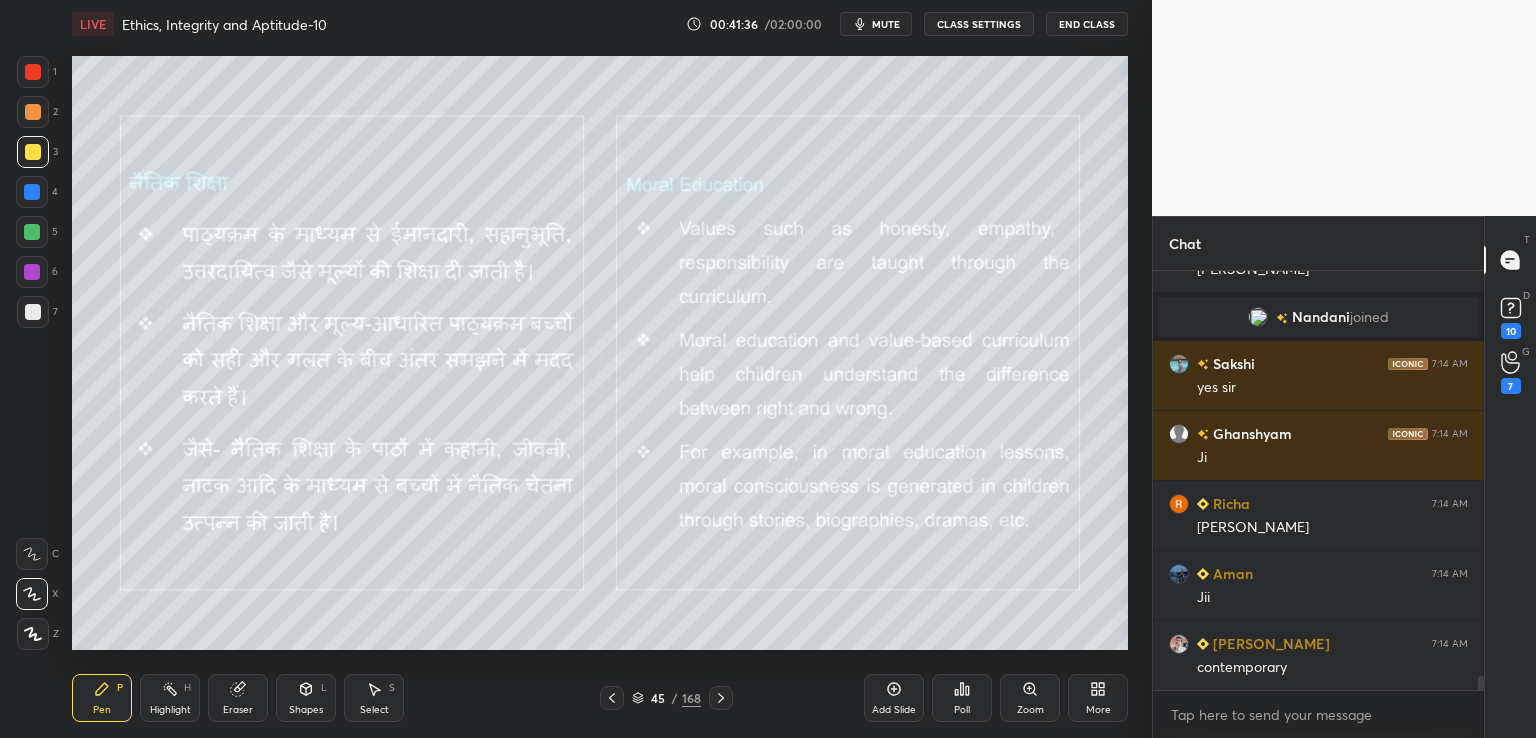 click 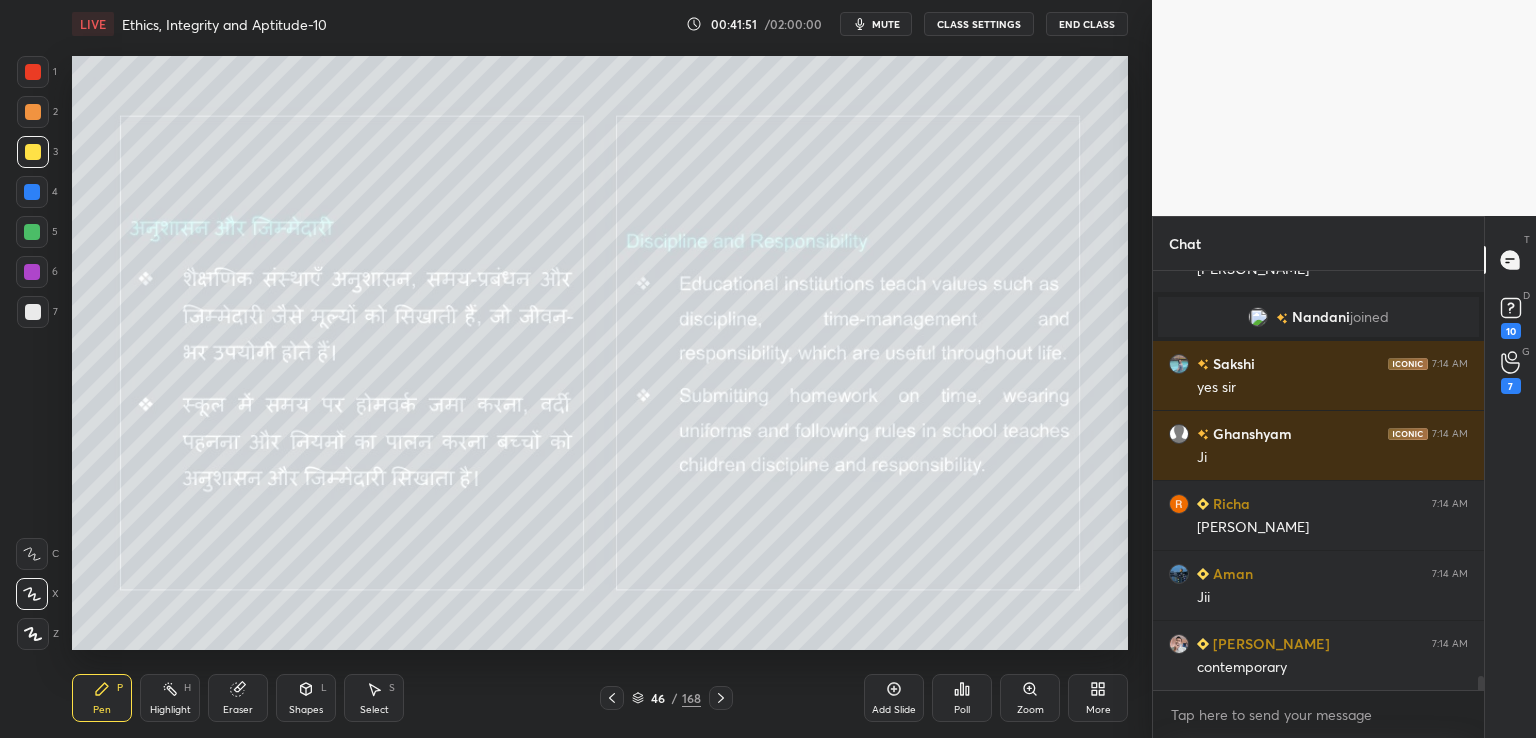 click at bounding box center [721, 698] 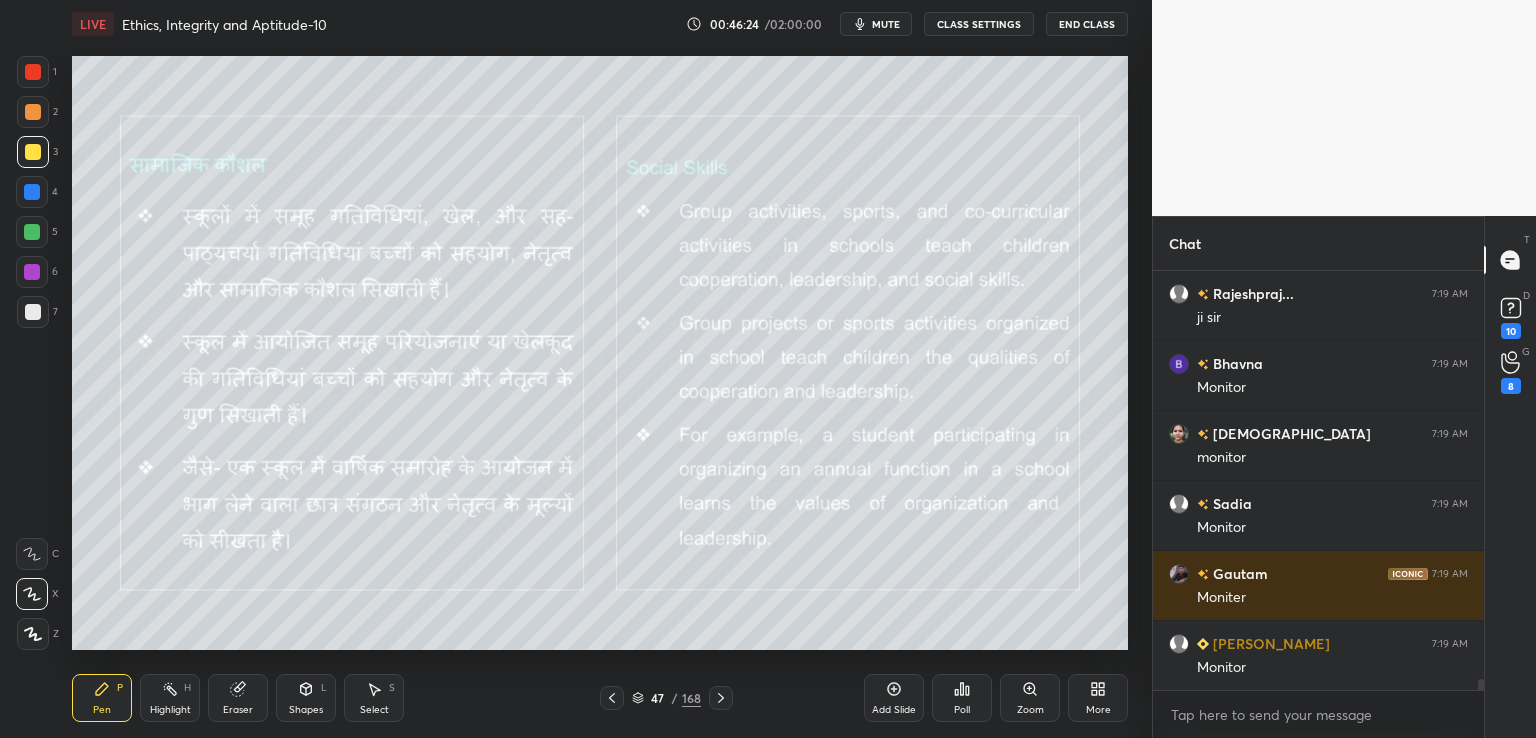 scroll, scrollTop: 15822, scrollLeft: 0, axis: vertical 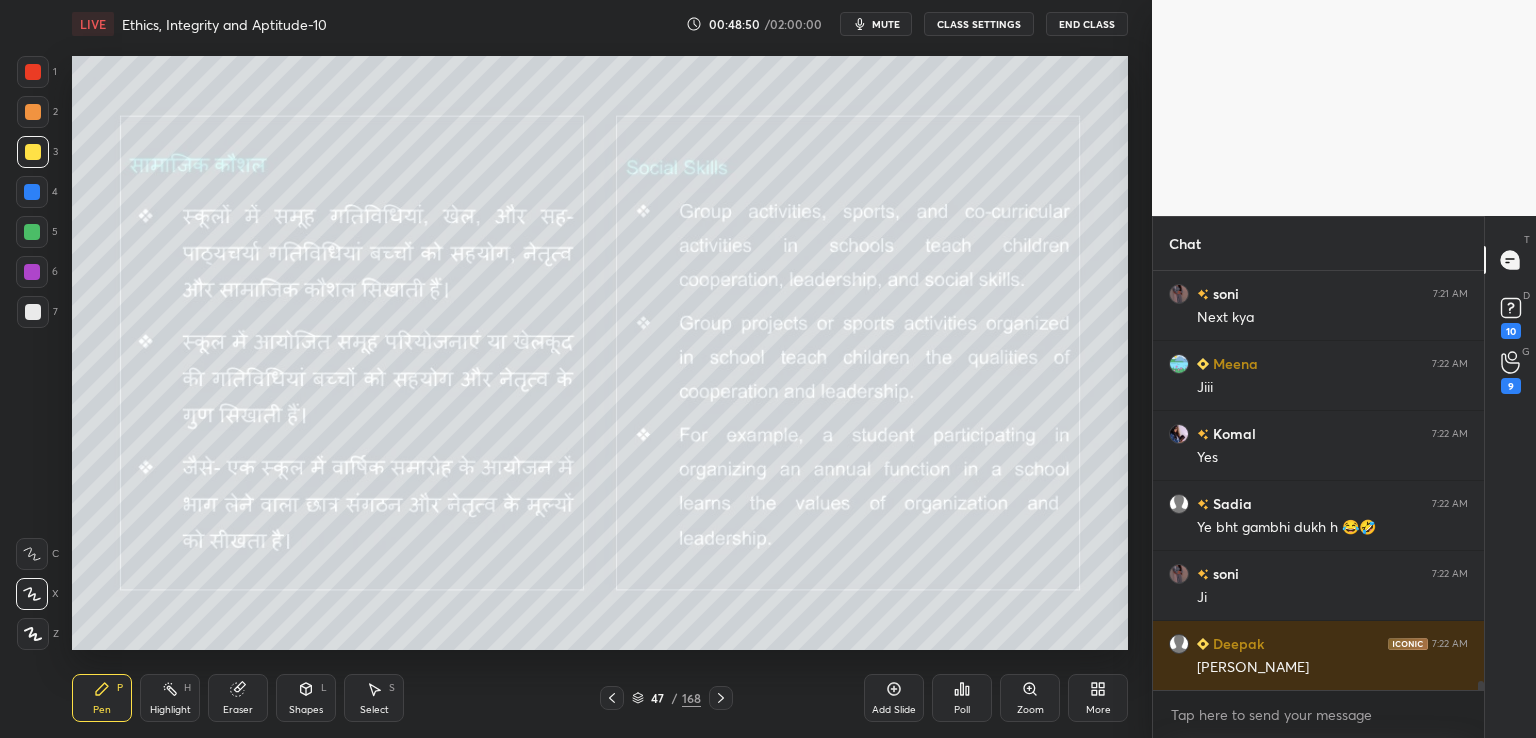 click 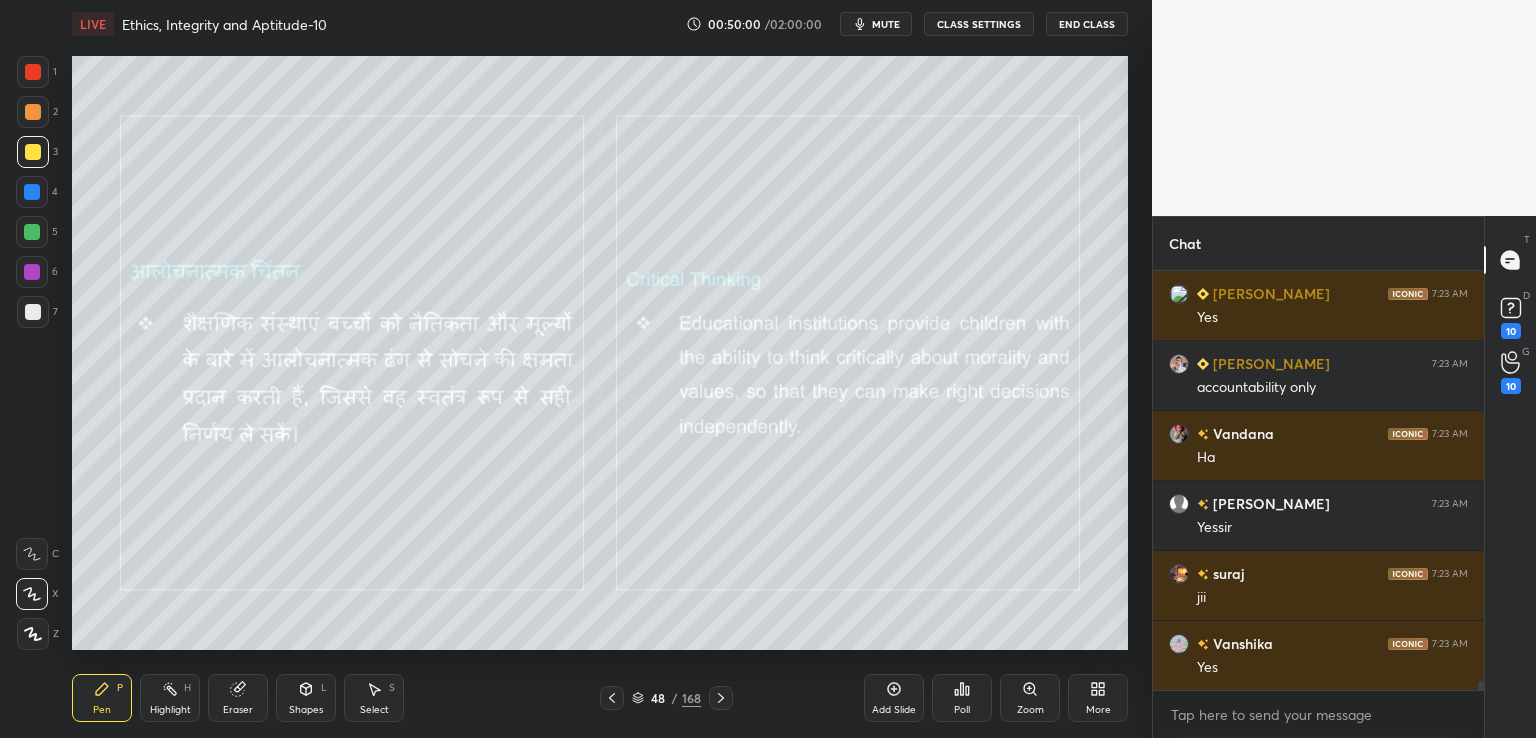 scroll, scrollTop: 19658, scrollLeft: 0, axis: vertical 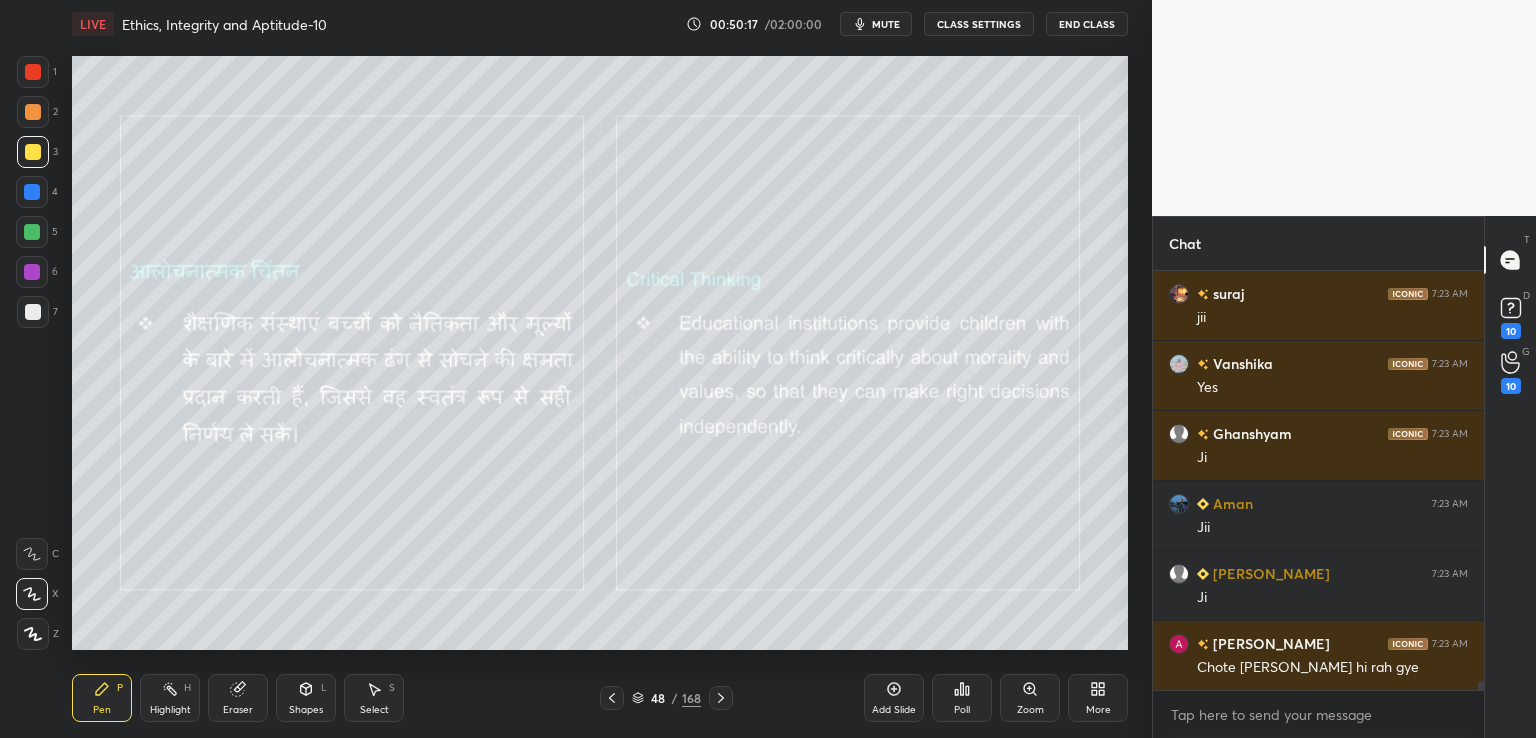 click on "48 / 168" at bounding box center [666, 698] 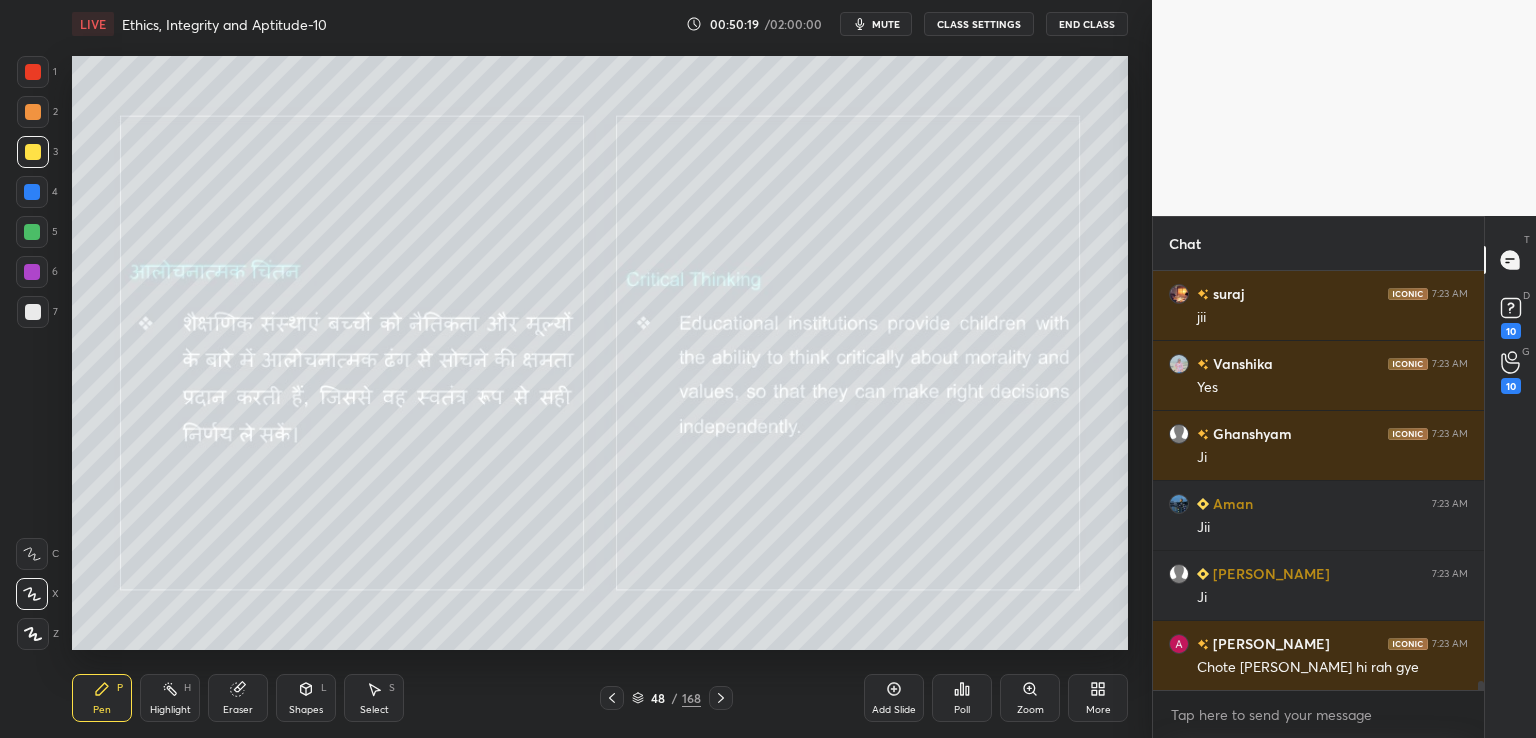 click 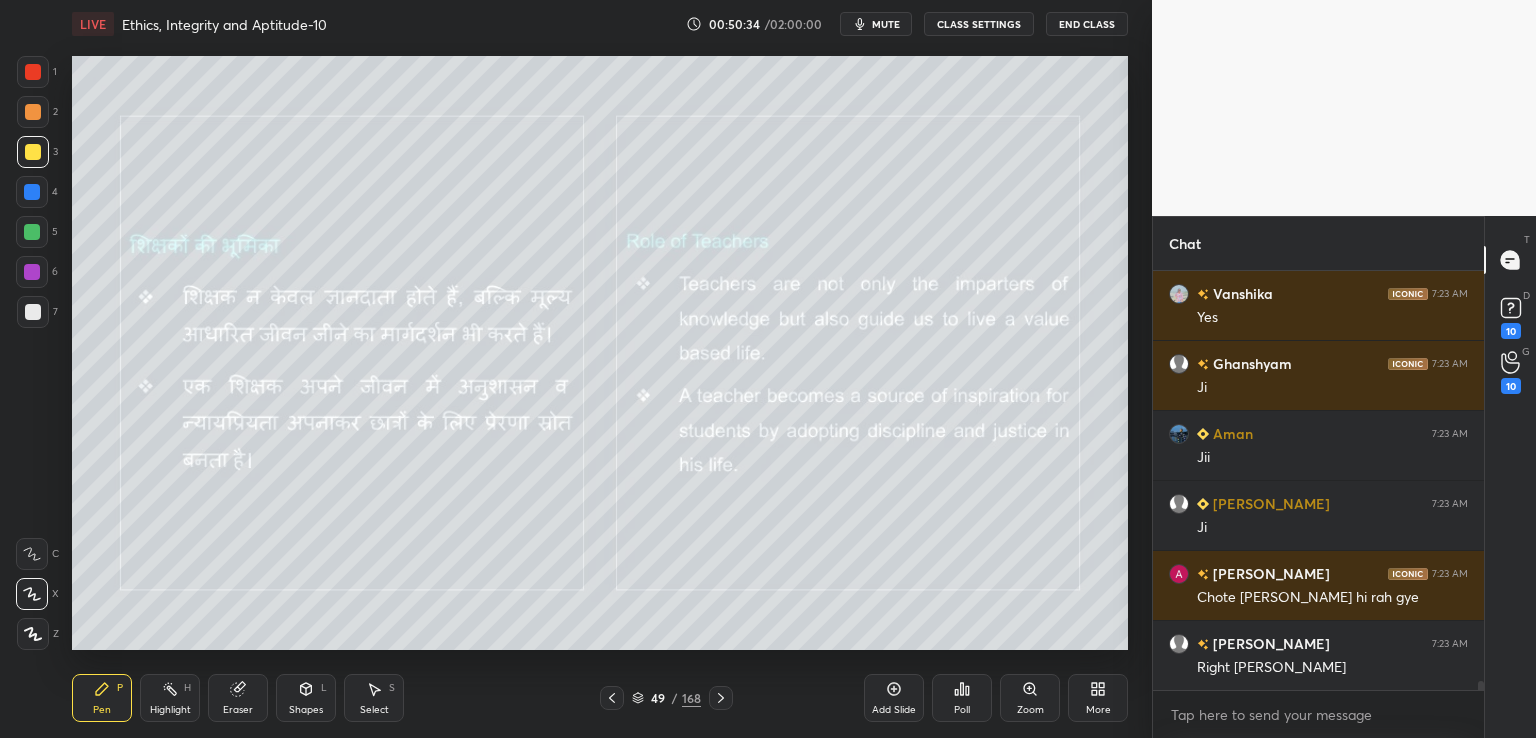 scroll, scrollTop: 20008, scrollLeft: 0, axis: vertical 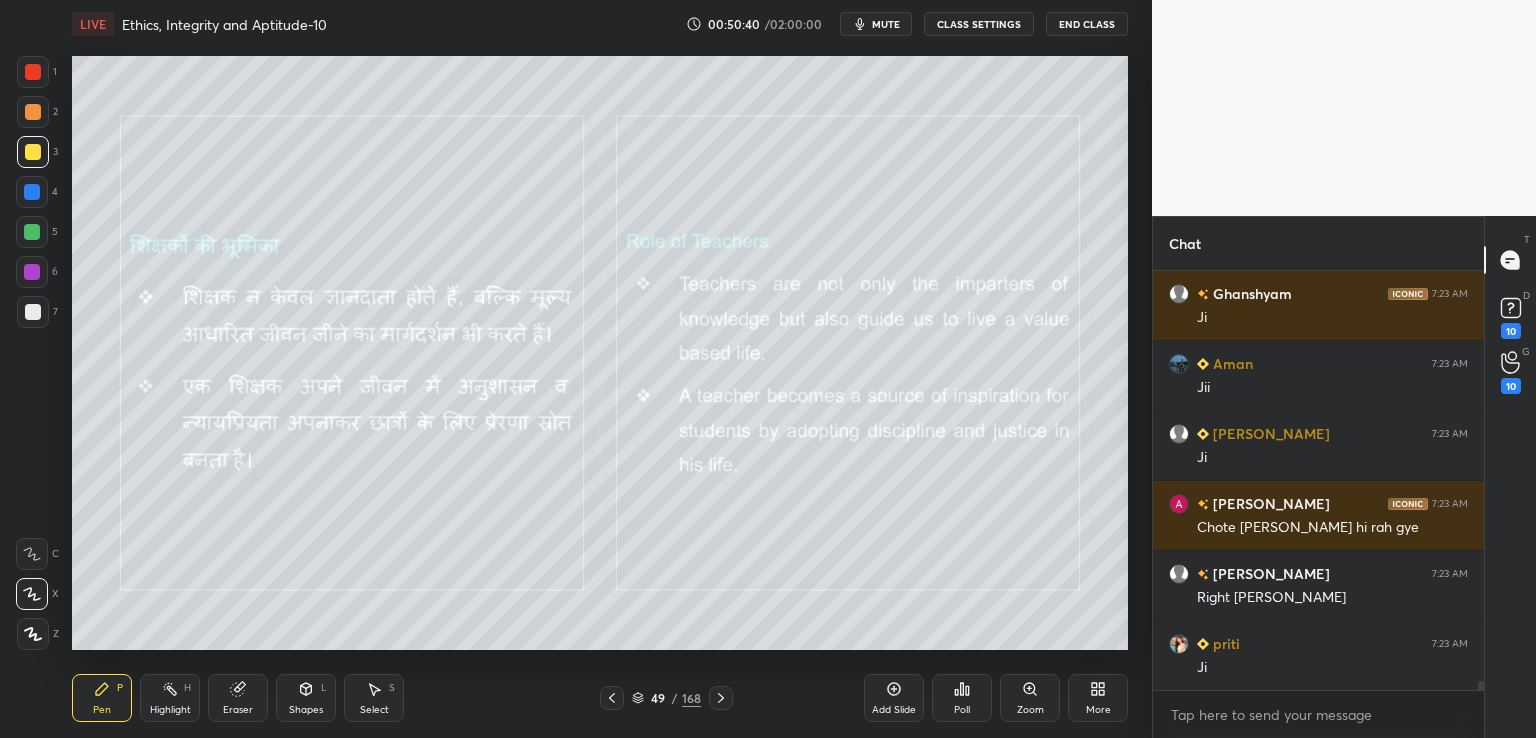 click 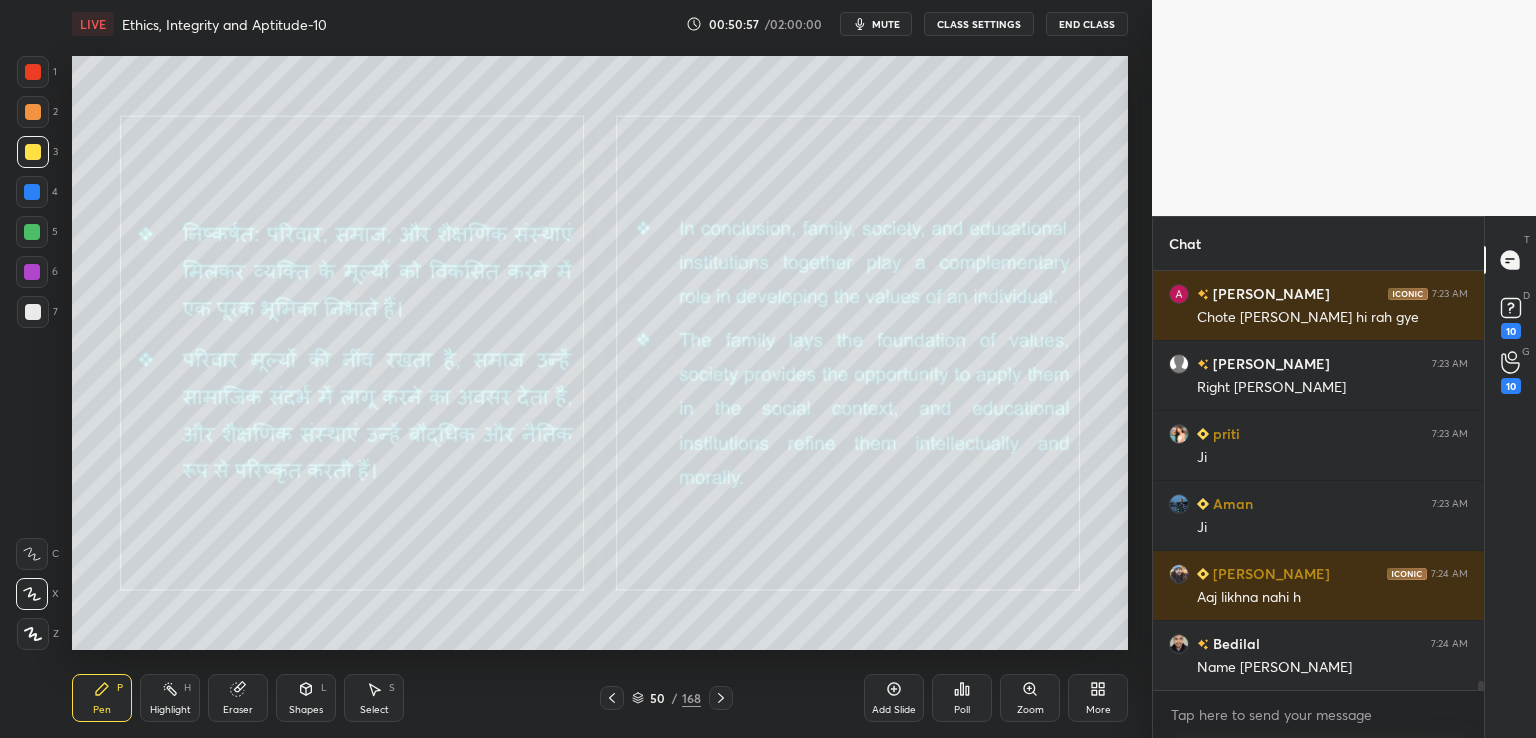 scroll, scrollTop: 20288, scrollLeft: 0, axis: vertical 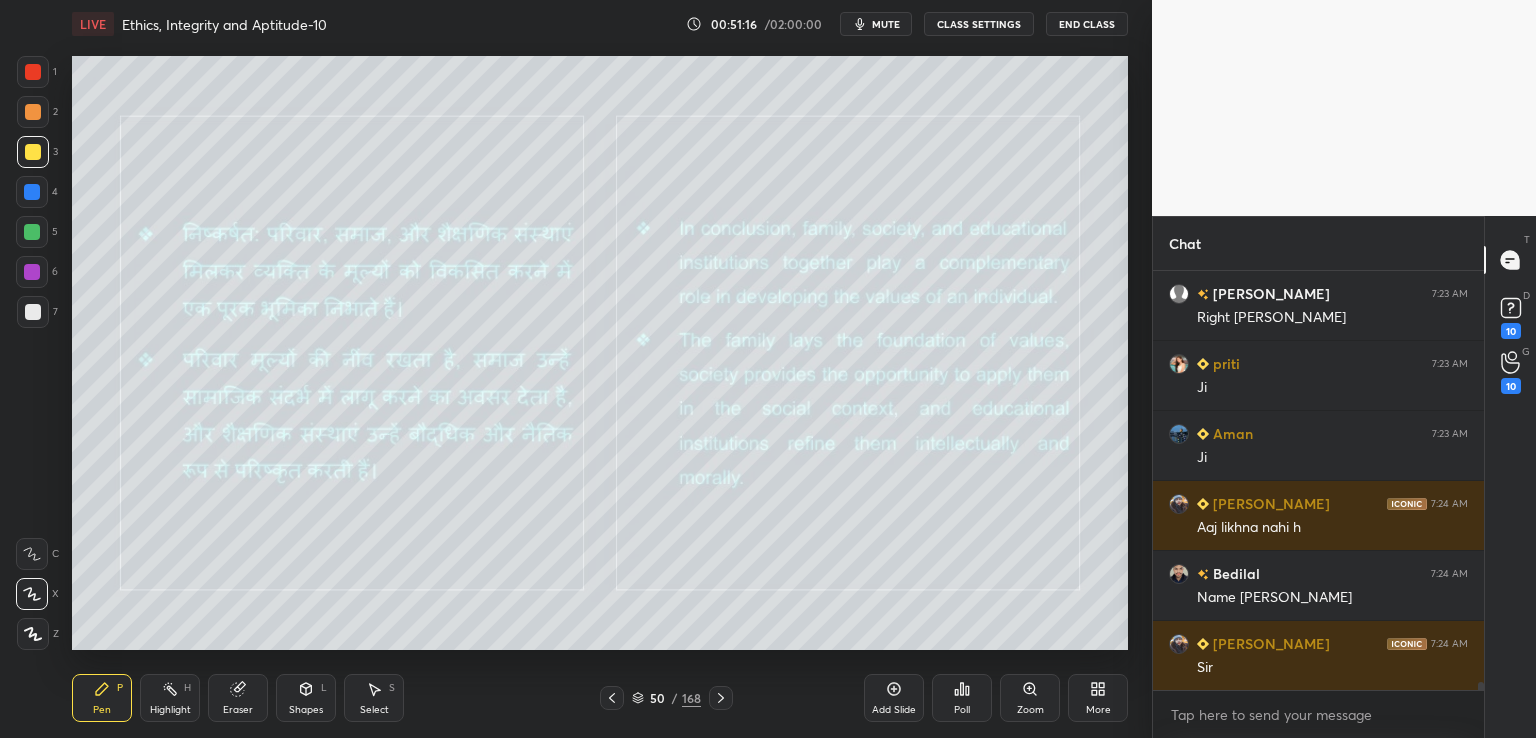 click 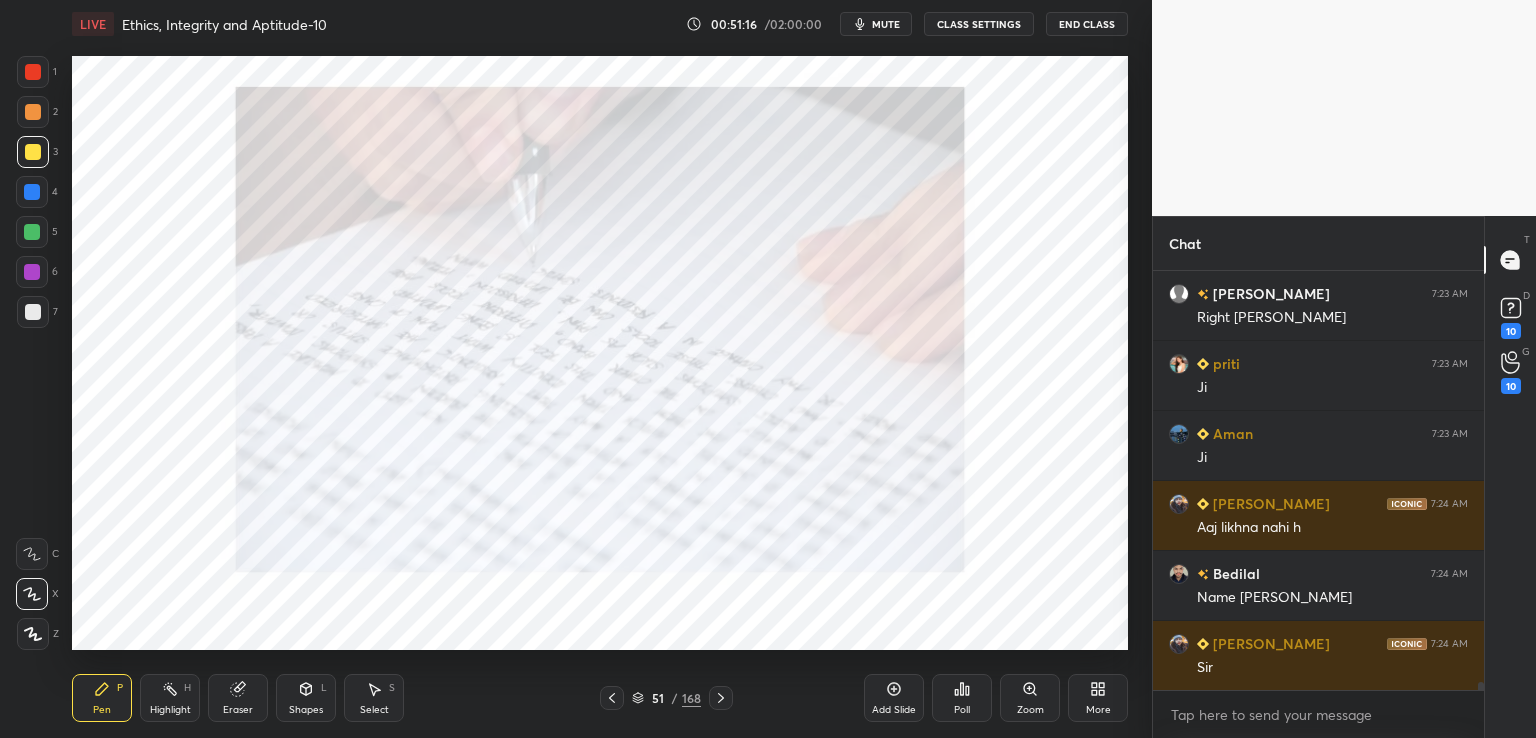 click 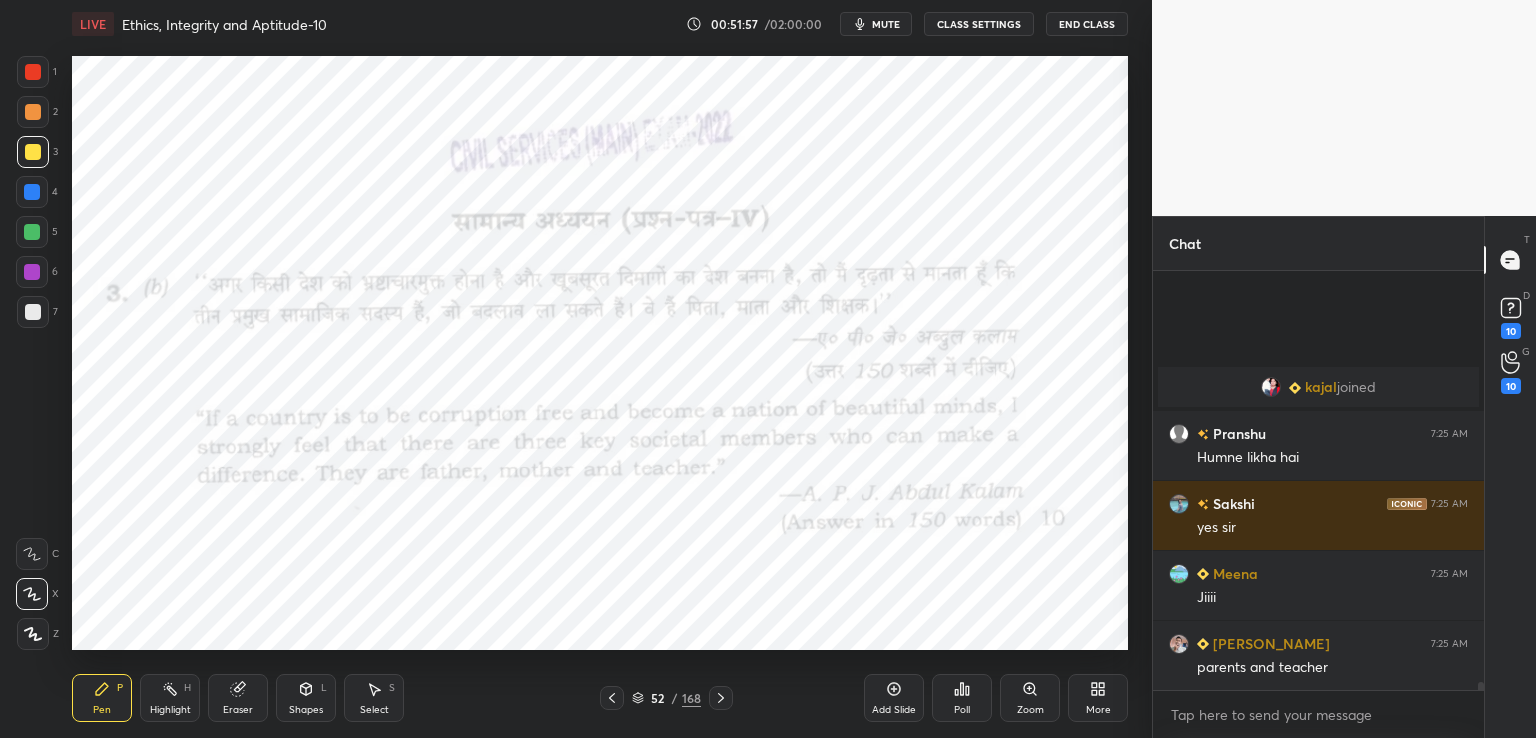 scroll, scrollTop: 20706, scrollLeft: 0, axis: vertical 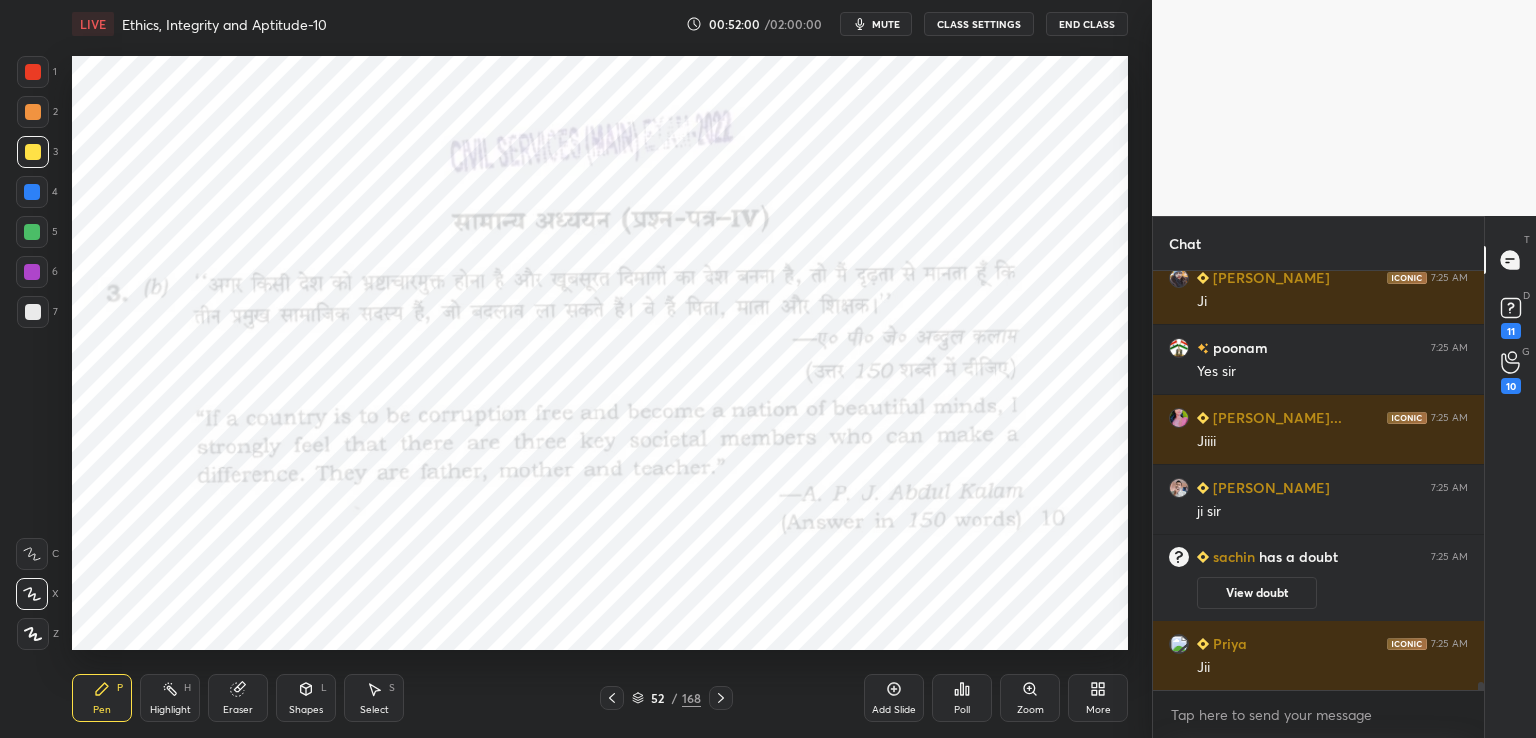 click 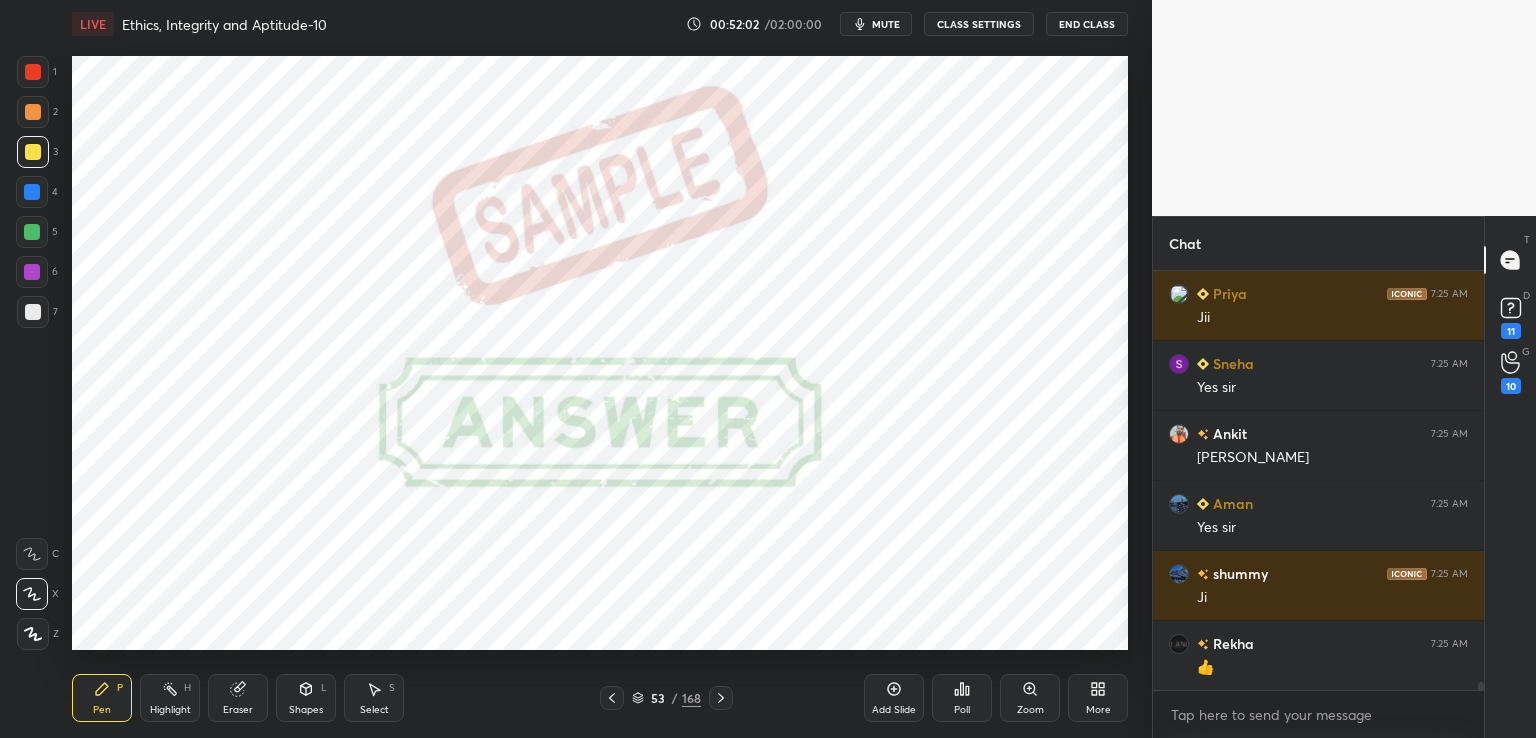 scroll, scrollTop: 21292, scrollLeft: 0, axis: vertical 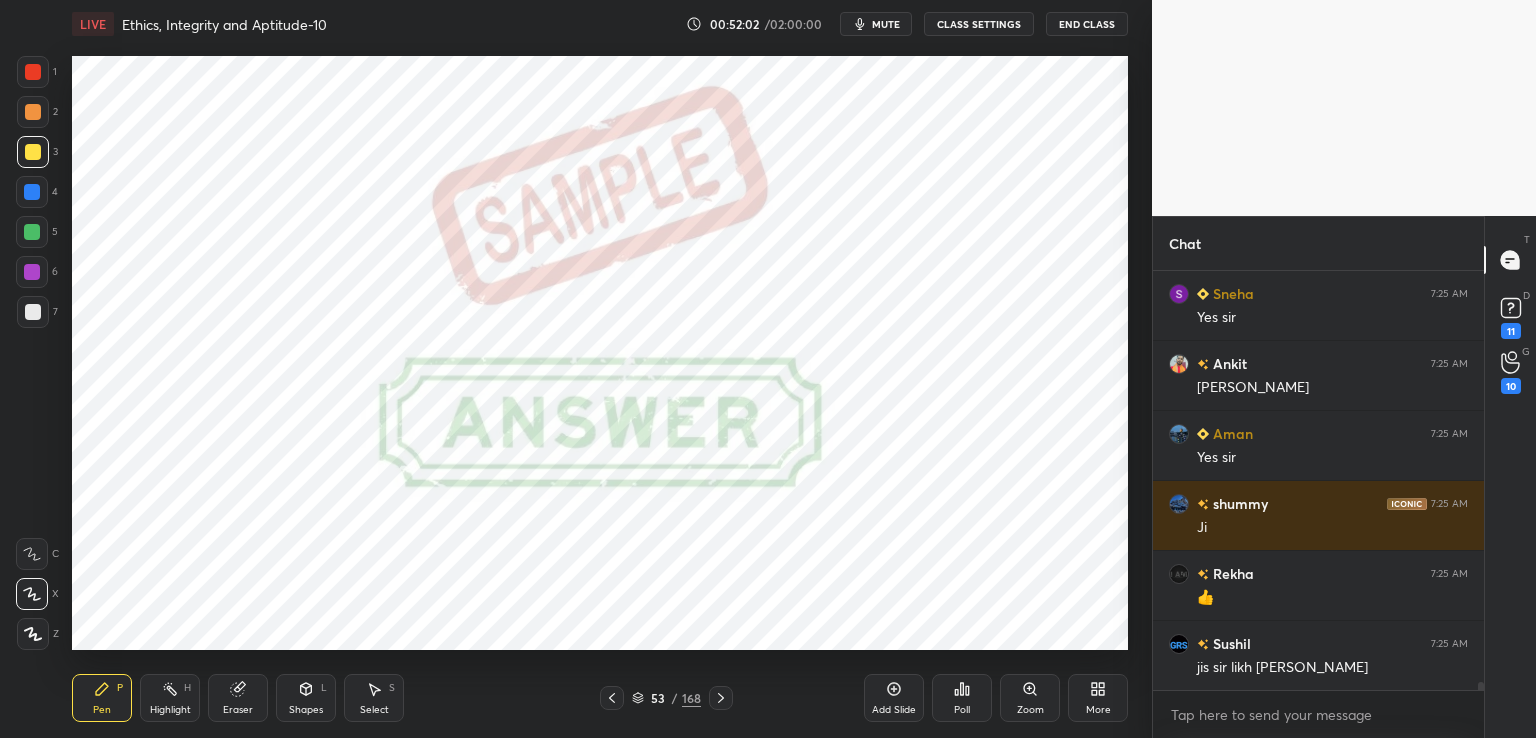 click 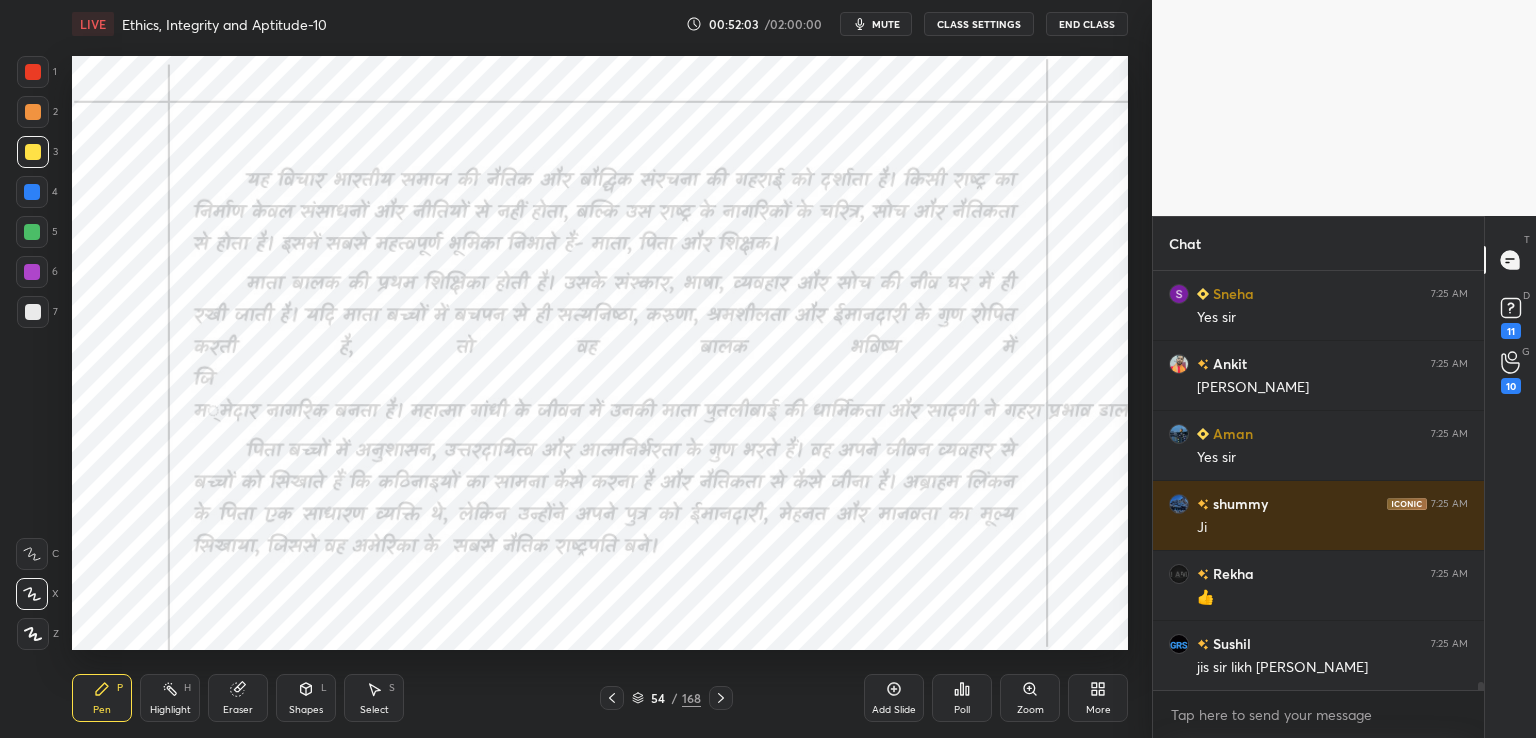 scroll, scrollTop: 21362, scrollLeft: 0, axis: vertical 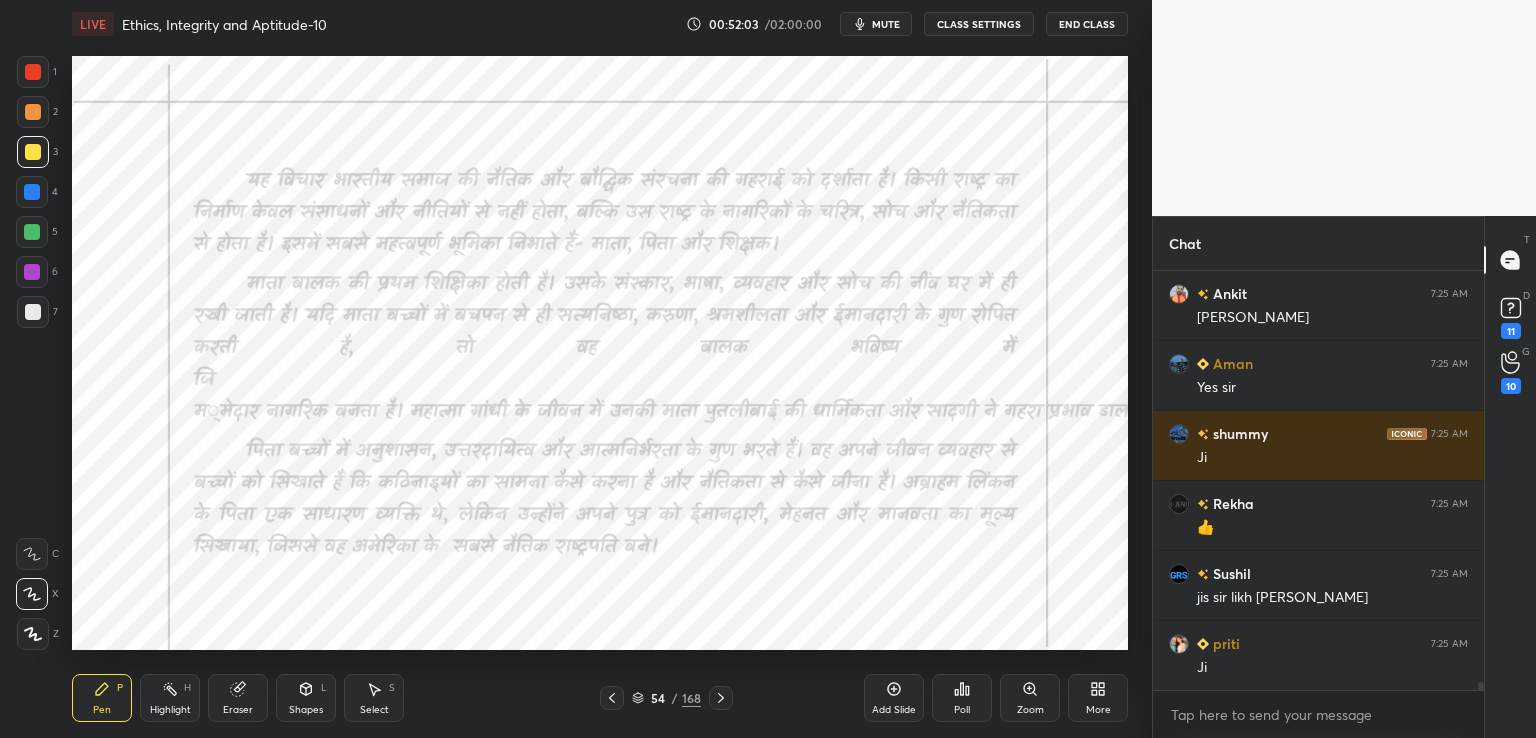 click 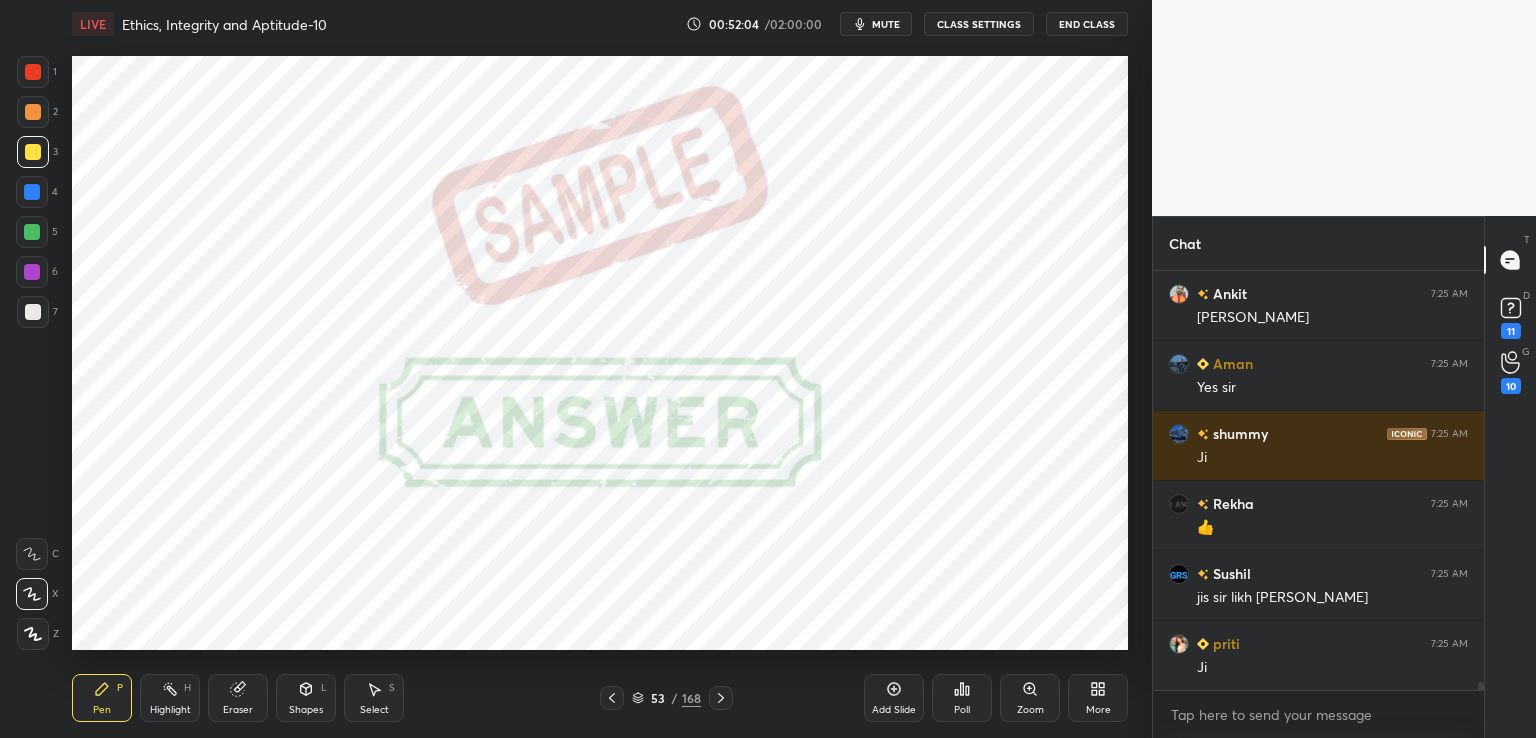 scroll, scrollTop: 21432, scrollLeft: 0, axis: vertical 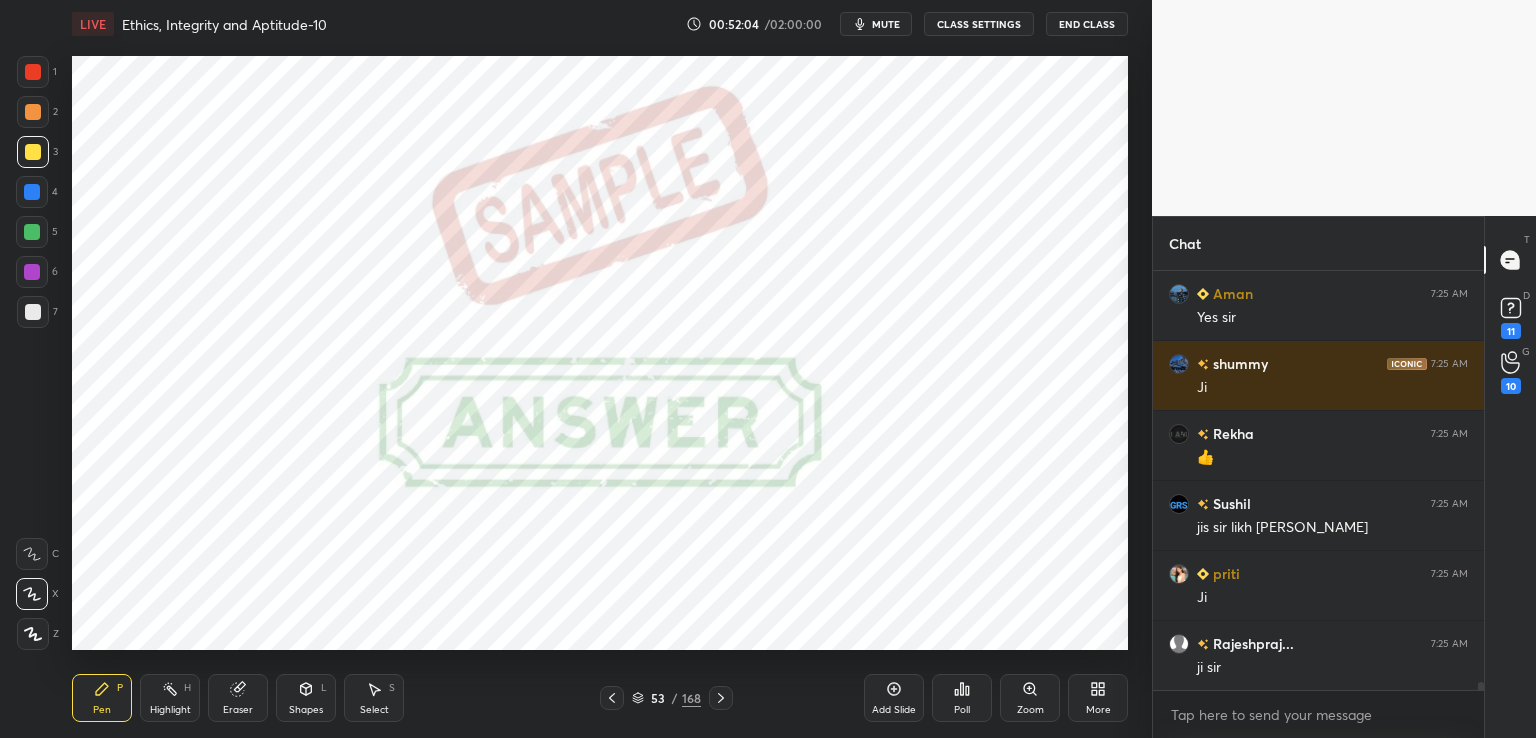 click 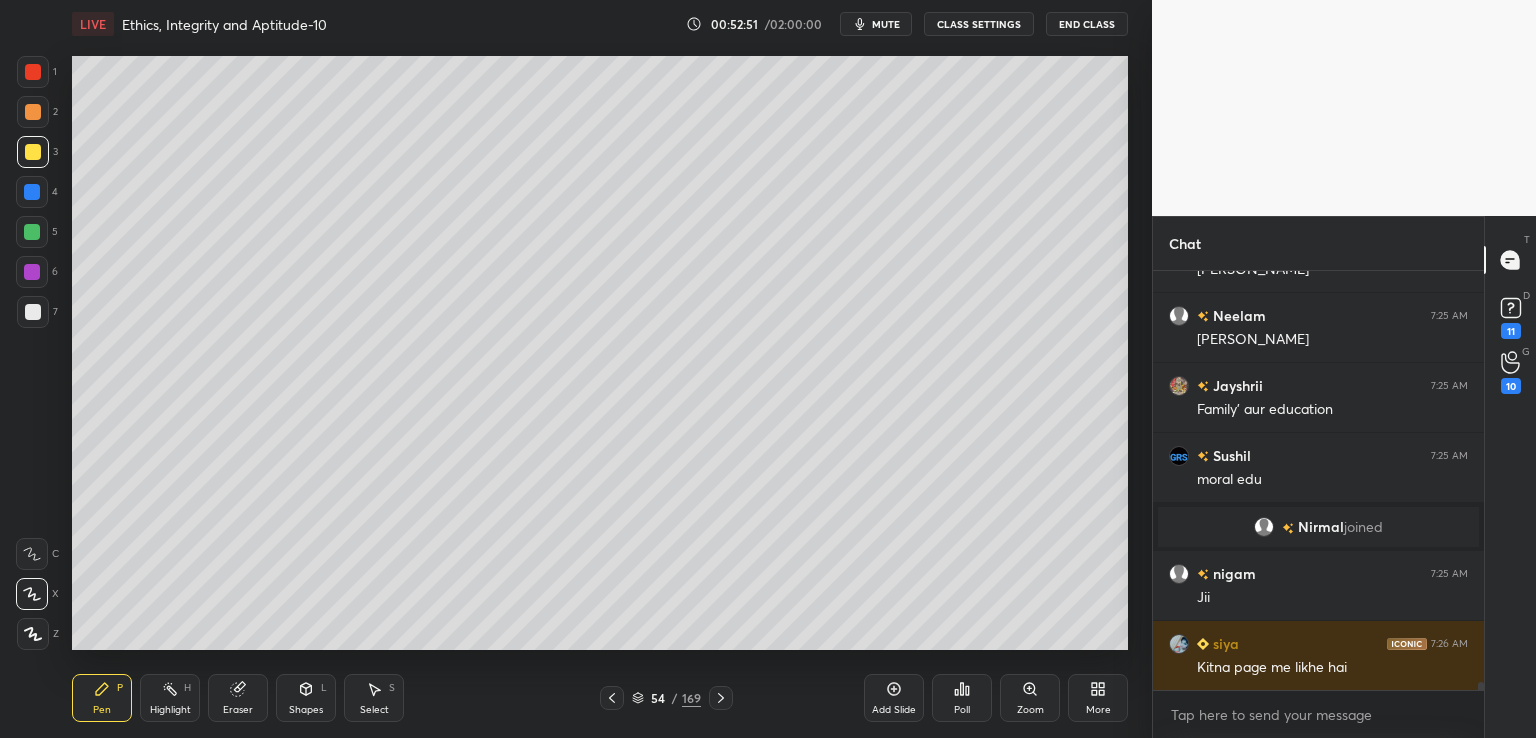 scroll, scrollTop: 21948, scrollLeft: 0, axis: vertical 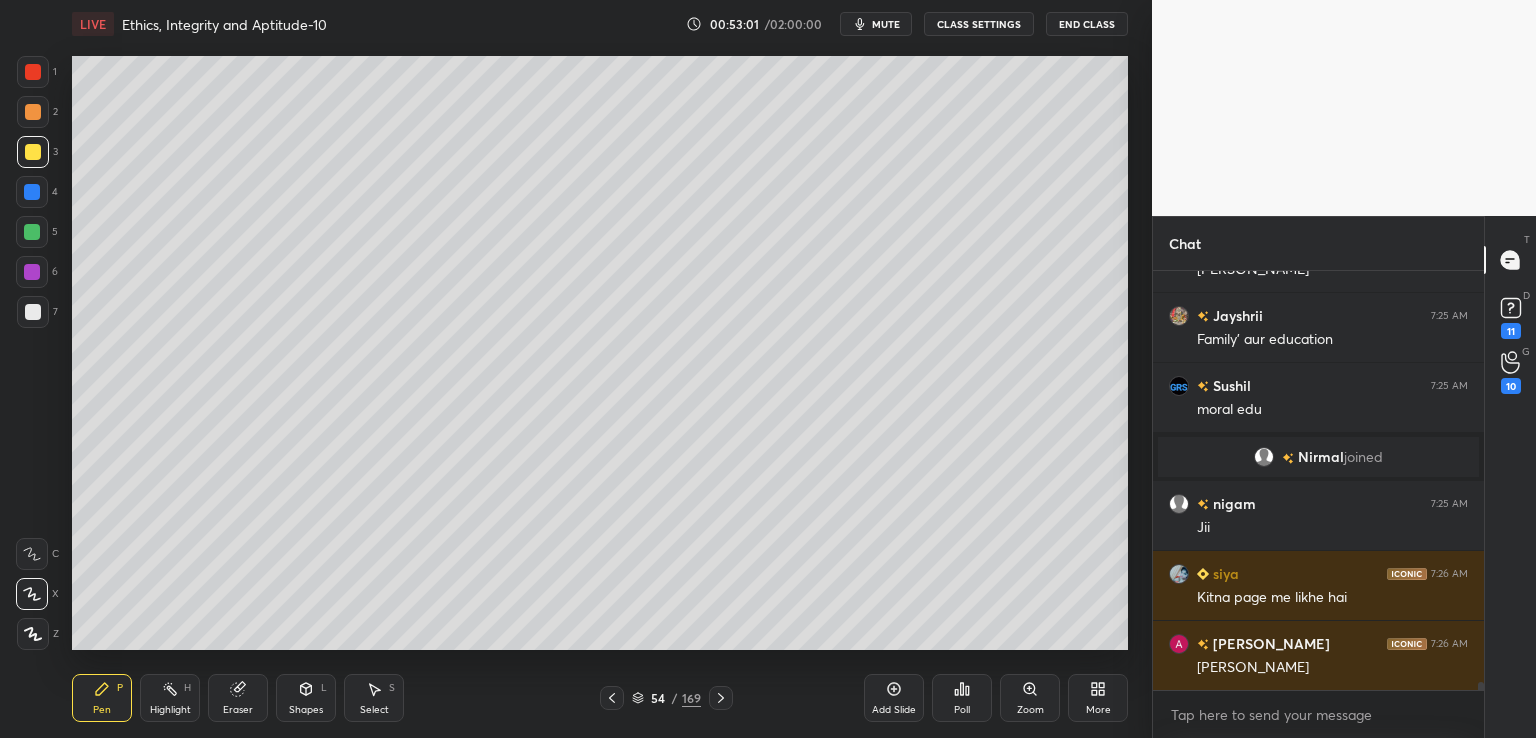 click 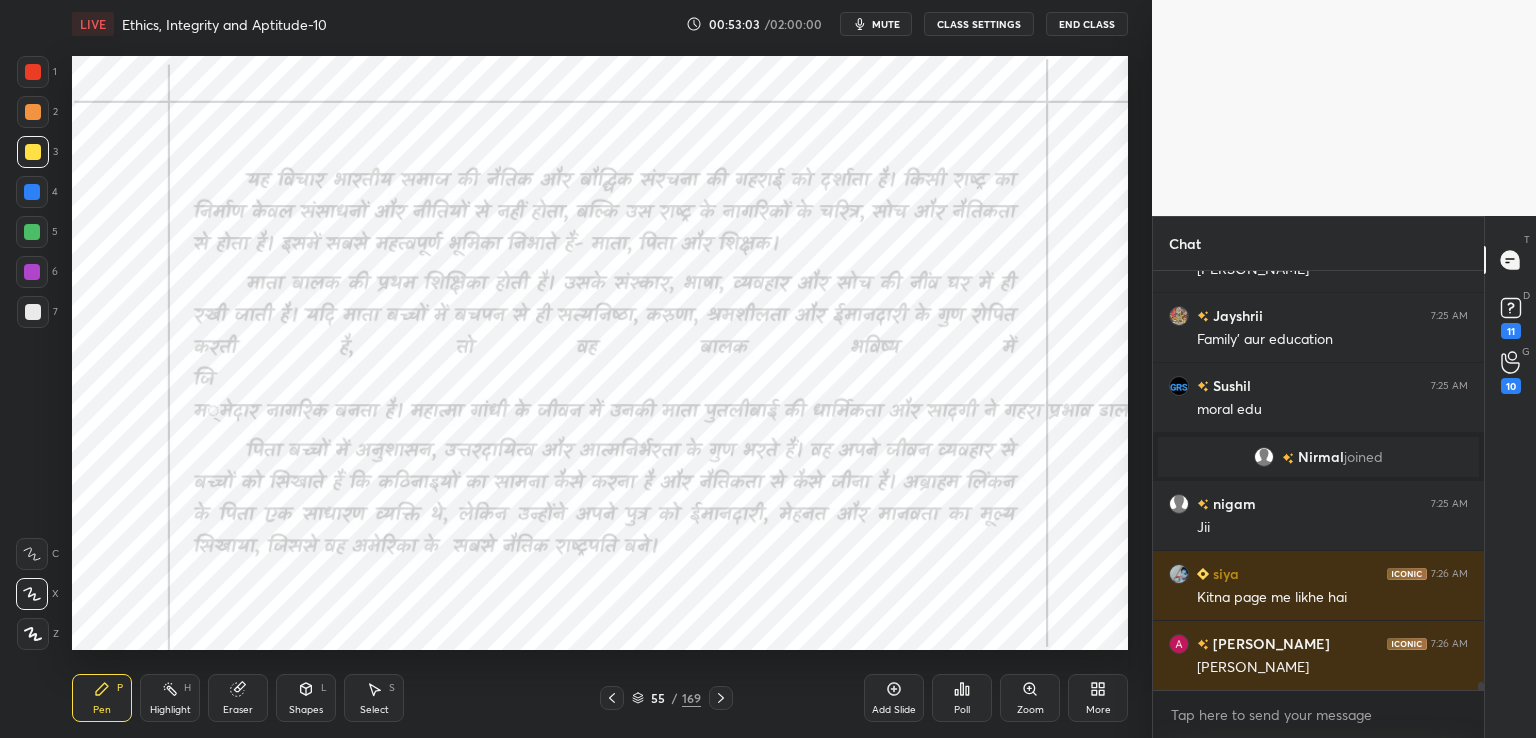 click at bounding box center (32, 192) 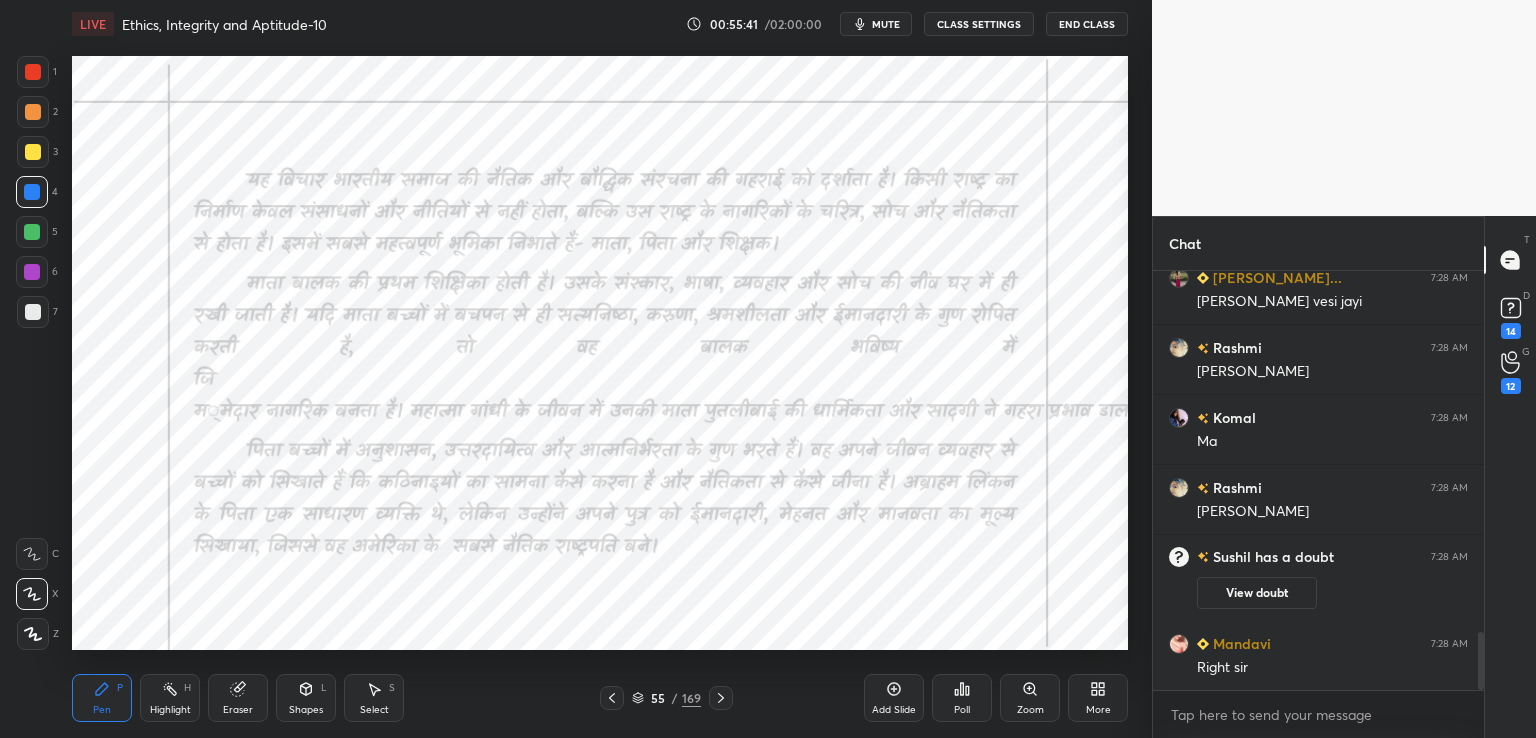 scroll, scrollTop: 2720, scrollLeft: 0, axis: vertical 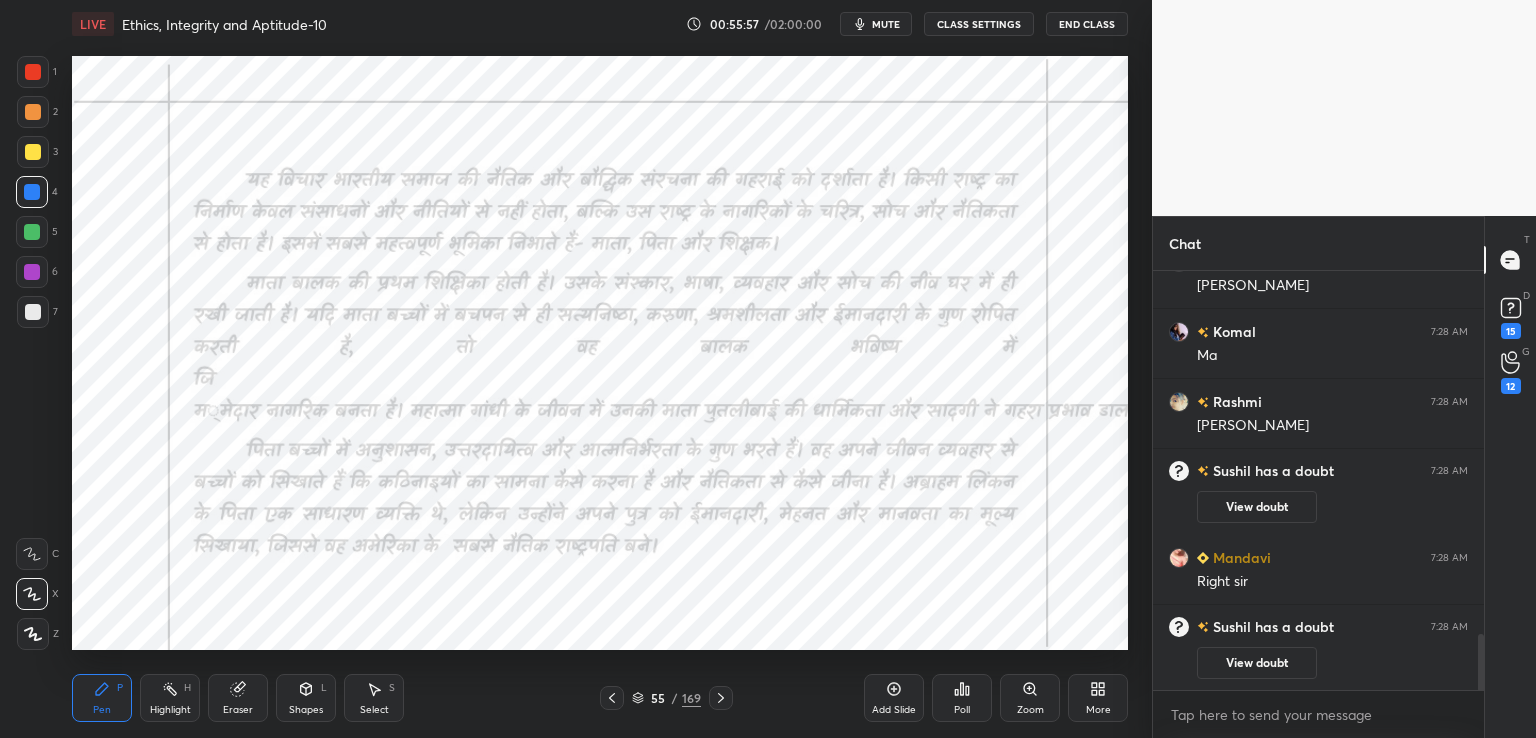 click 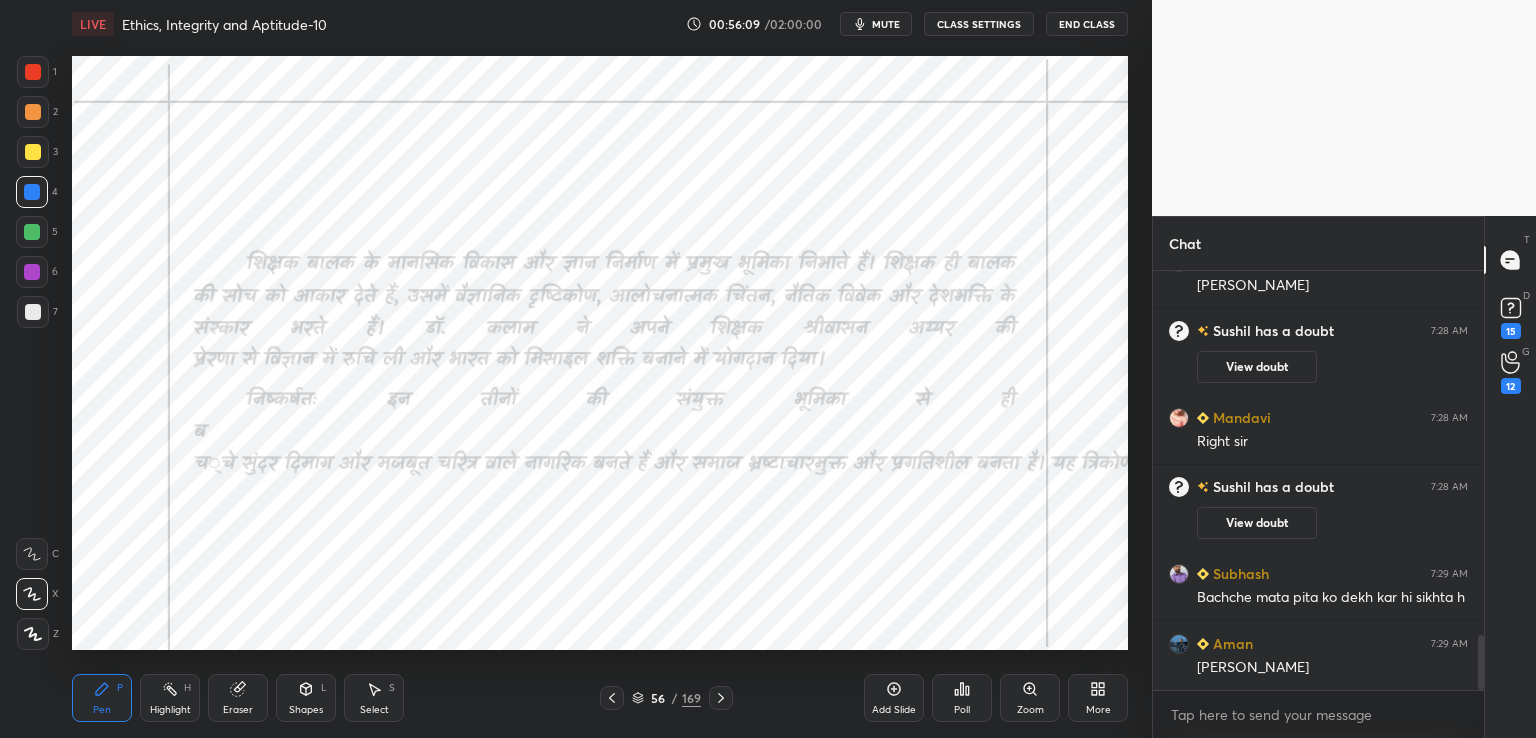 scroll, scrollTop: 2848, scrollLeft: 0, axis: vertical 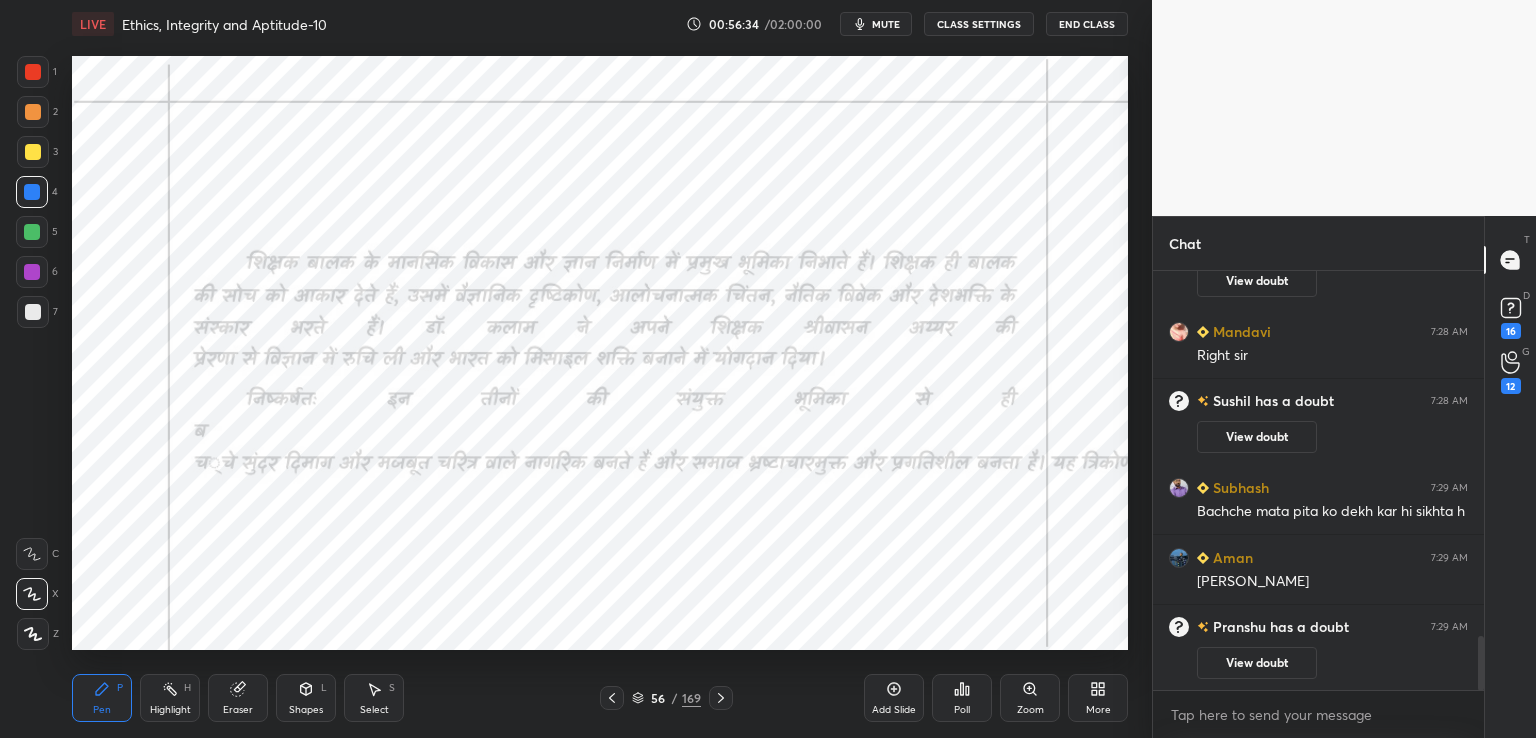 click 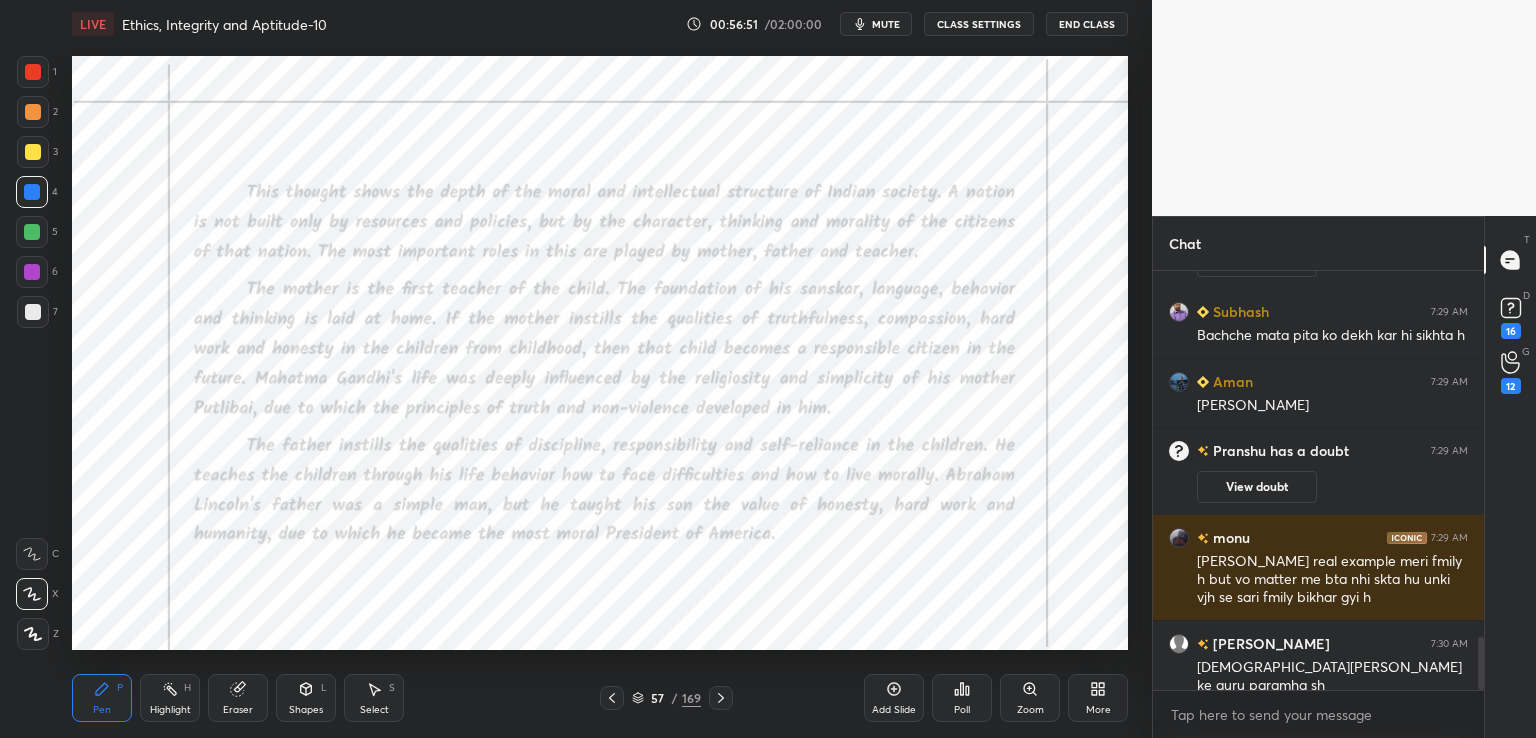 scroll, scrollTop: 2972, scrollLeft: 0, axis: vertical 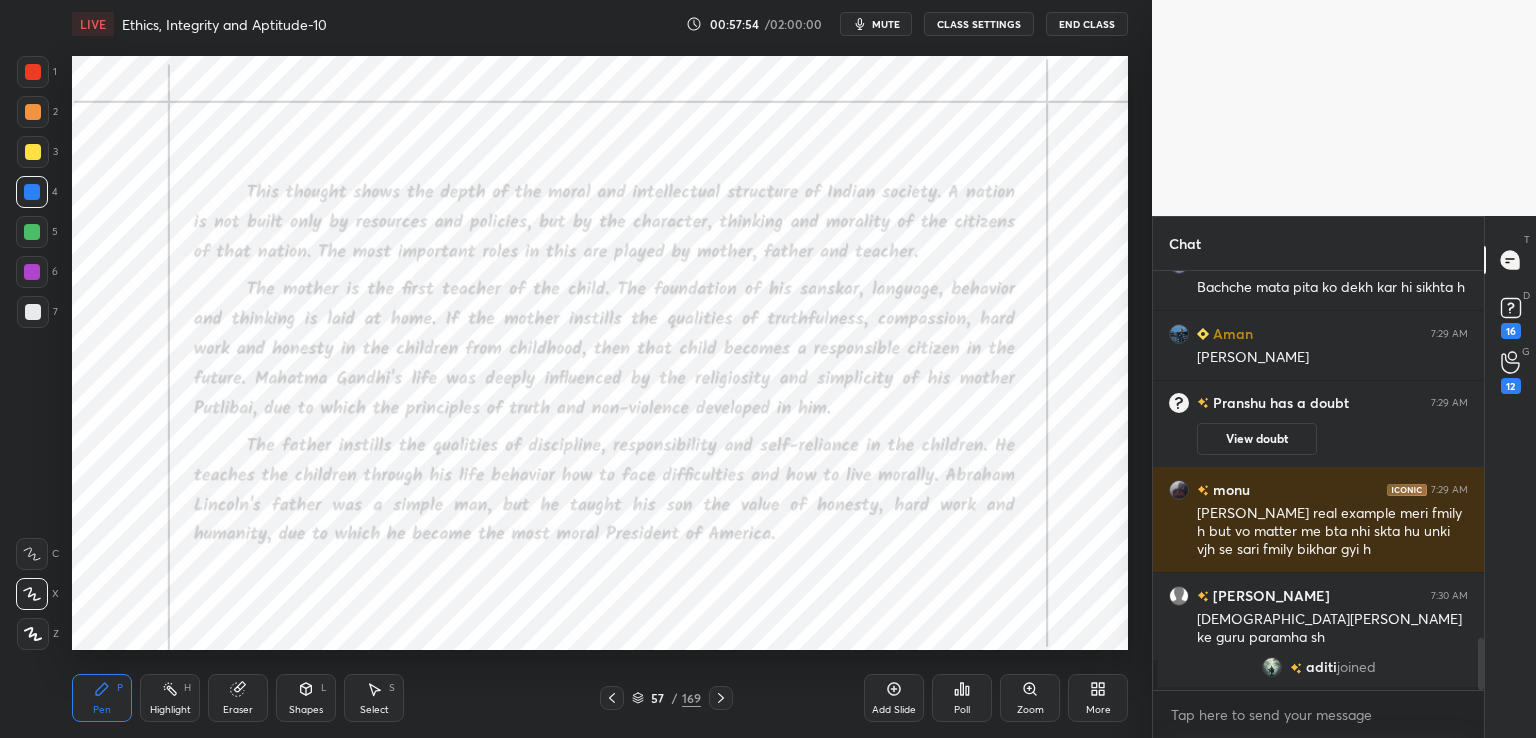 click 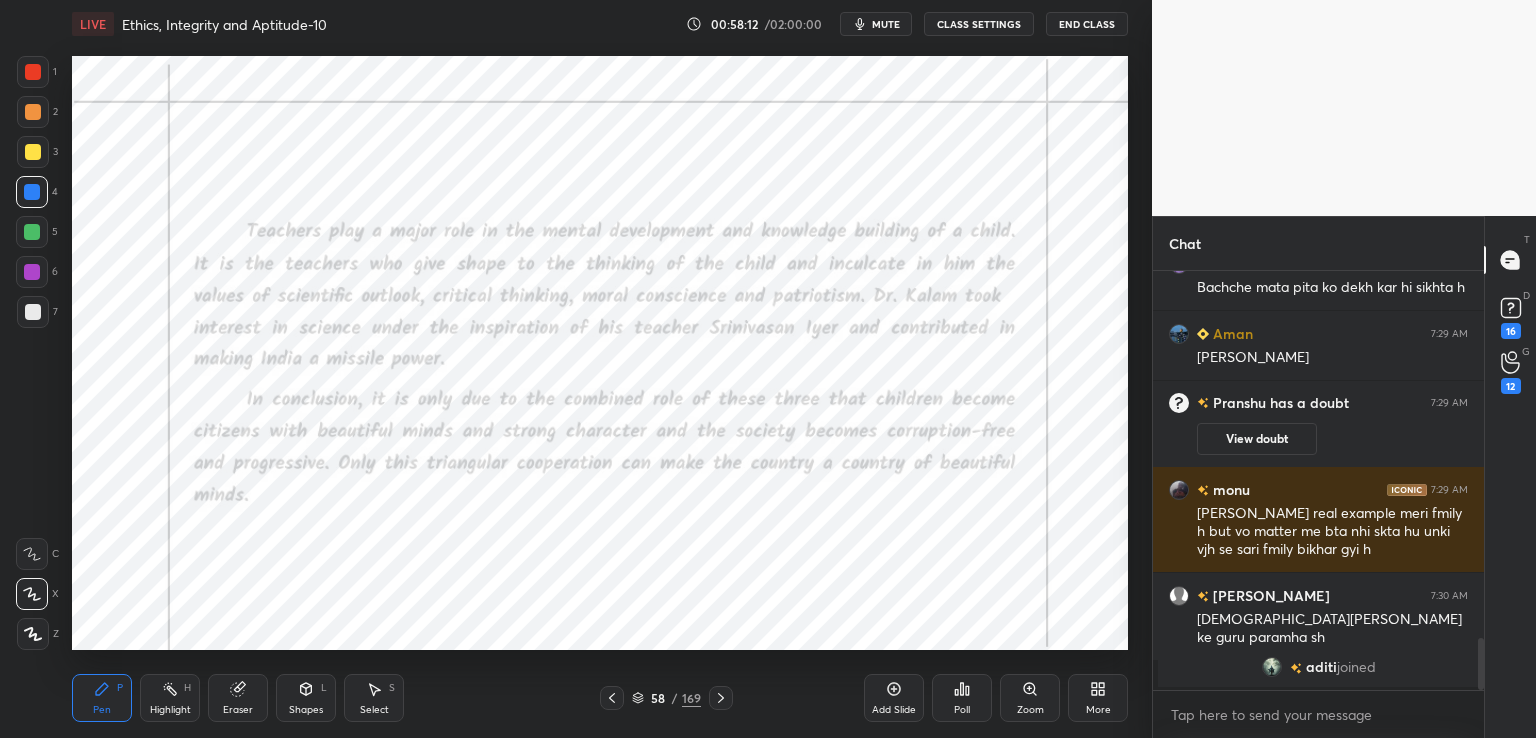 click 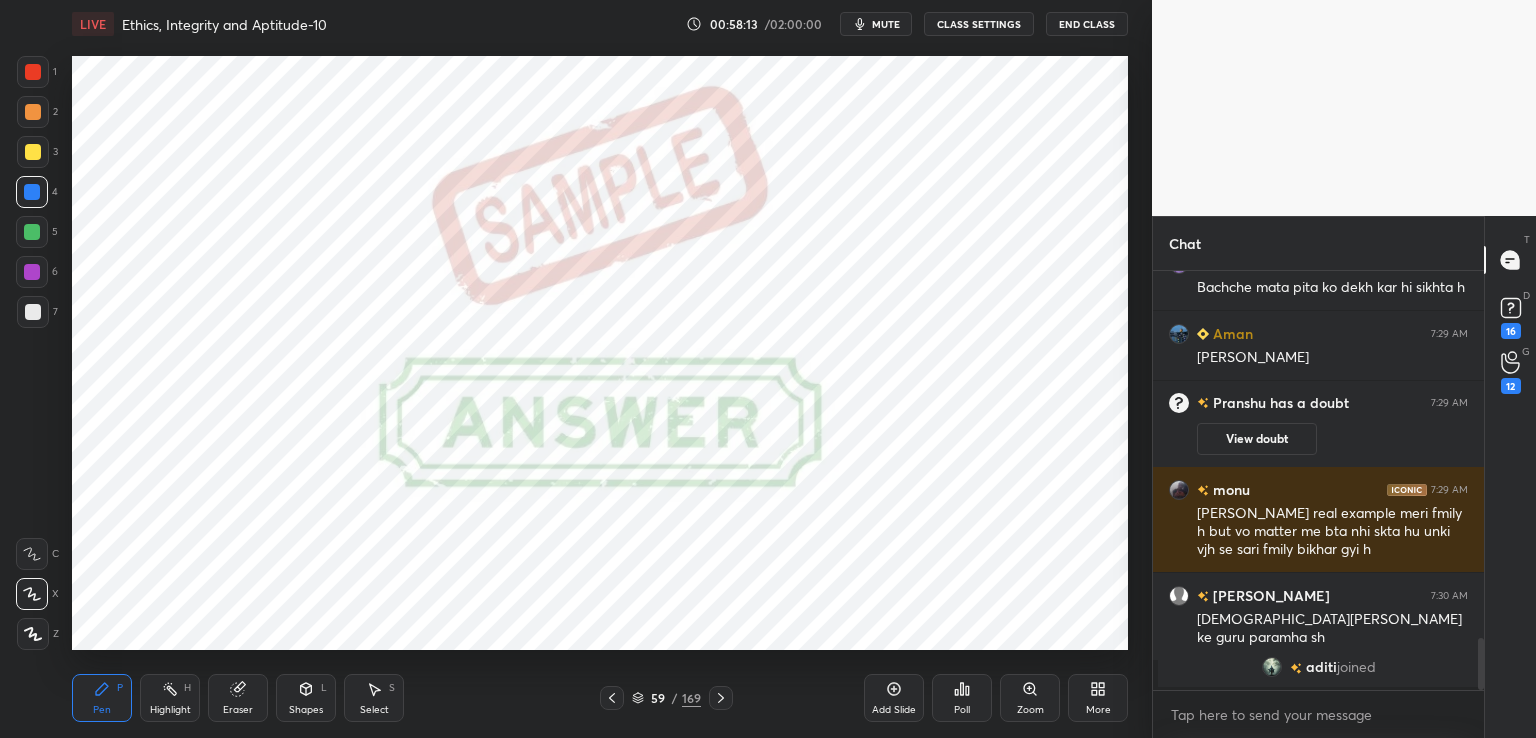 click 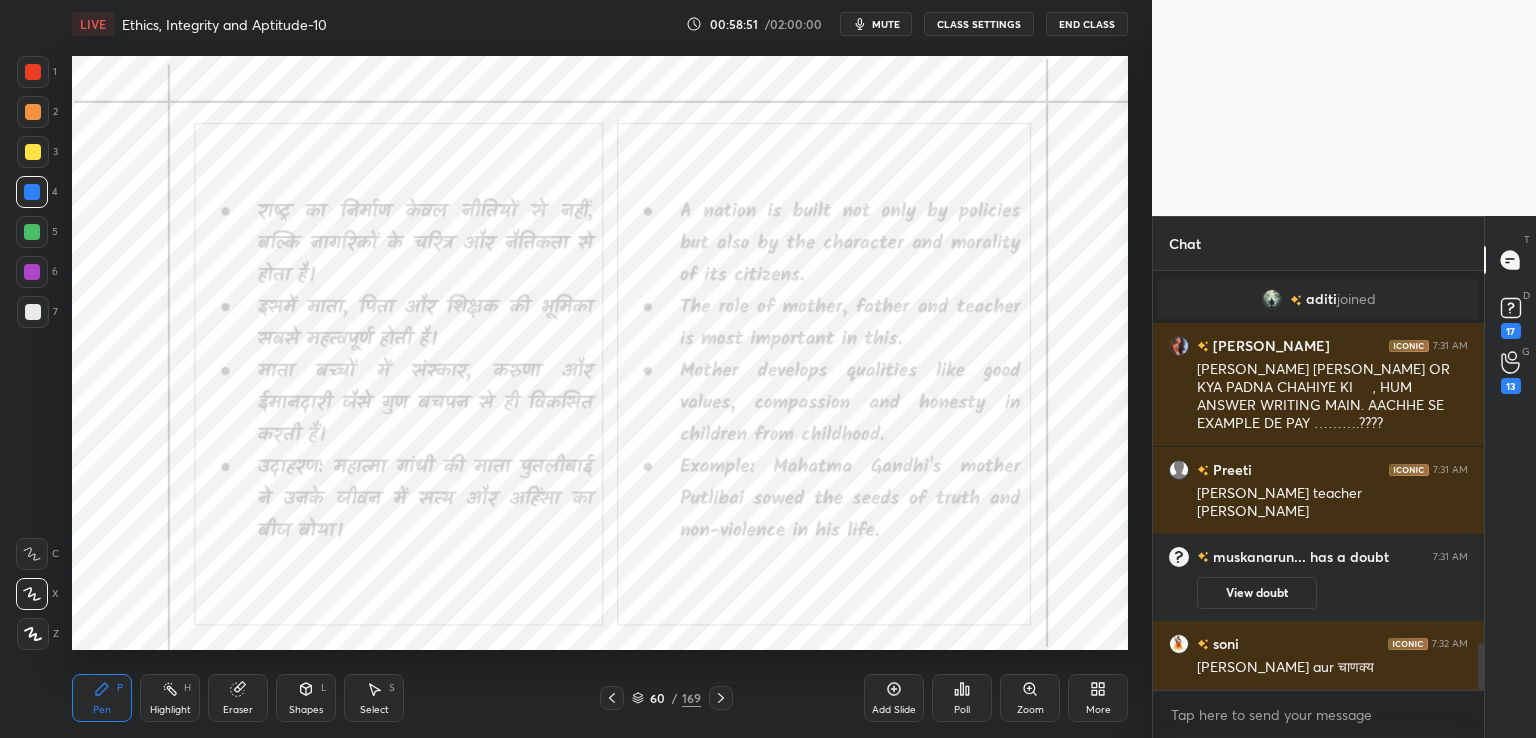 scroll, scrollTop: 3310, scrollLeft: 0, axis: vertical 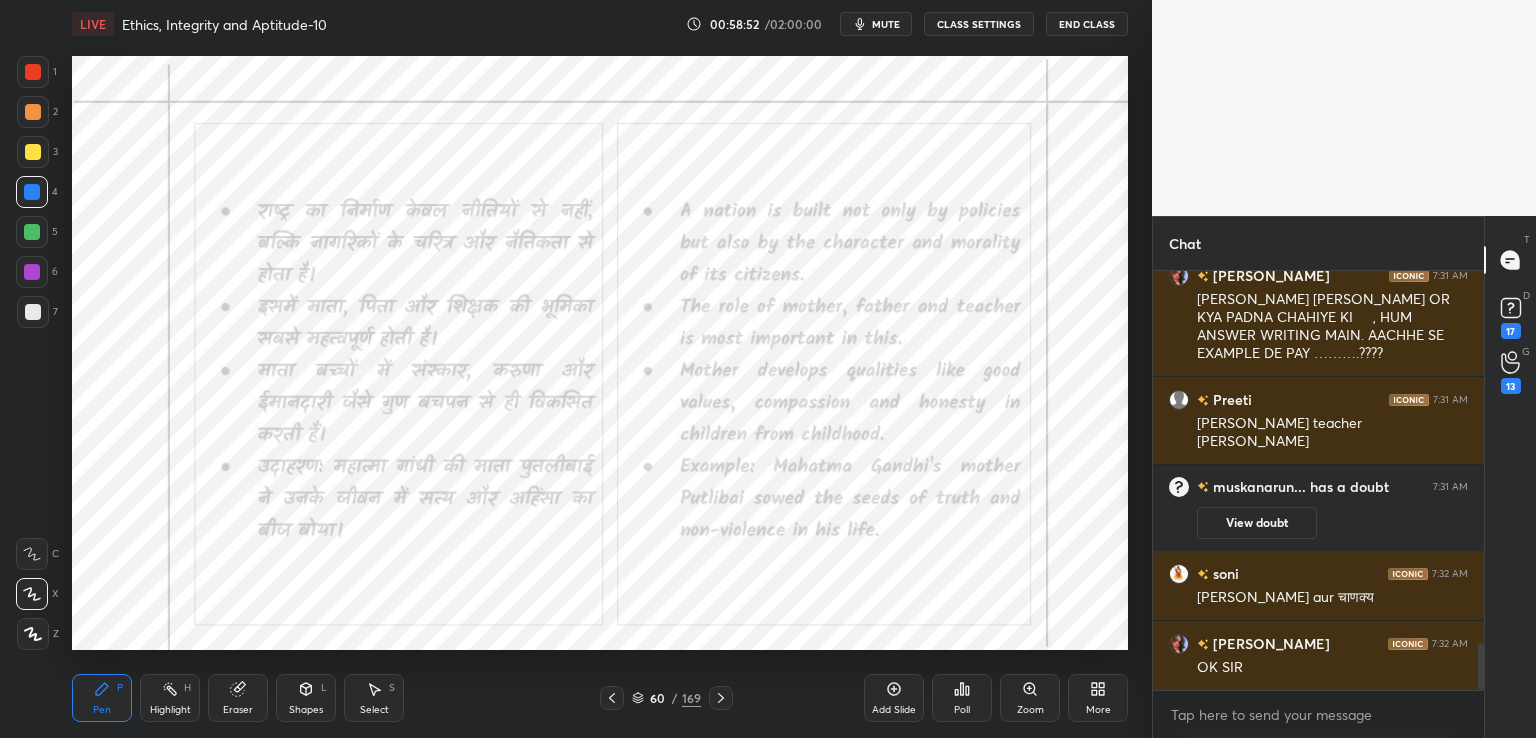 click 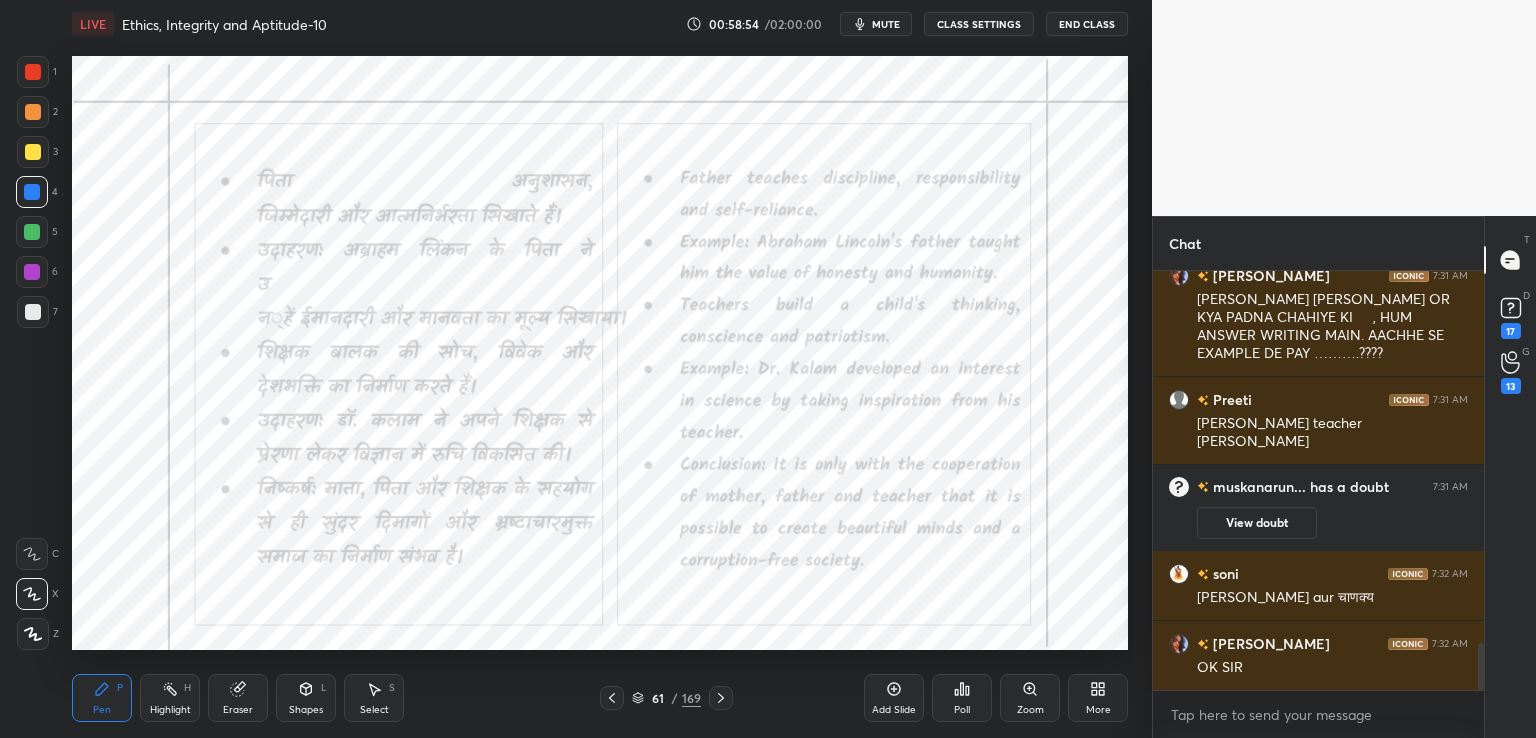 click 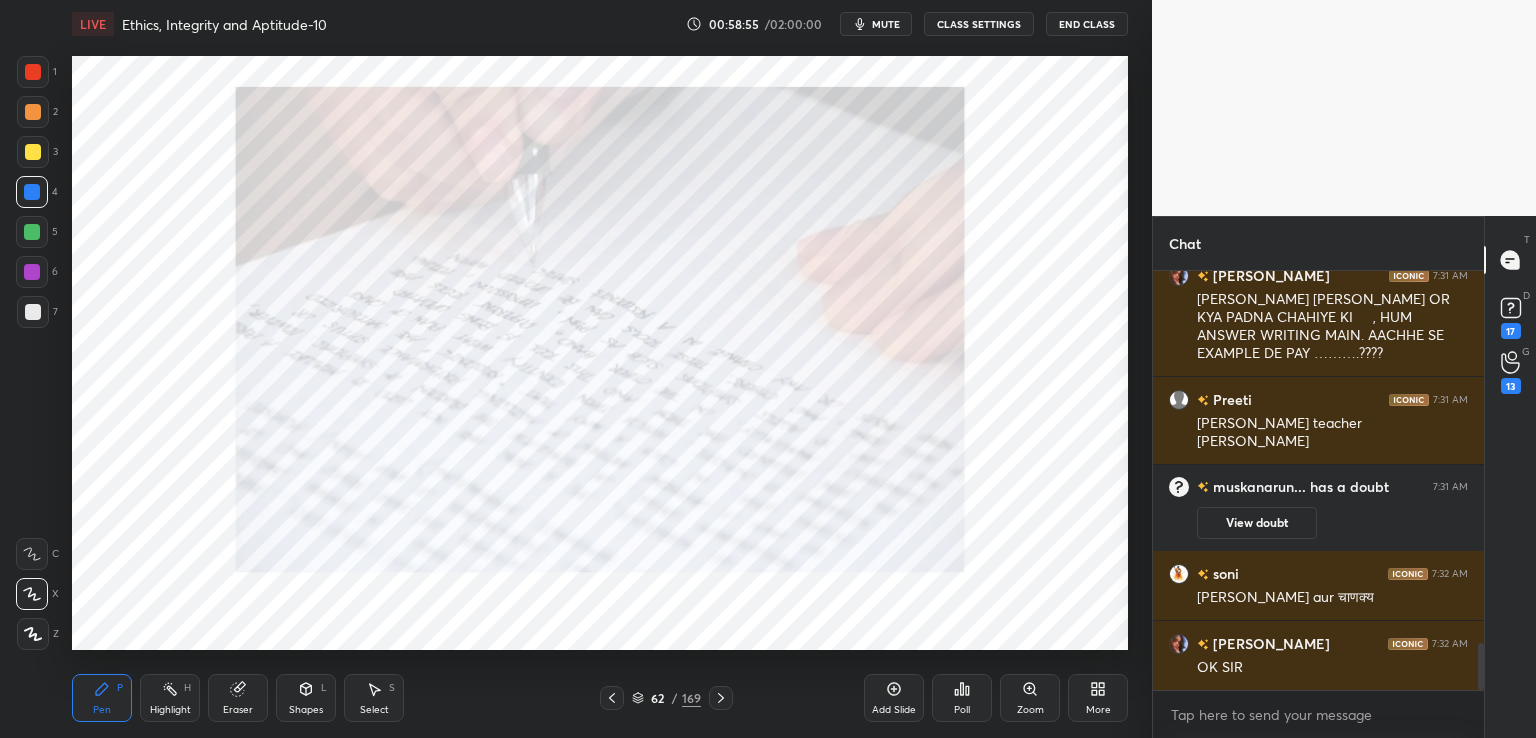 scroll, scrollTop: 3396, scrollLeft: 0, axis: vertical 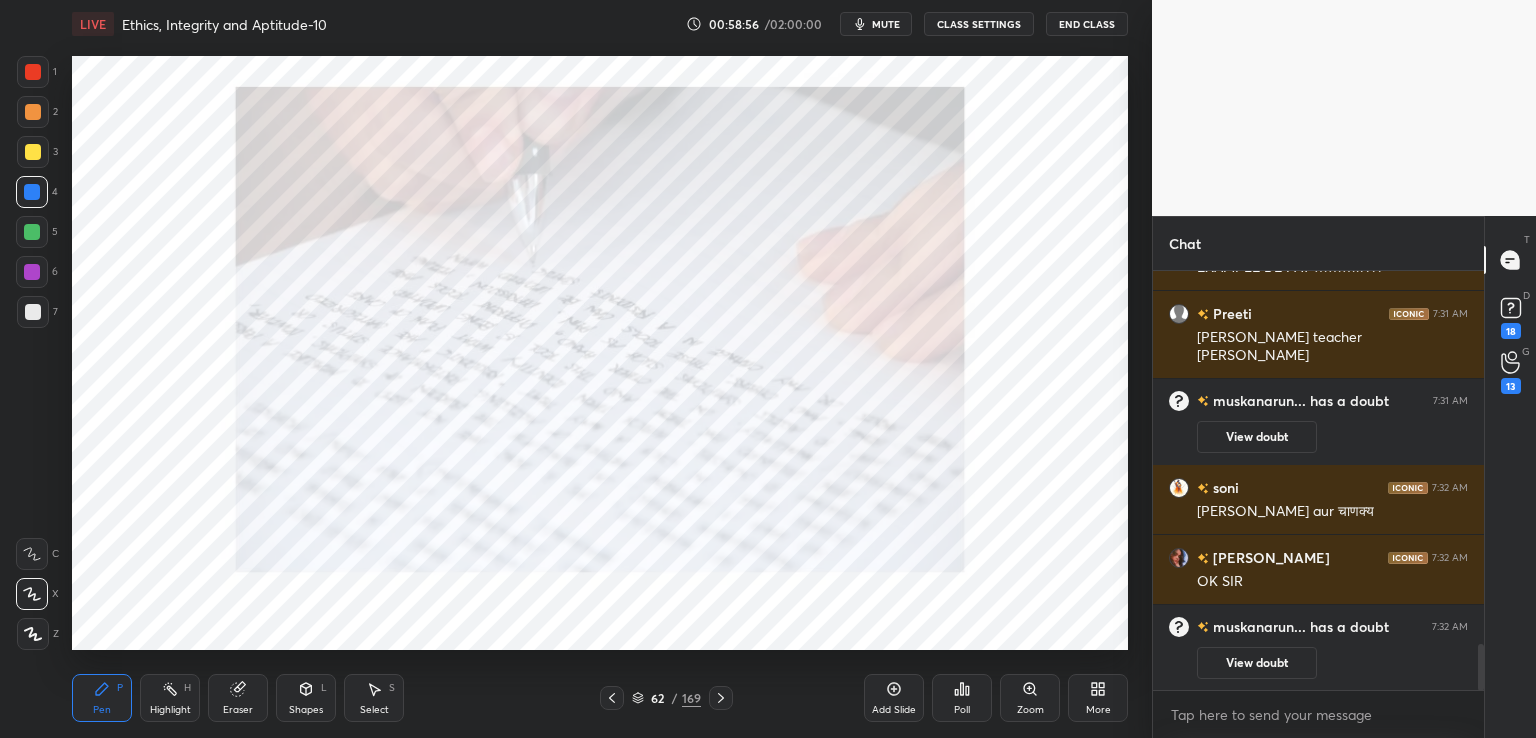 click 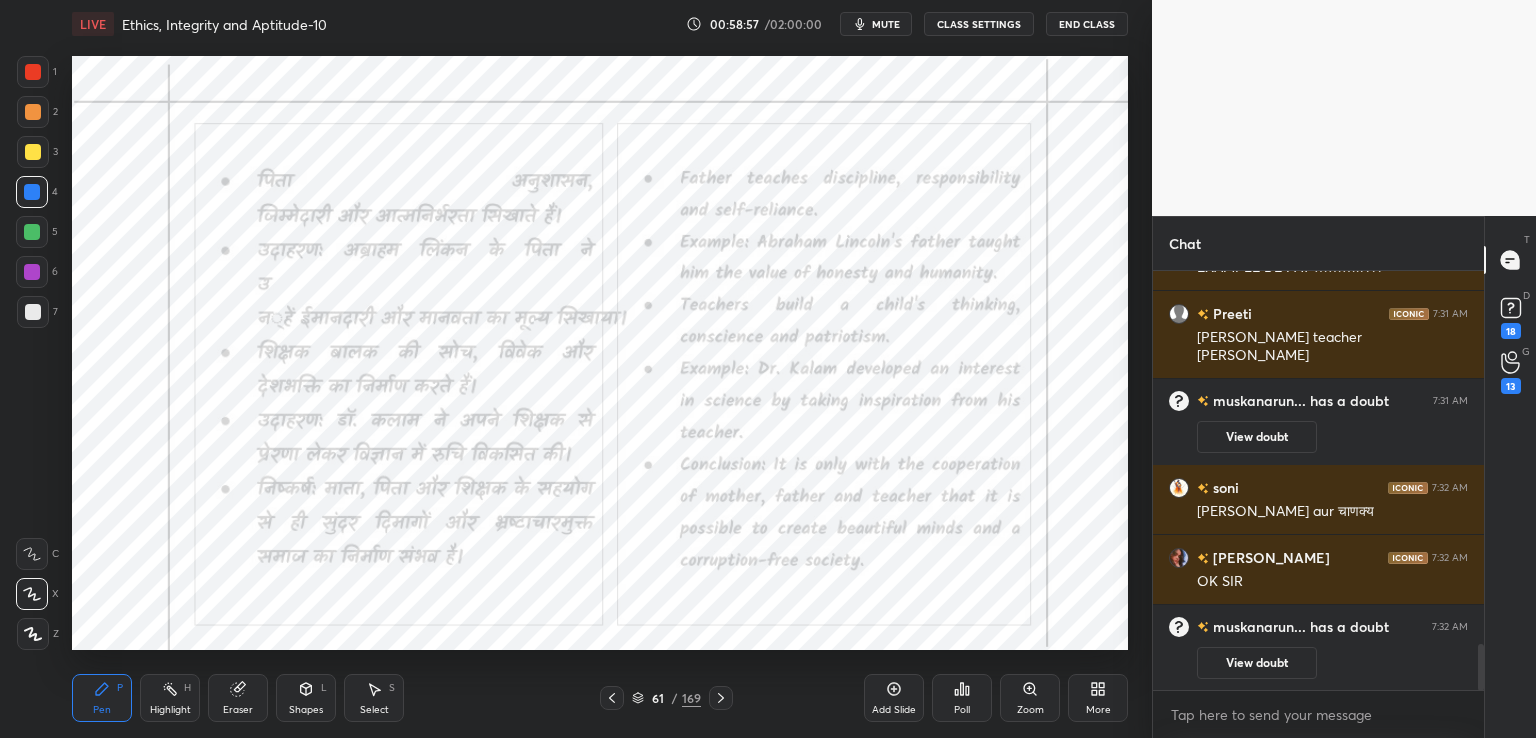 scroll, scrollTop: 3446, scrollLeft: 0, axis: vertical 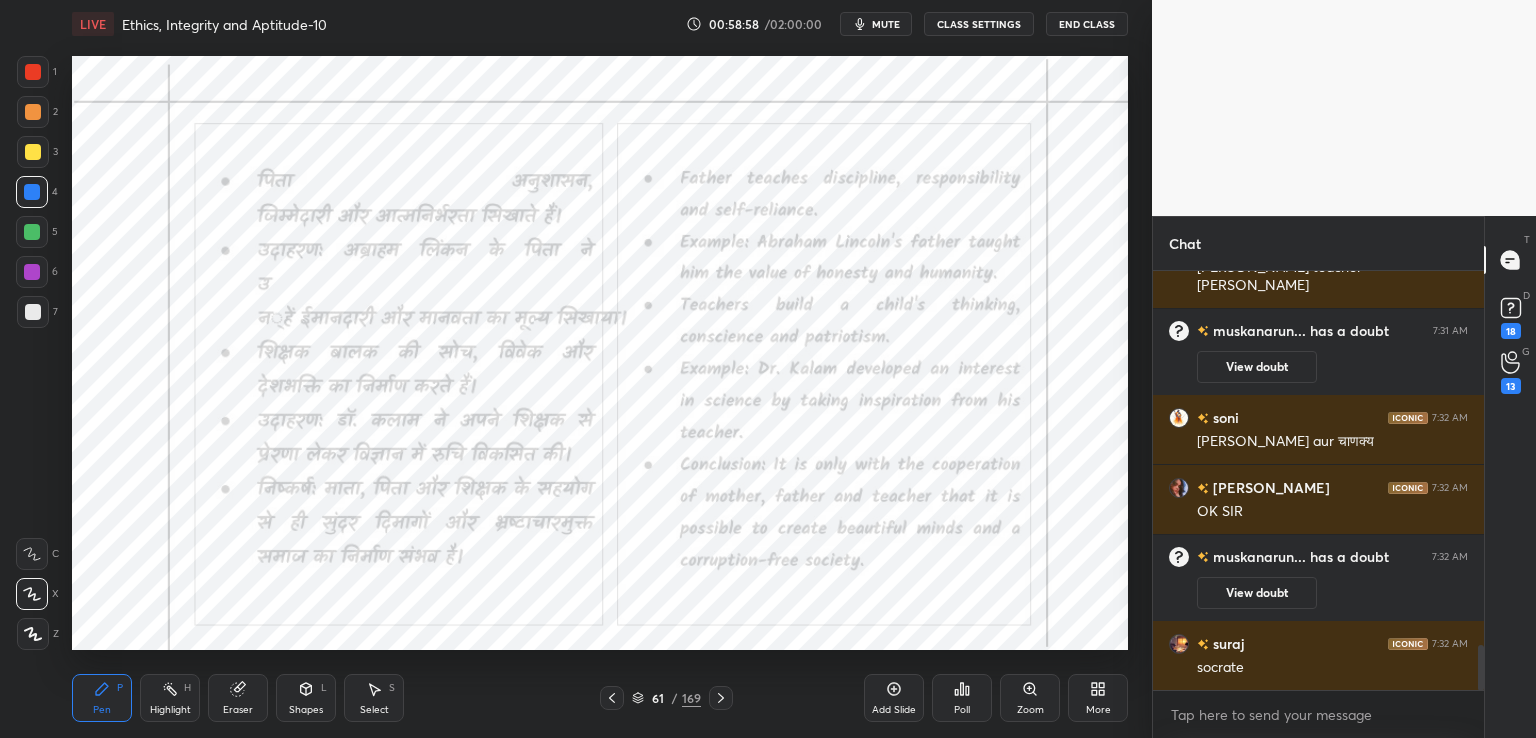 click 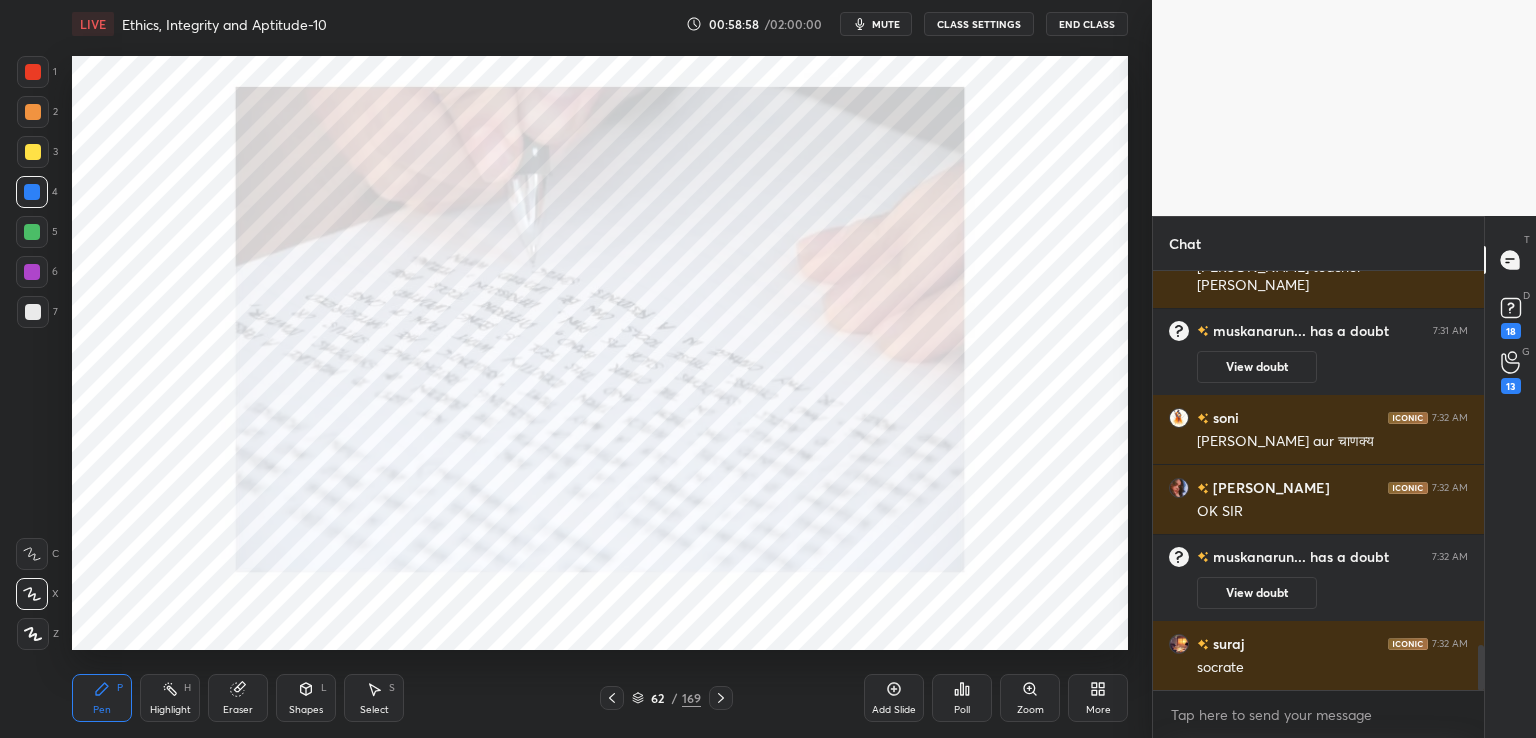 scroll, scrollTop: 3516, scrollLeft: 0, axis: vertical 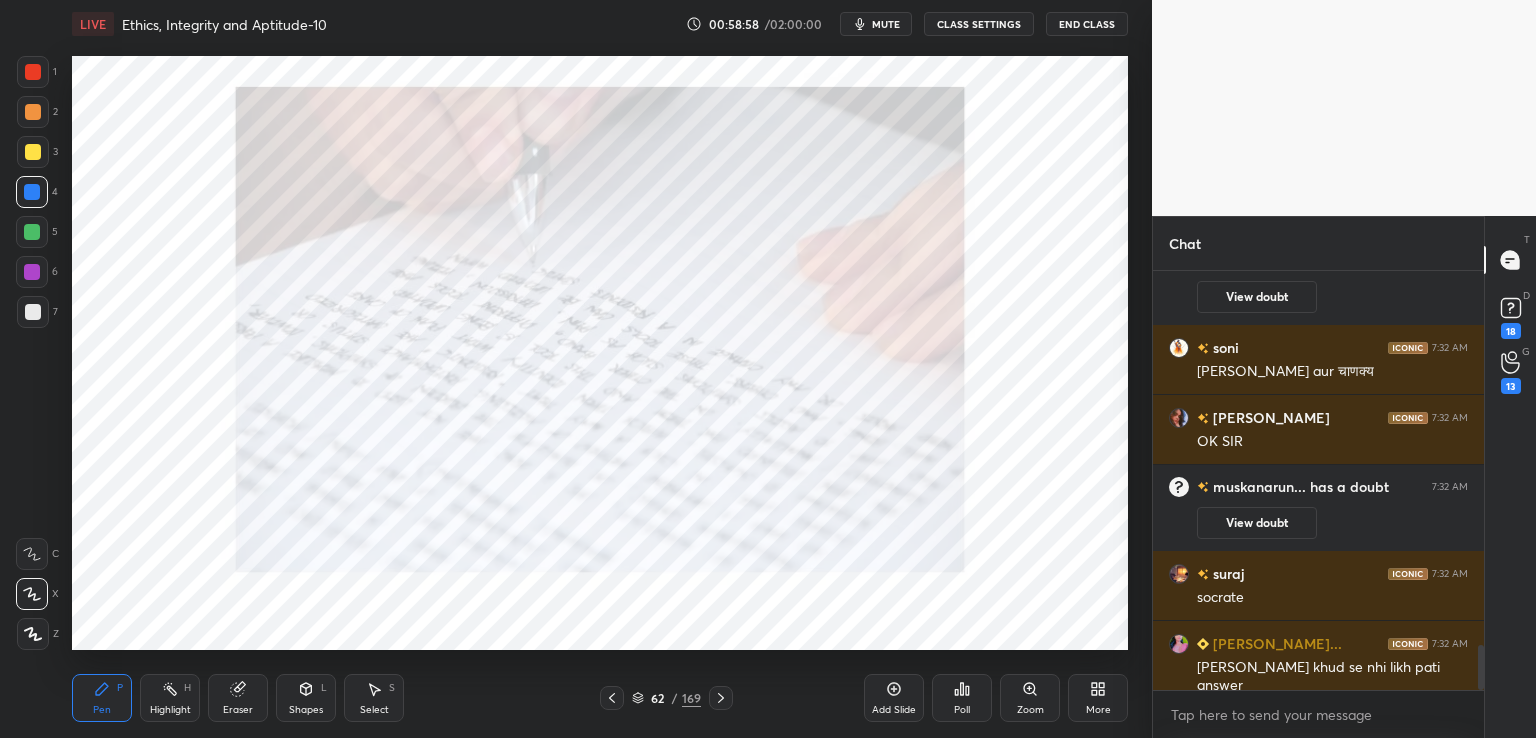 click 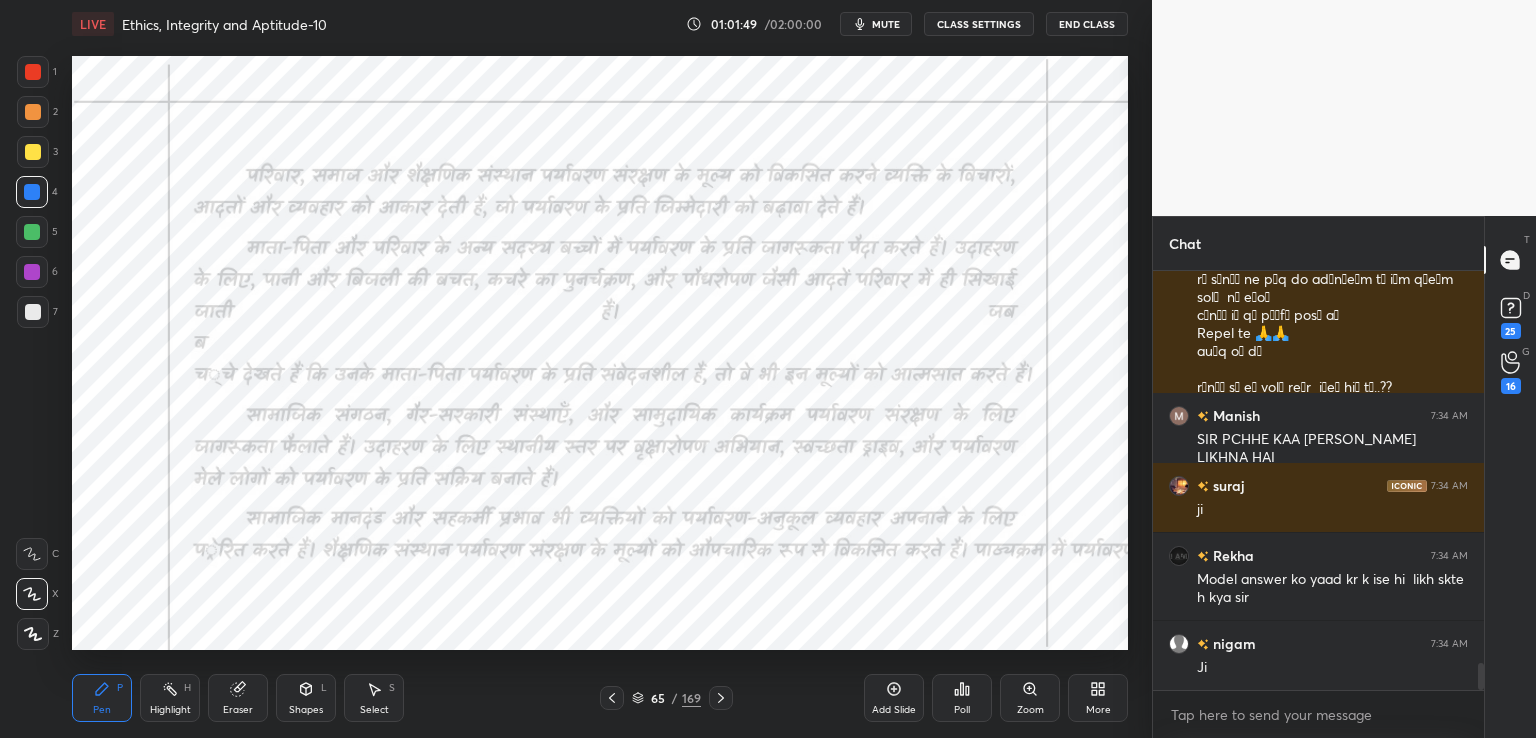 scroll, scrollTop: 6152, scrollLeft: 0, axis: vertical 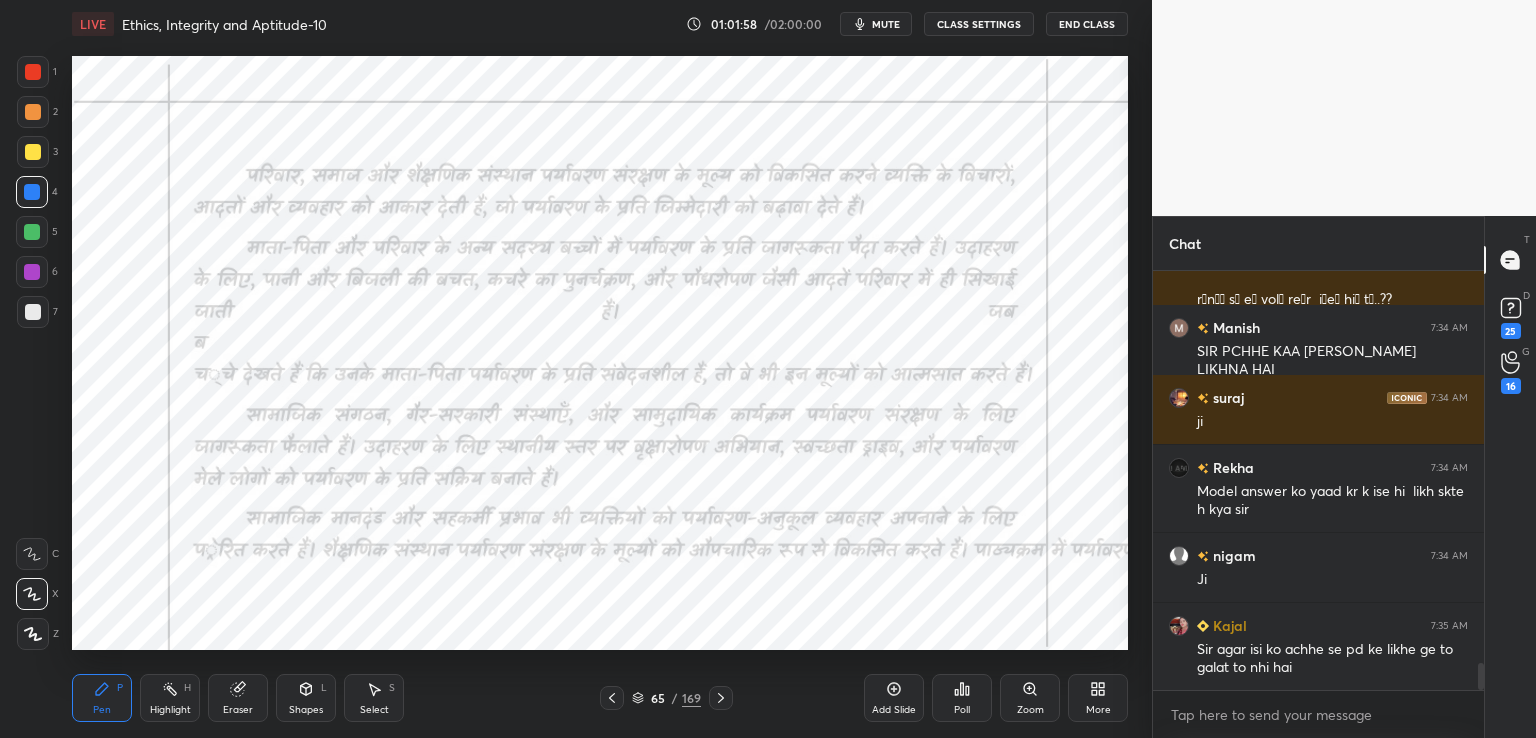 drag, startPoint x: 1481, startPoint y: 678, endPoint x: 1472, endPoint y: 740, distance: 62.649822 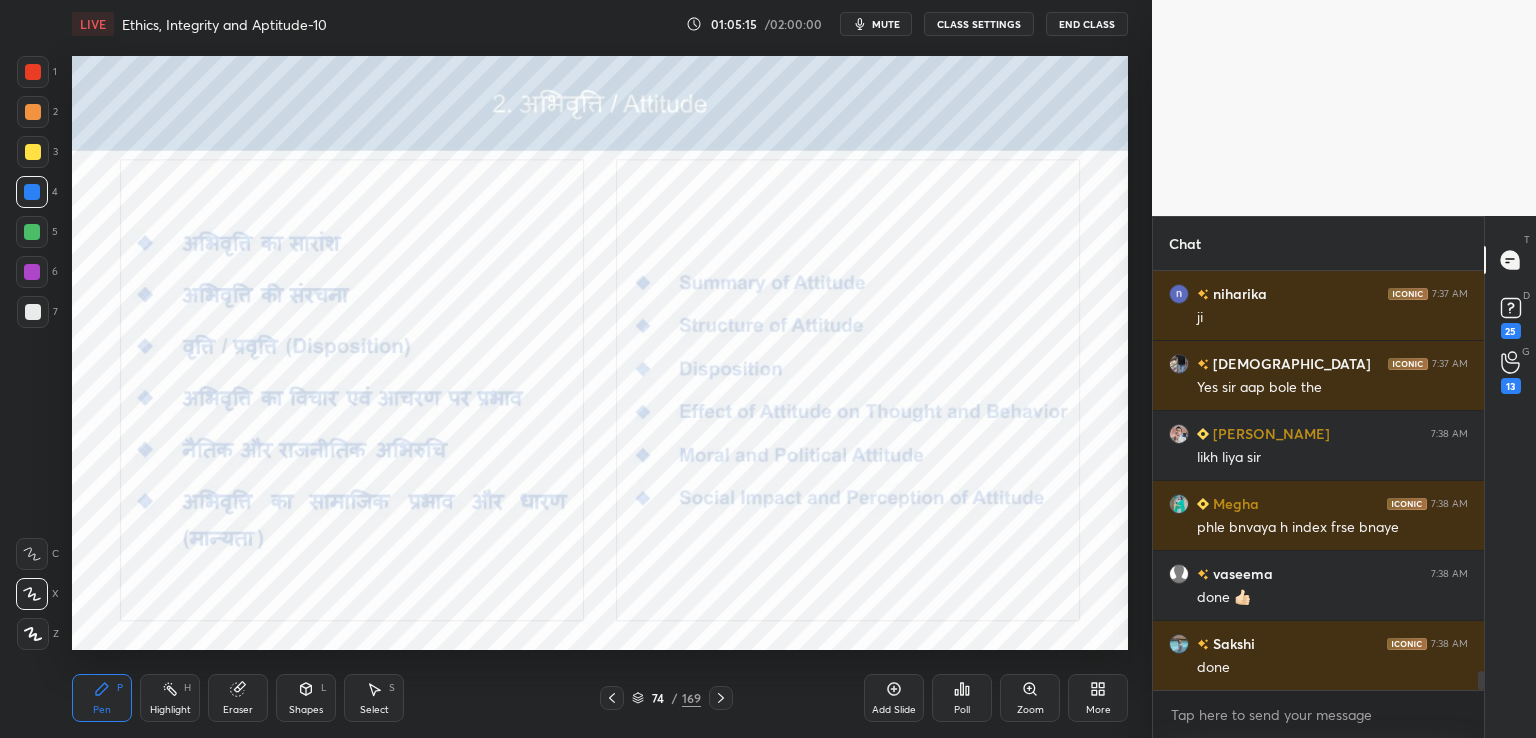 scroll, scrollTop: 8970, scrollLeft: 0, axis: vertical 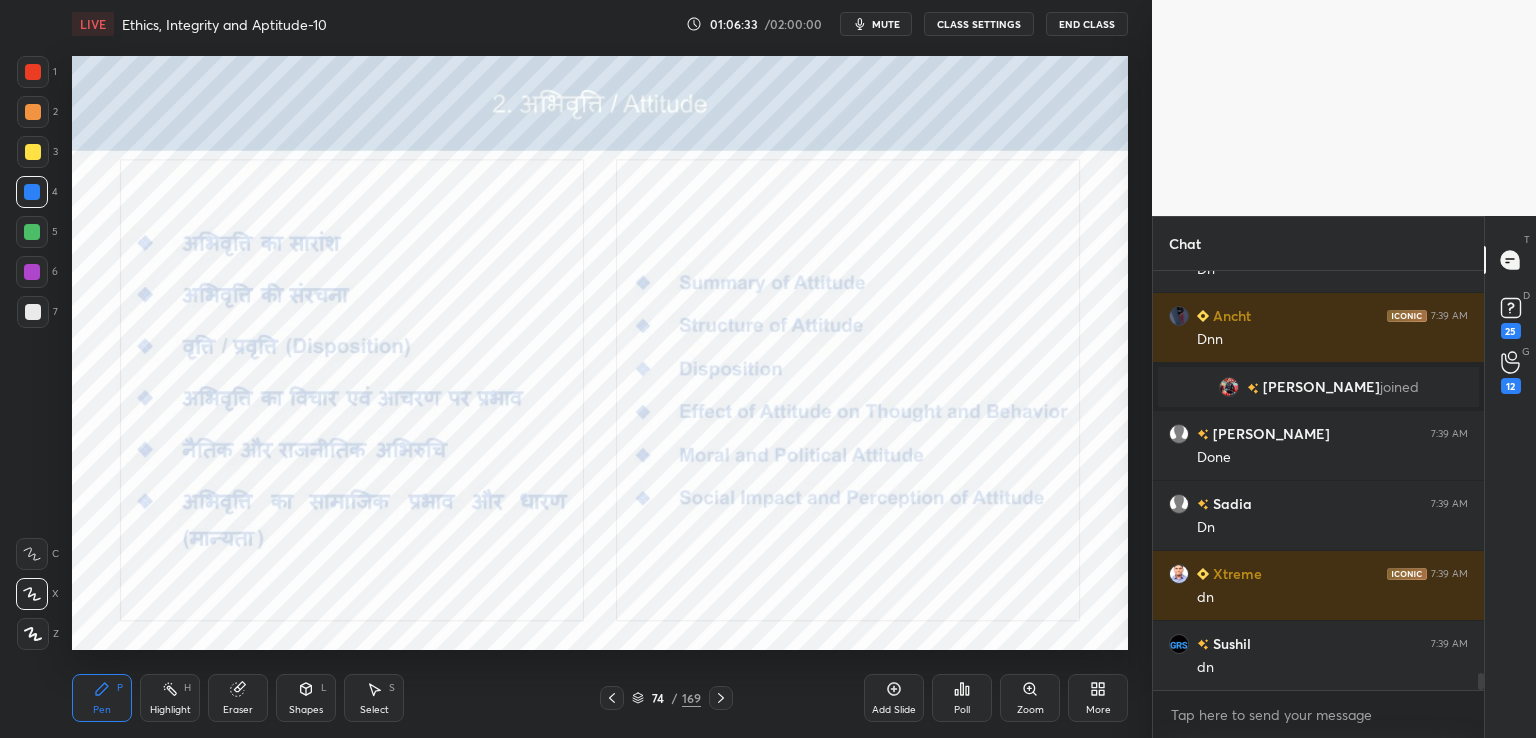 drag, startPoint x: 892, startPoint y: 689, endPoint x: 891, endPoint y: 679, distance: 10.049875 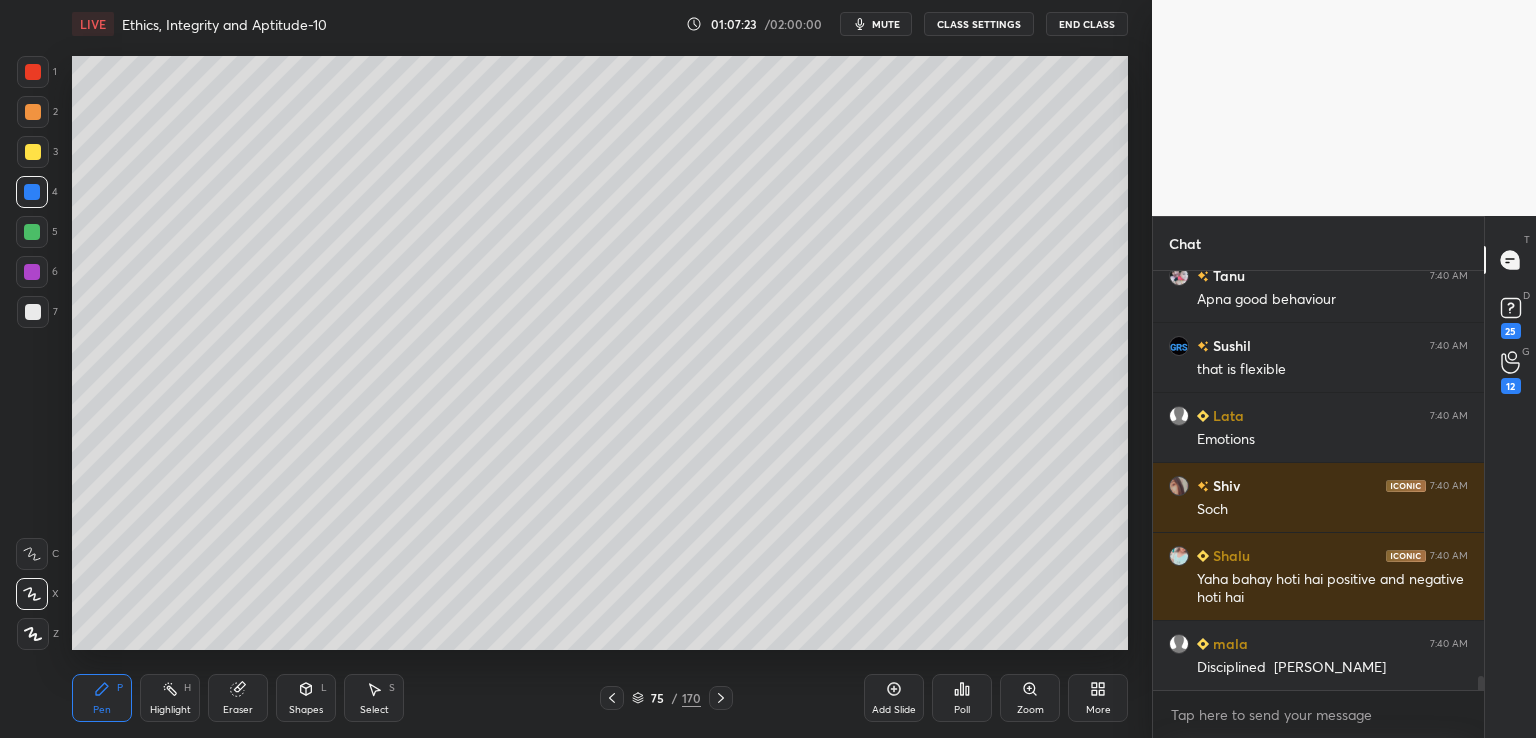 scroll, scrollTop: 12434, scrollLeft: 0, axis: vertical 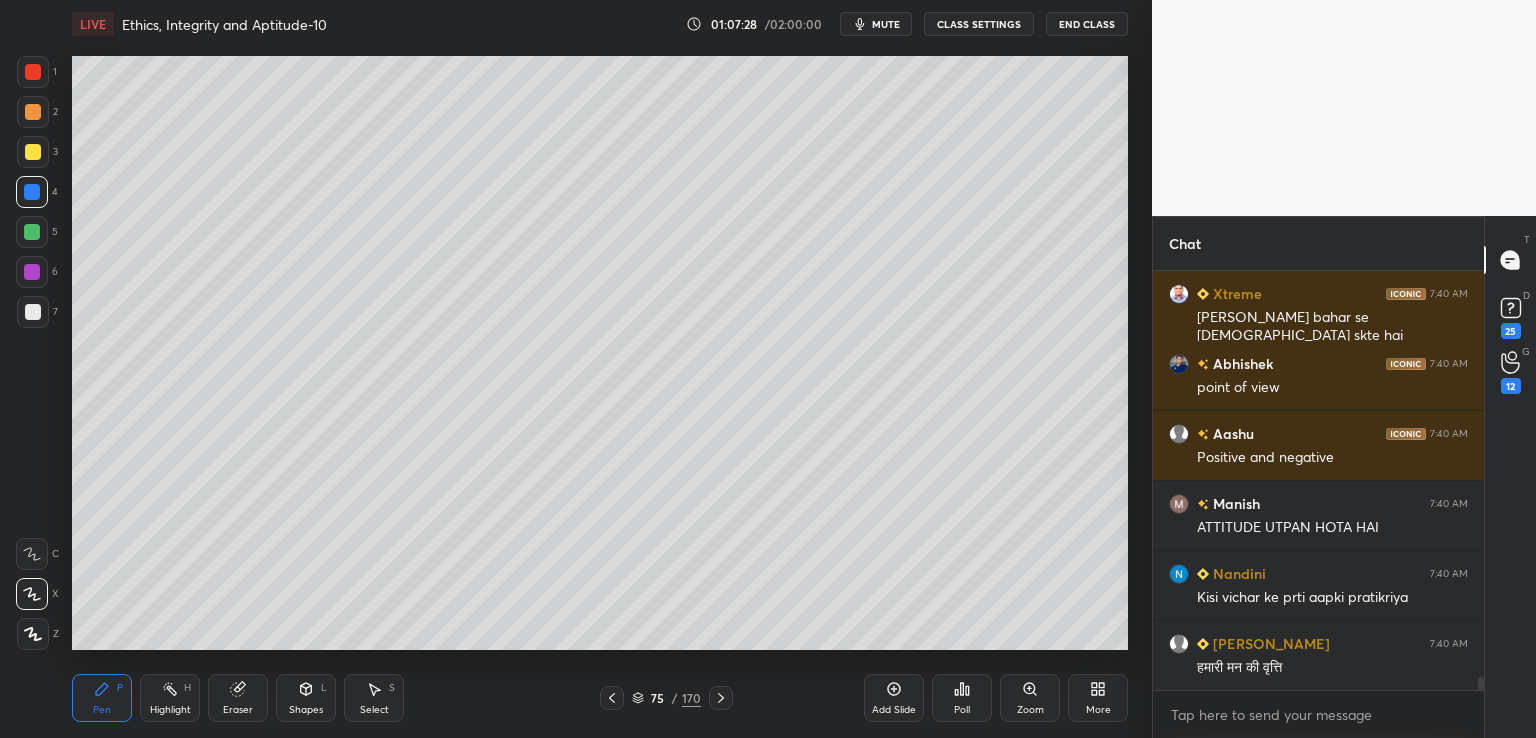 drag, startPoint x: 24, startPoint y: 310, endPoint x: 44, endPoint y: 305, distance: 20.615528 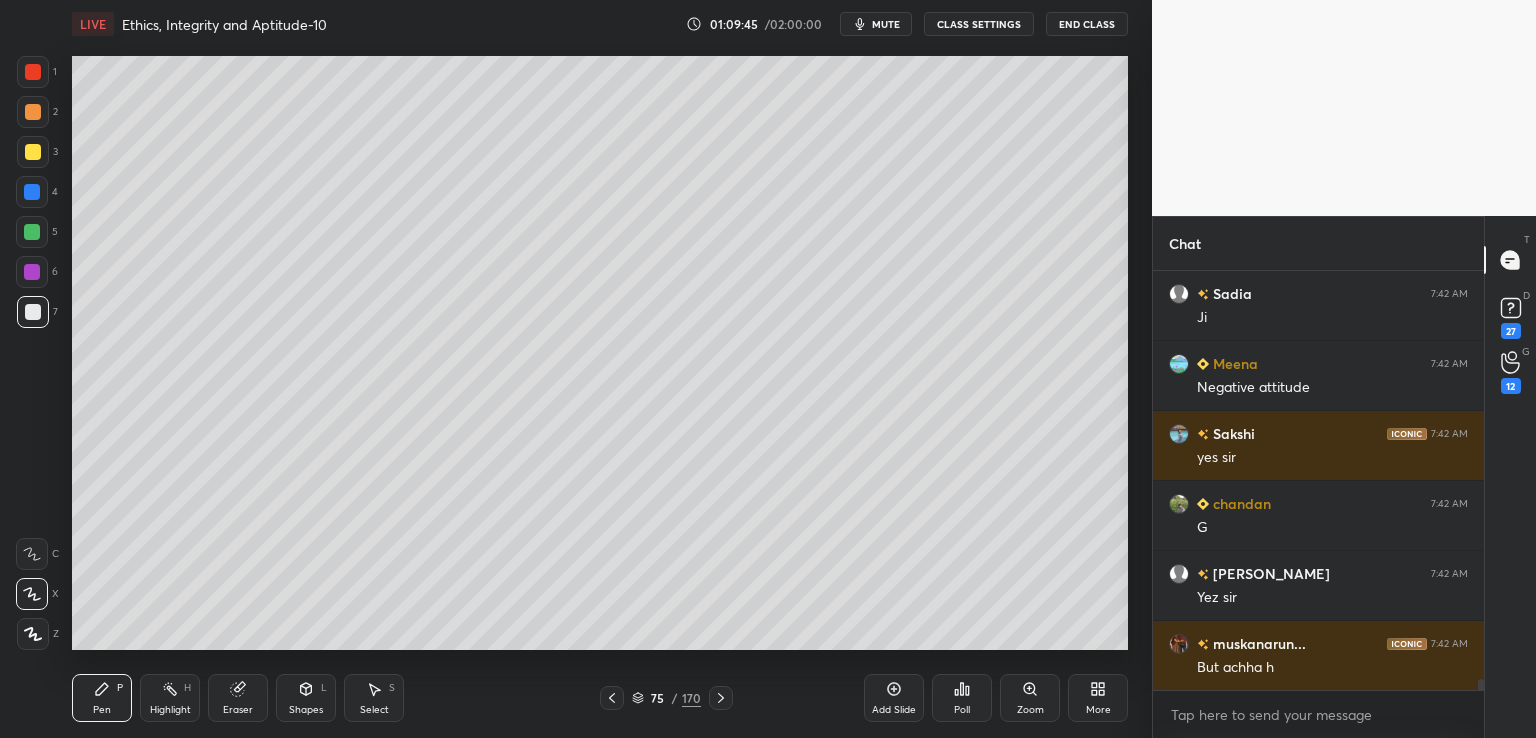 scroll, scrollTop: 16166, scrollLeft: 0, axis: vertical 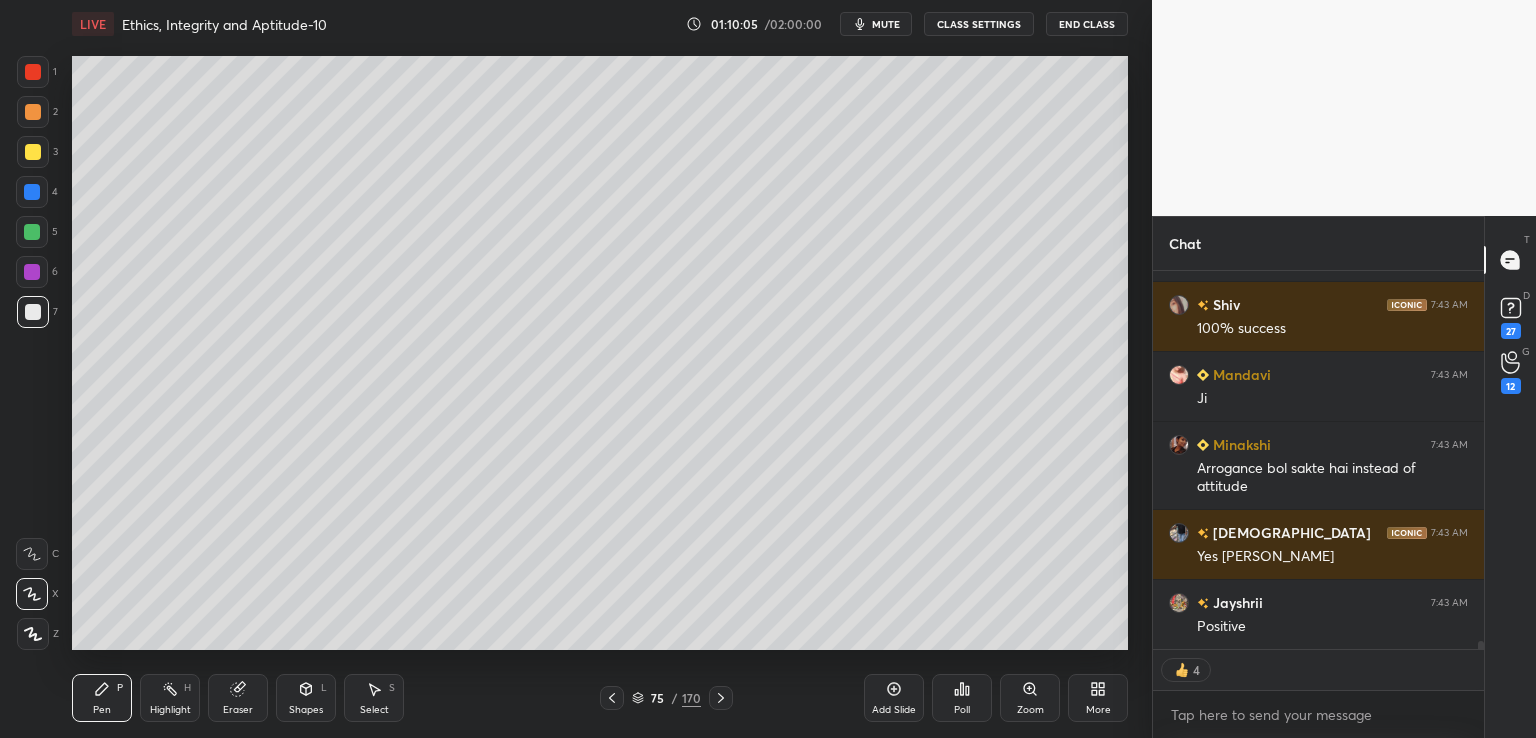 type on "x" 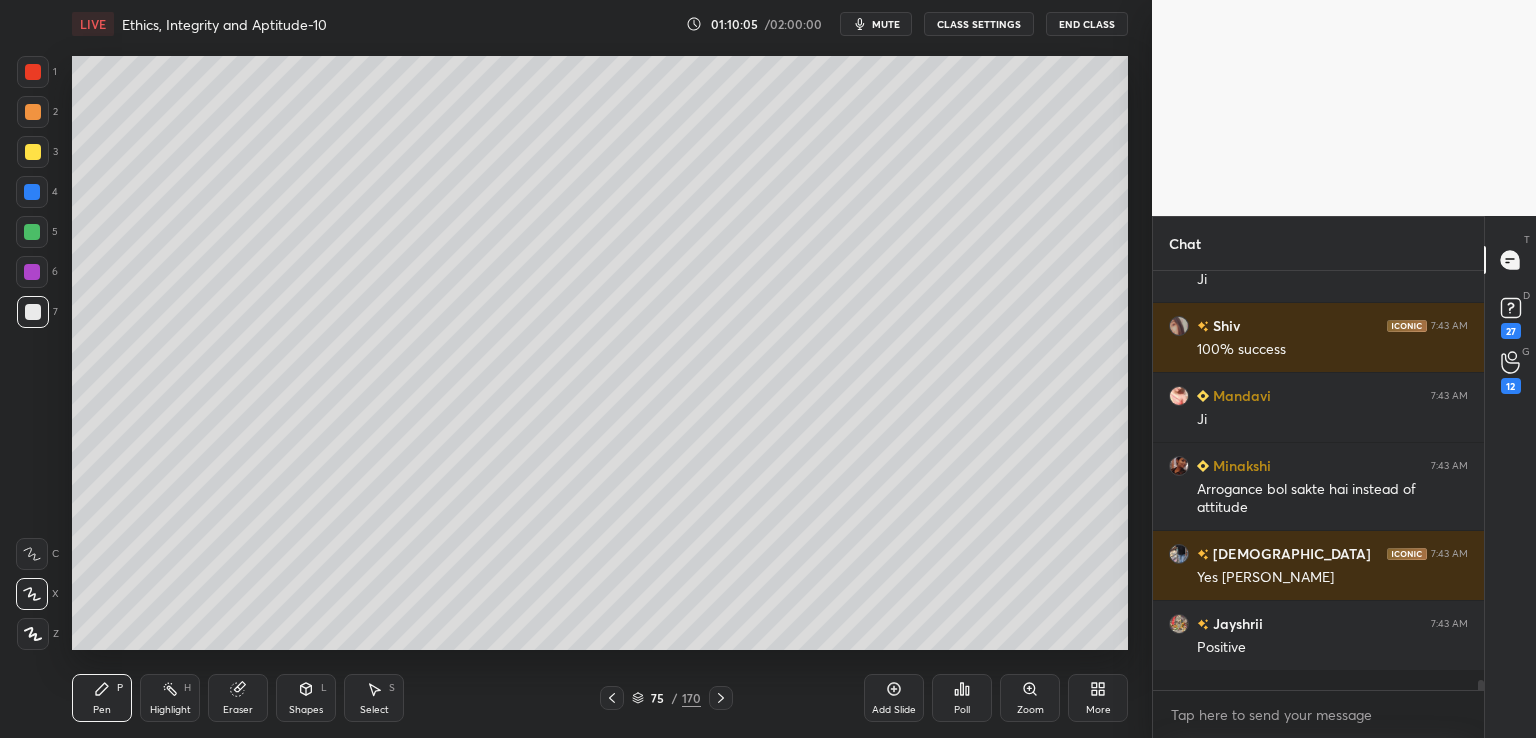 scroll, scrollTop: 6, scrollLeft: 6, axis: both 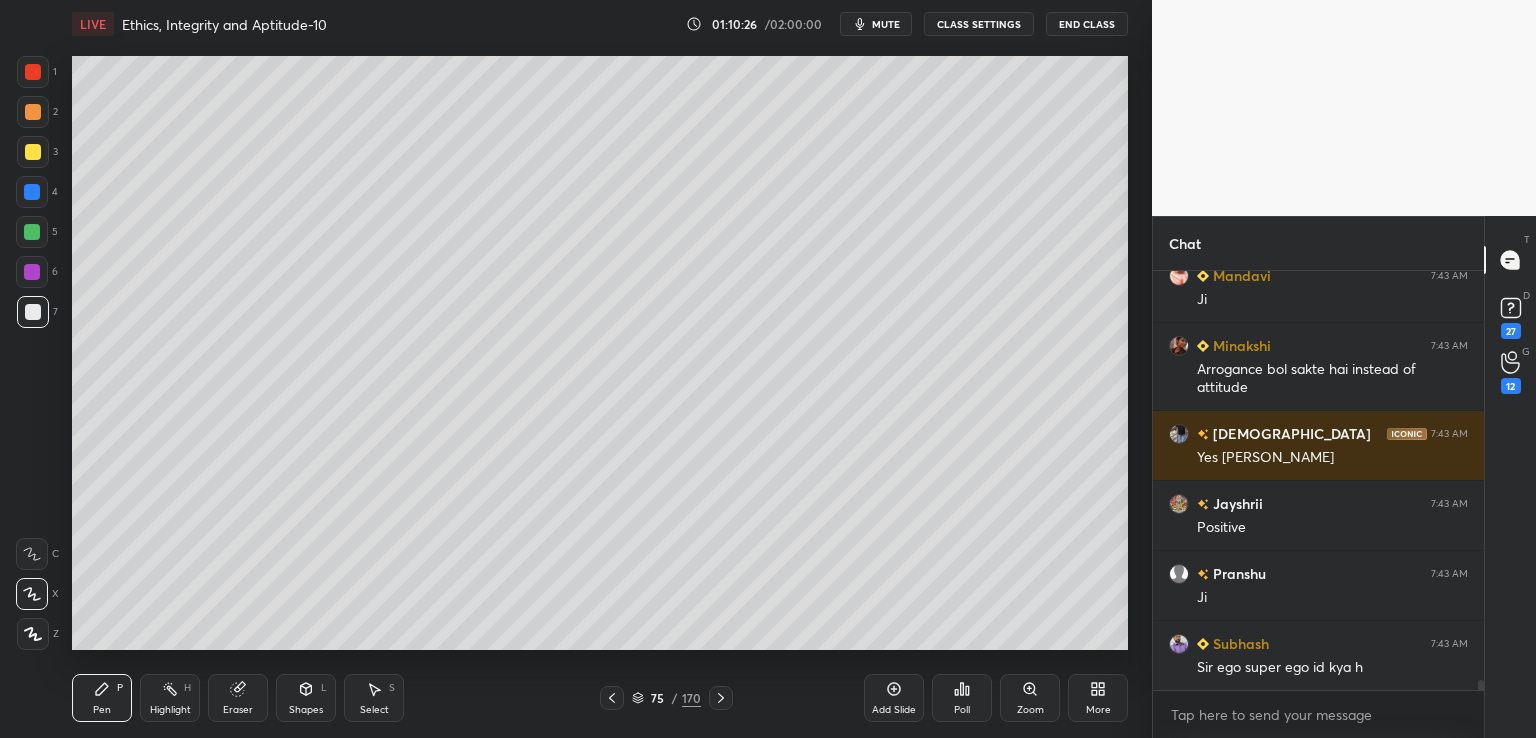 click 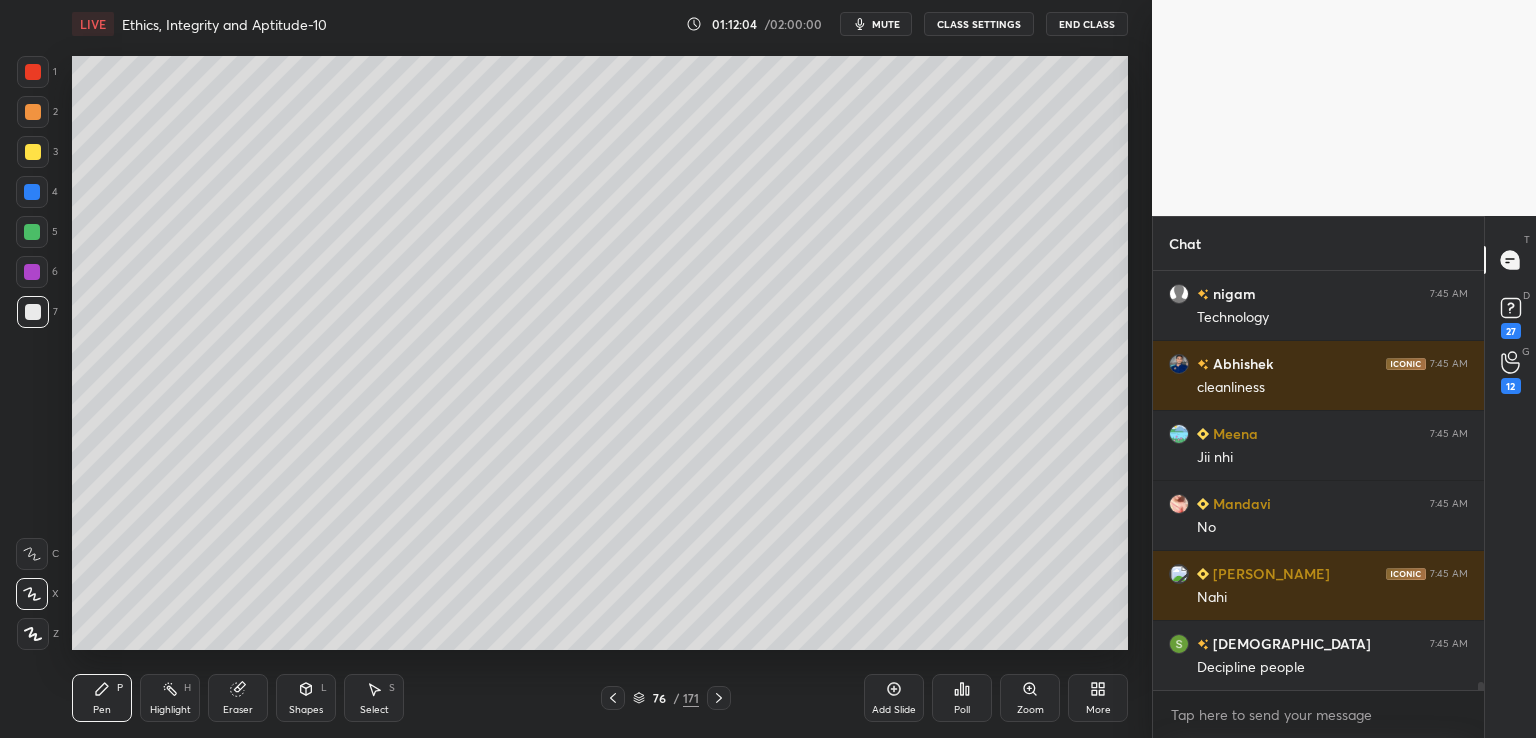 scroll, scrollTop: 20666, scrollLeft: 0, axis: vertical 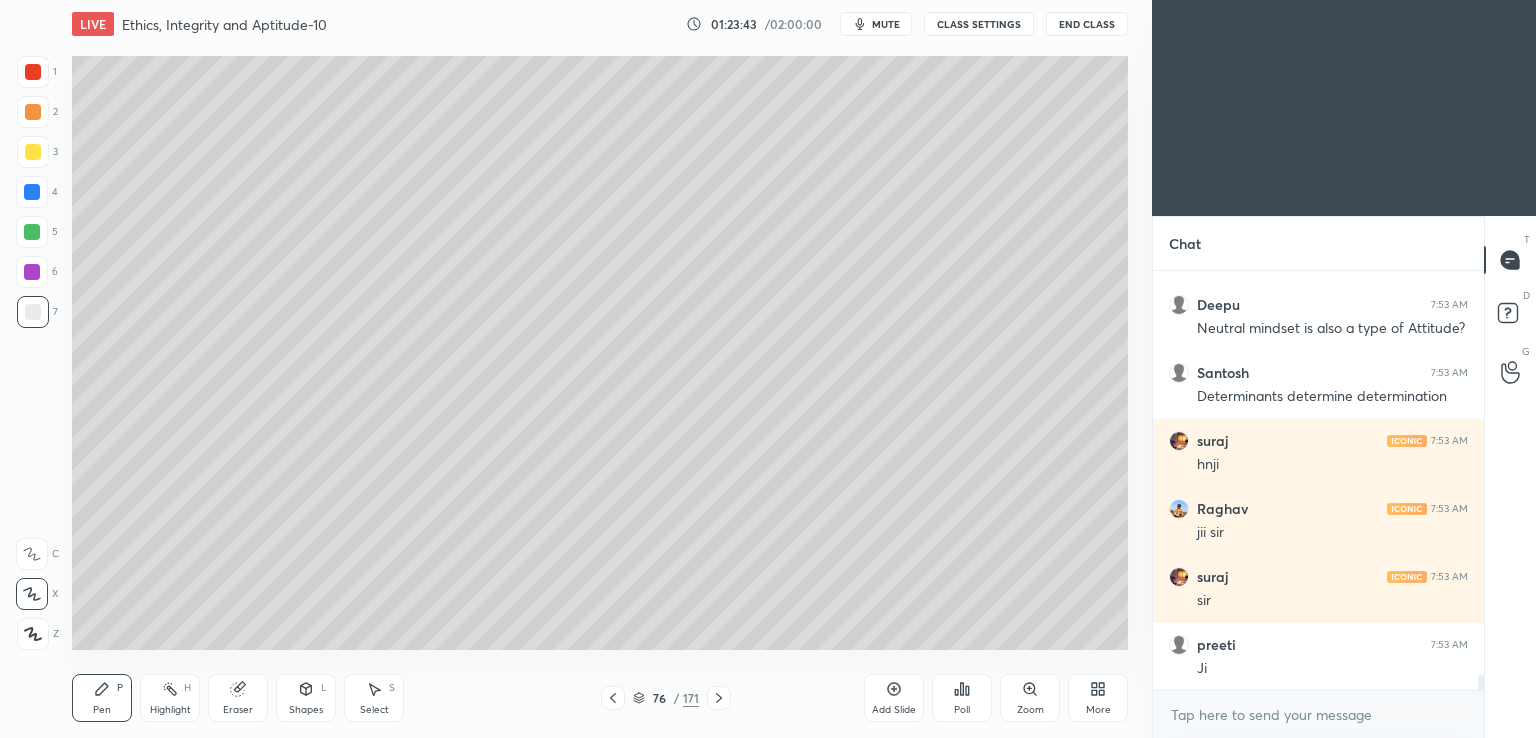 click 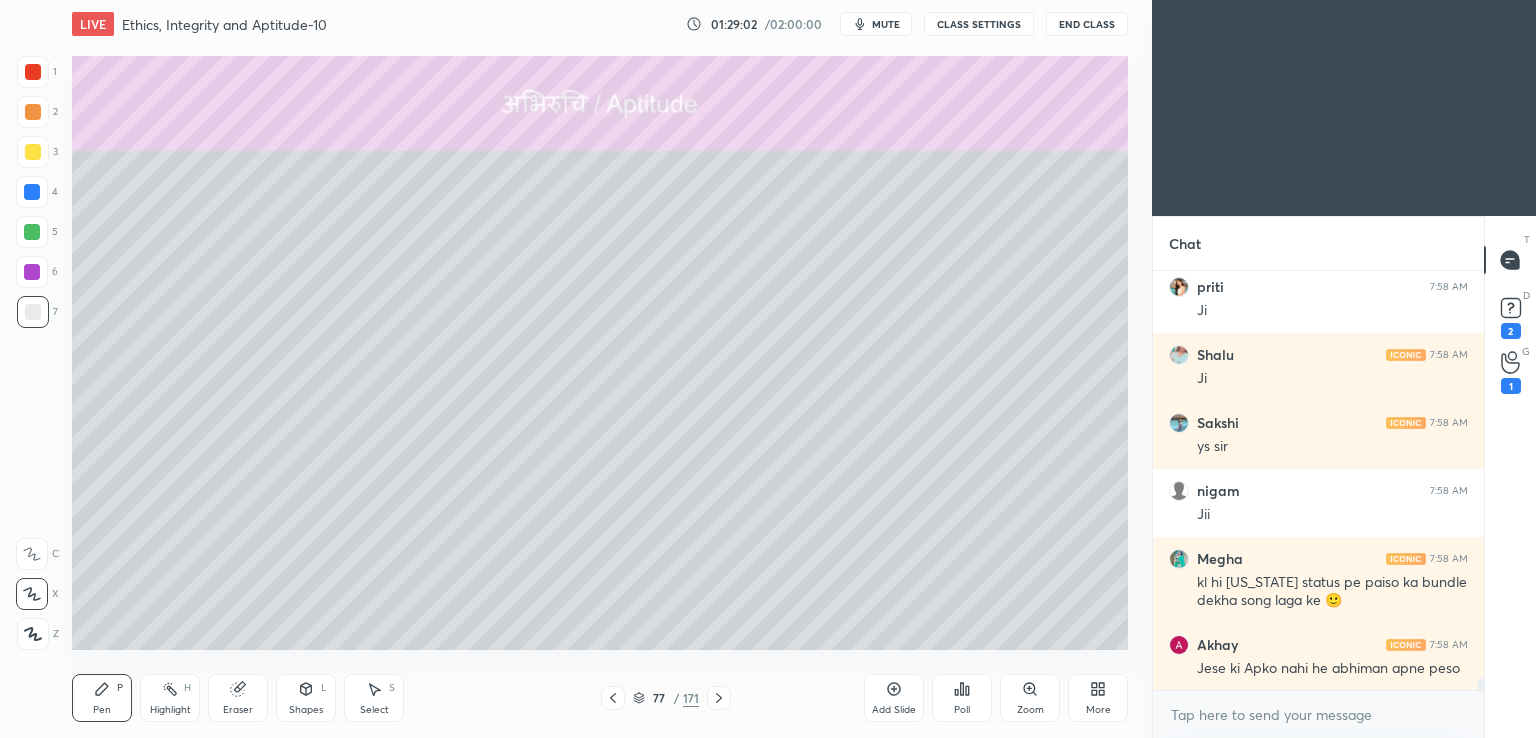 scroll, scrollTop: 14762, scrollLeft: 0, axis: vertical 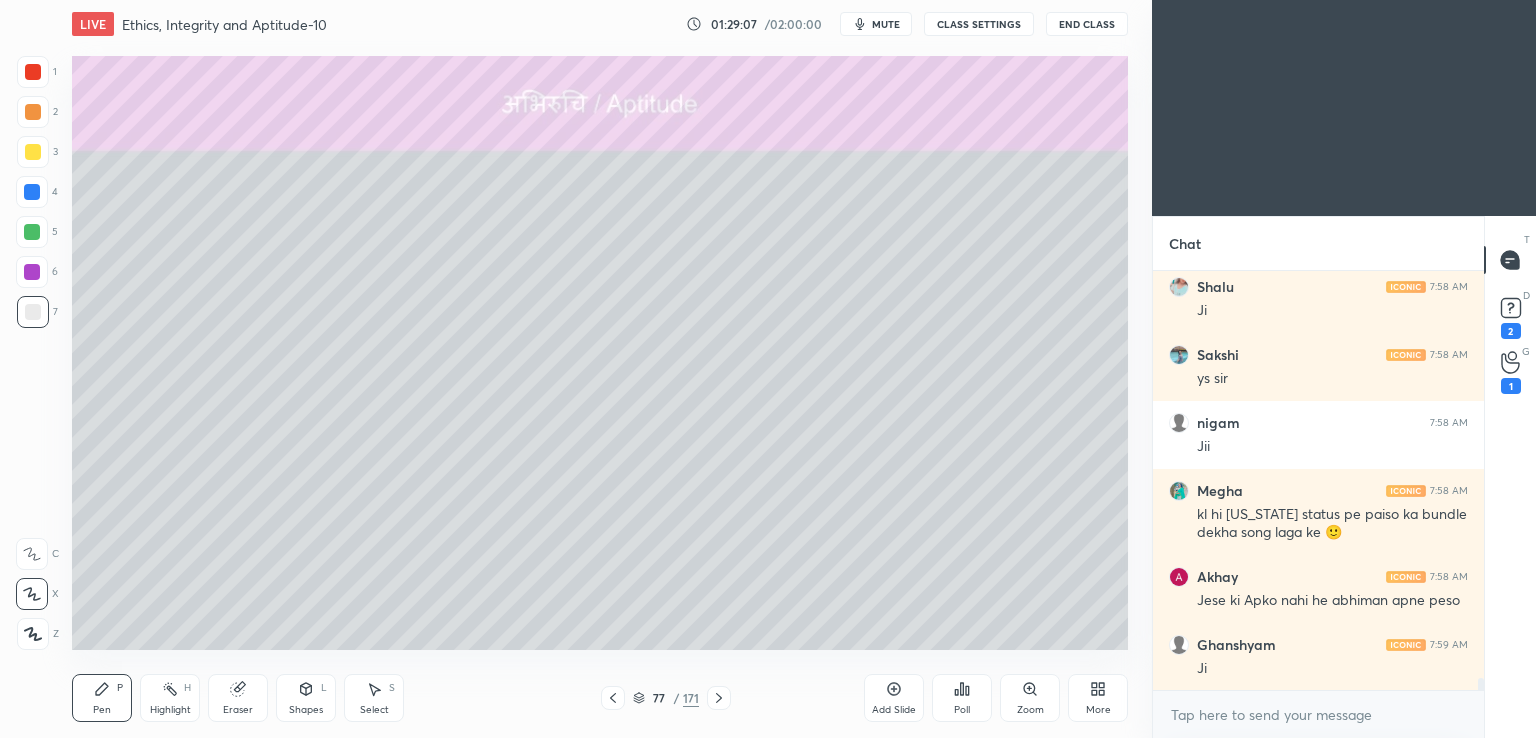 drag, startPoint x: 899, startPoint y: 693, endPoint x: 898, endPoint y: 681, distance: 12.0415945 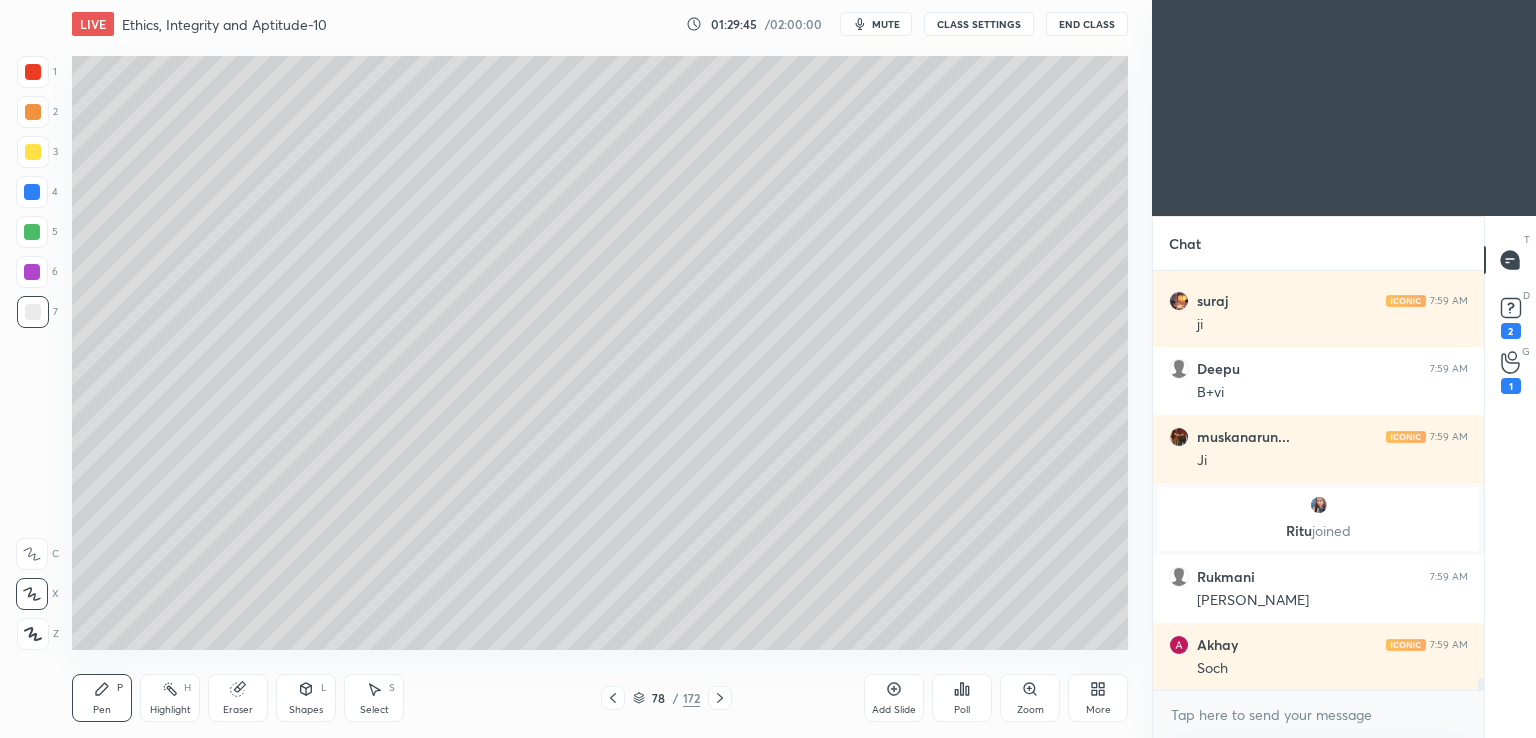 scroll, scrollTop: 14180, scrollLeft: 0, axis: vertical 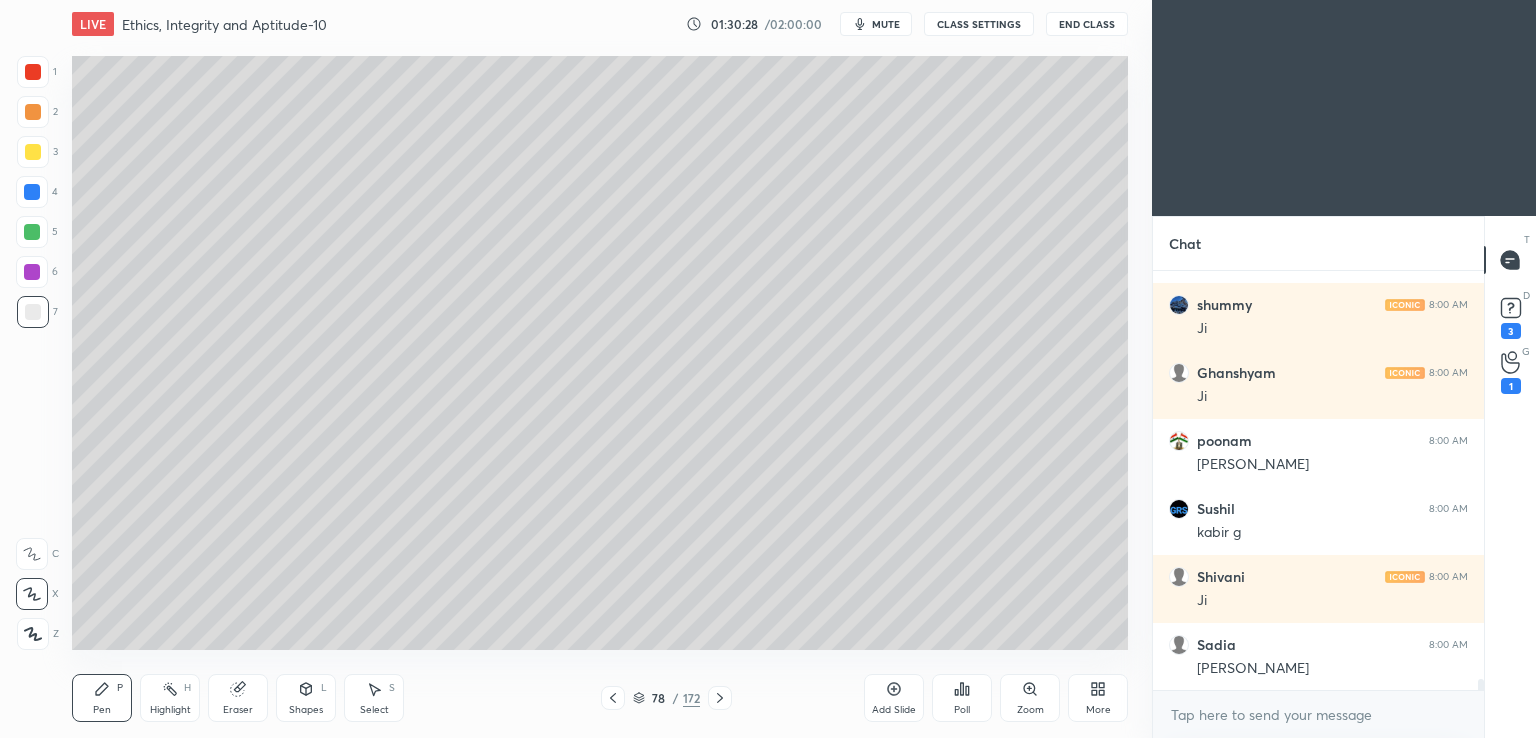 click 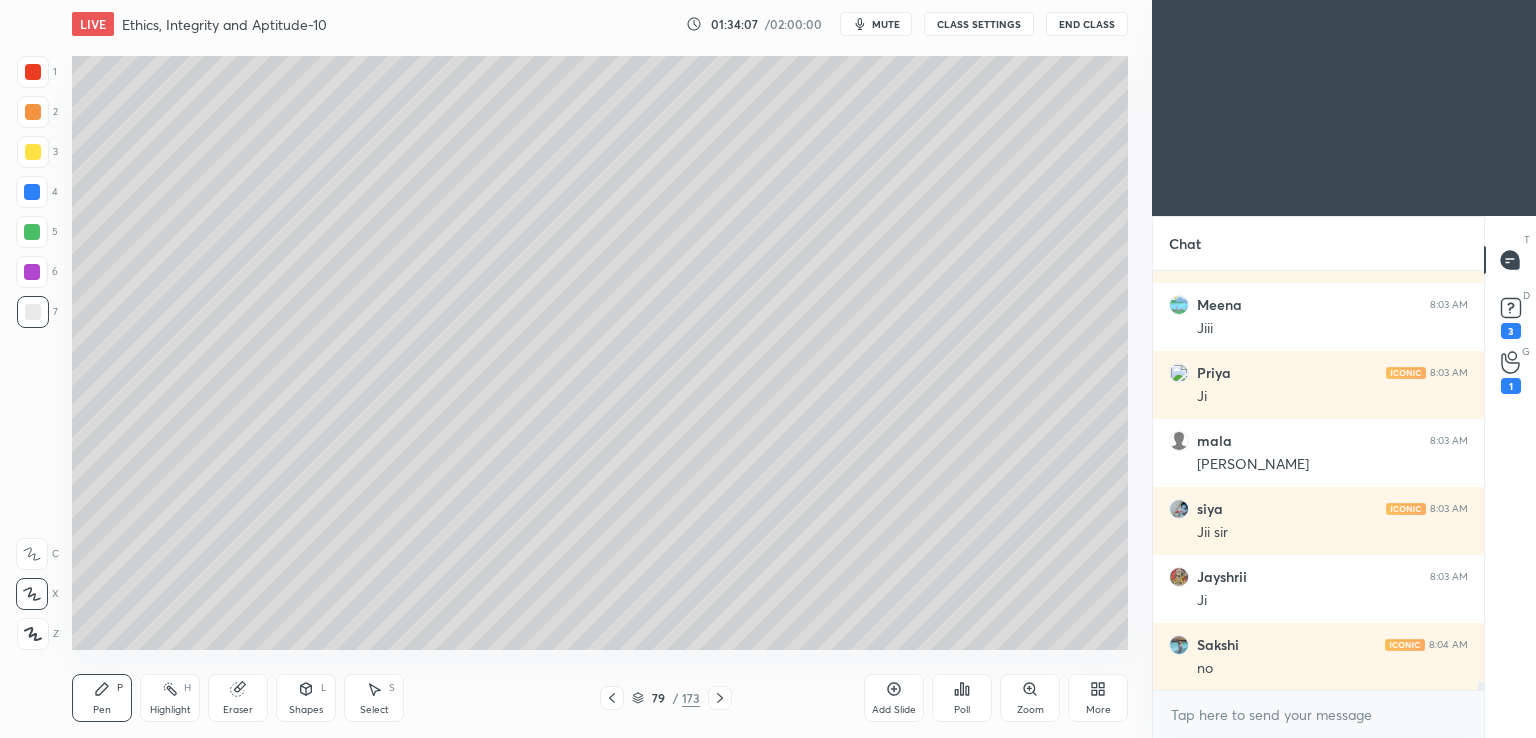 scroll, scrollTop: 20290, scrollLeft: 0, axis: vertical 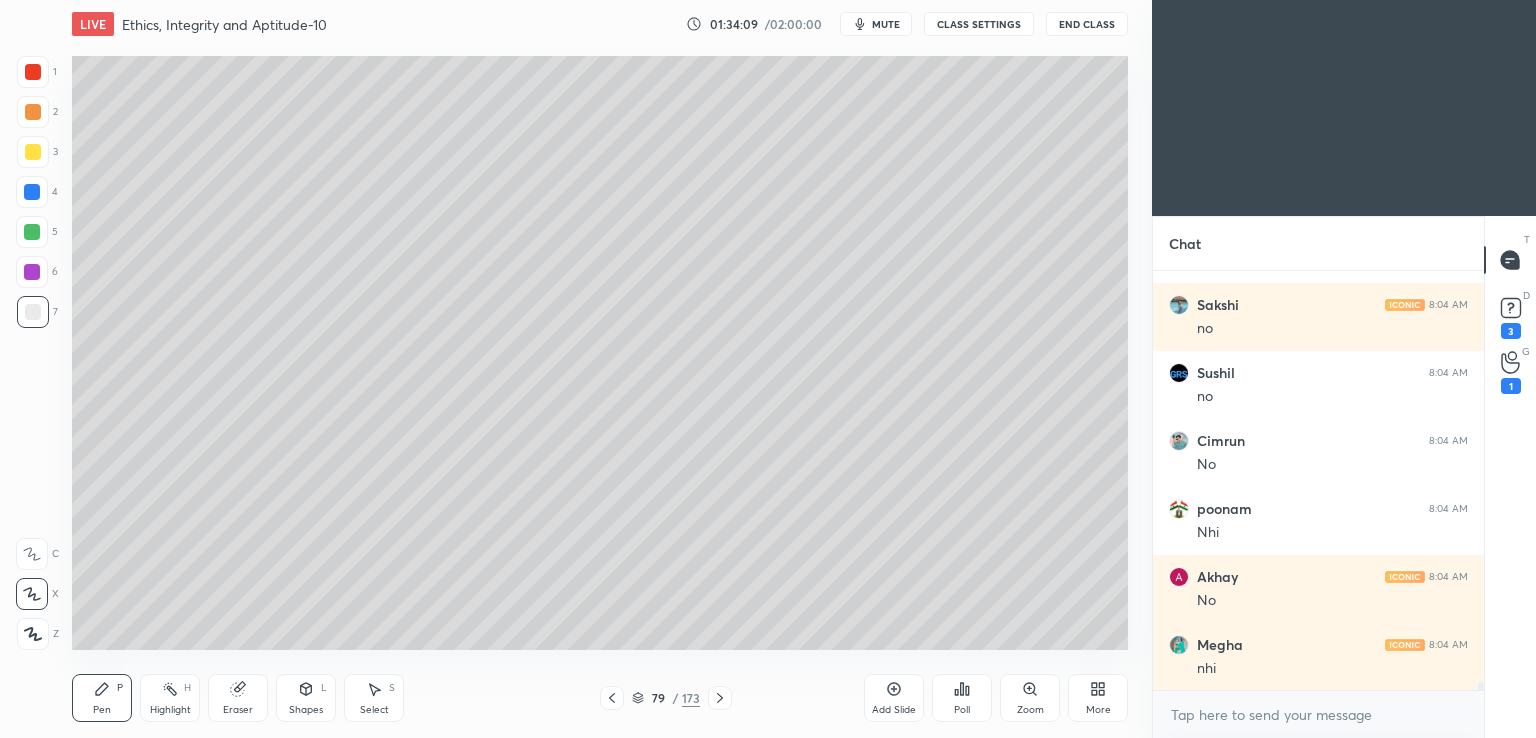 click on "79 / 173" at bounding box center (666, 698) 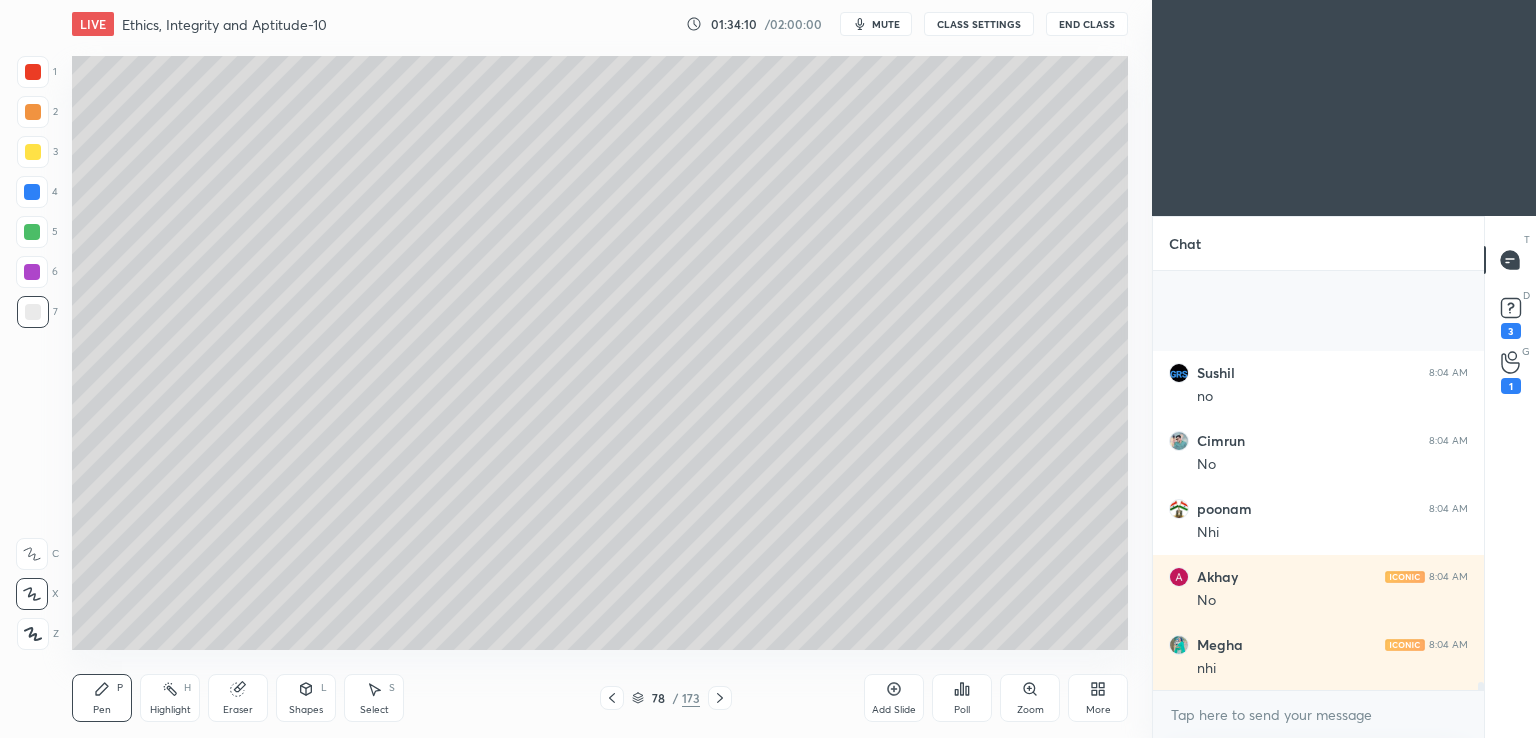 scroll, scrollTop: 20766, scrollLeft: 0, axis: vertical 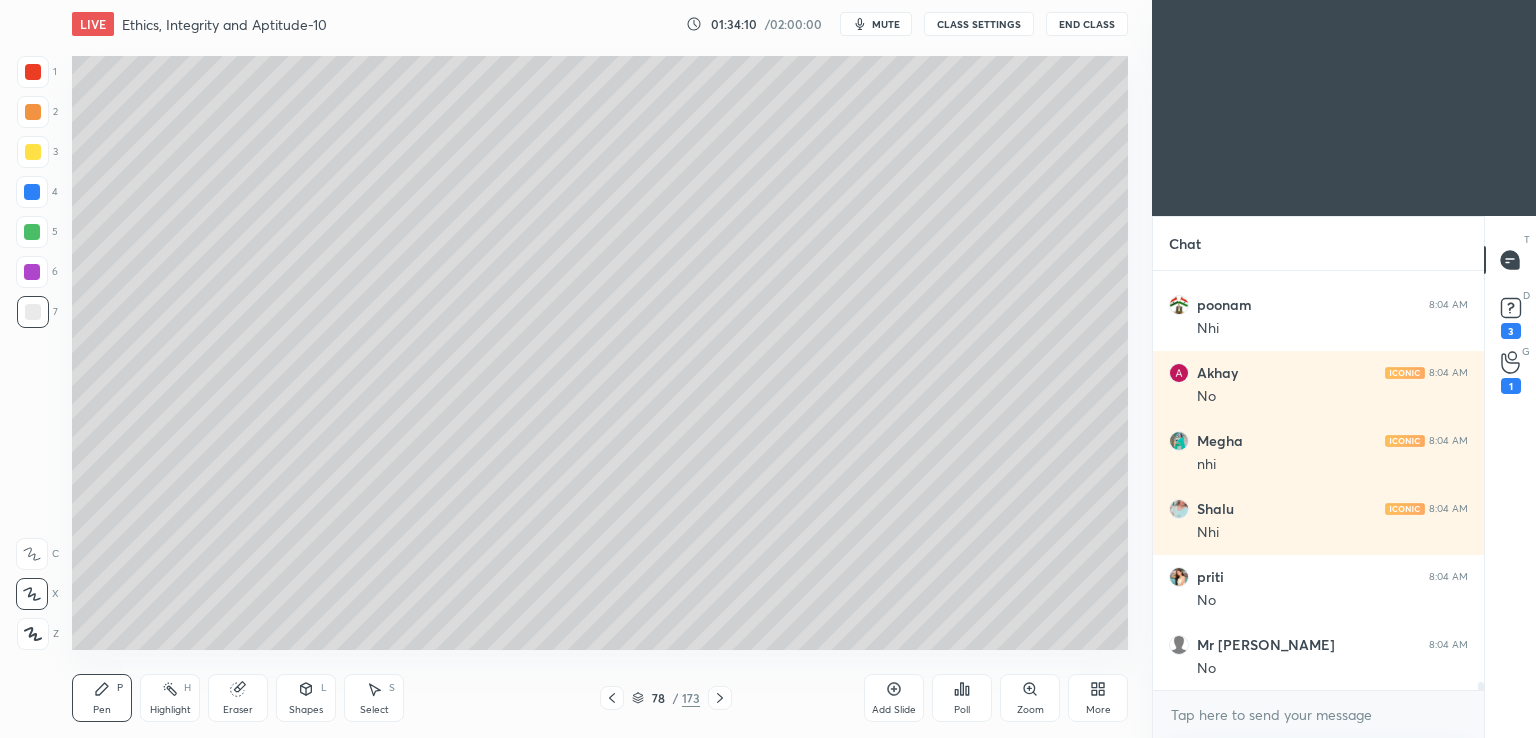 click 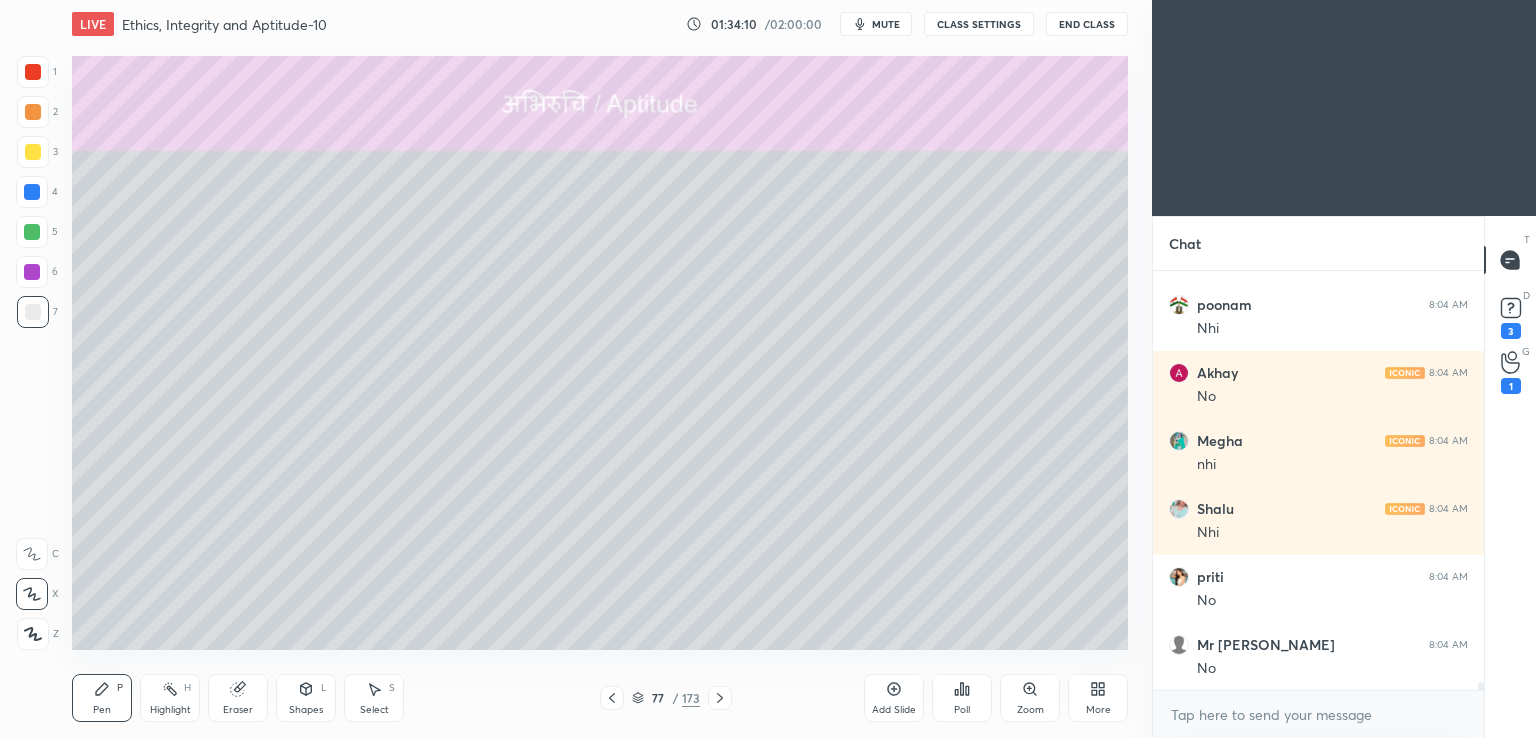 click 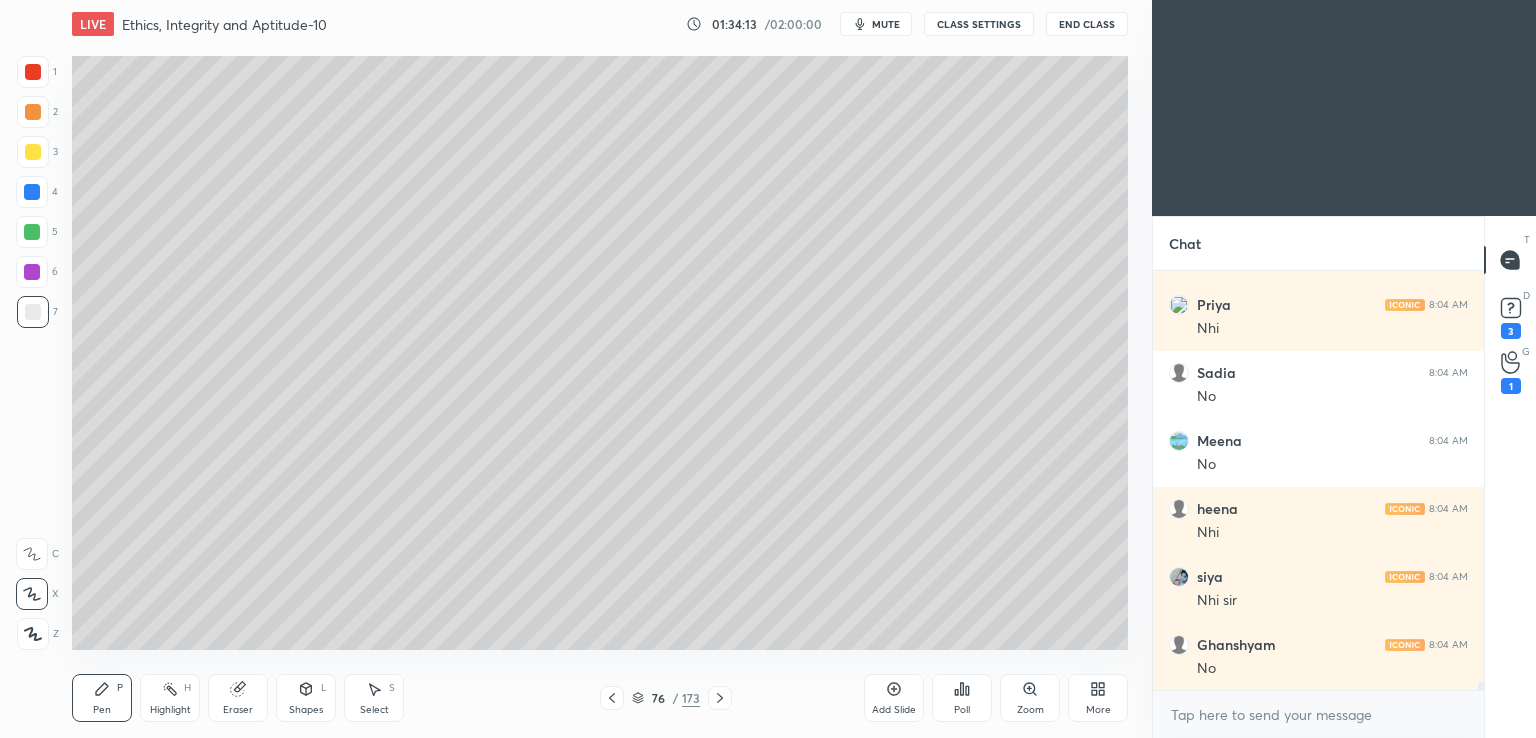 scroll, scrollTop: 21310, scrollLeft: 0, axis: vertical 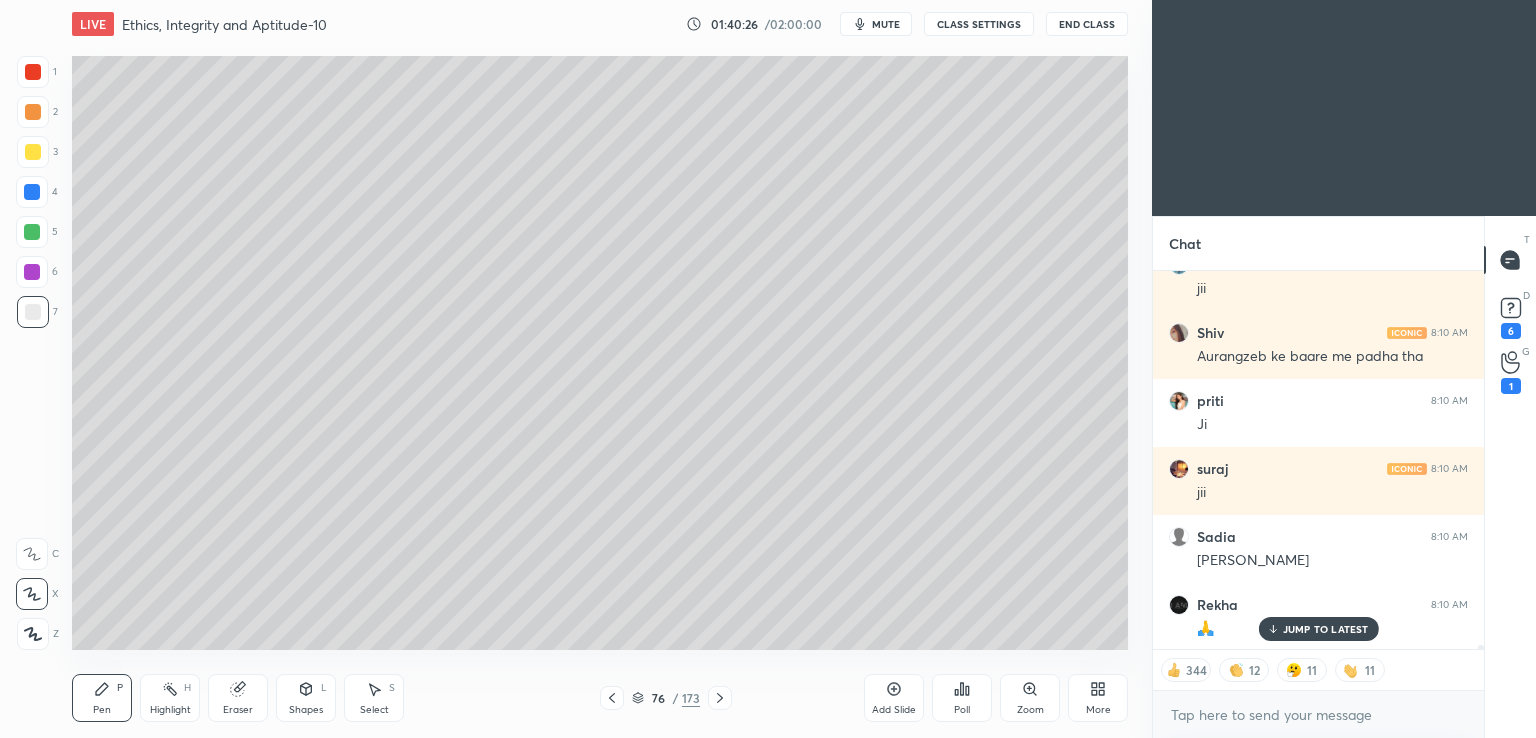 click on "Add Slide" at bounding box center (894, 698) 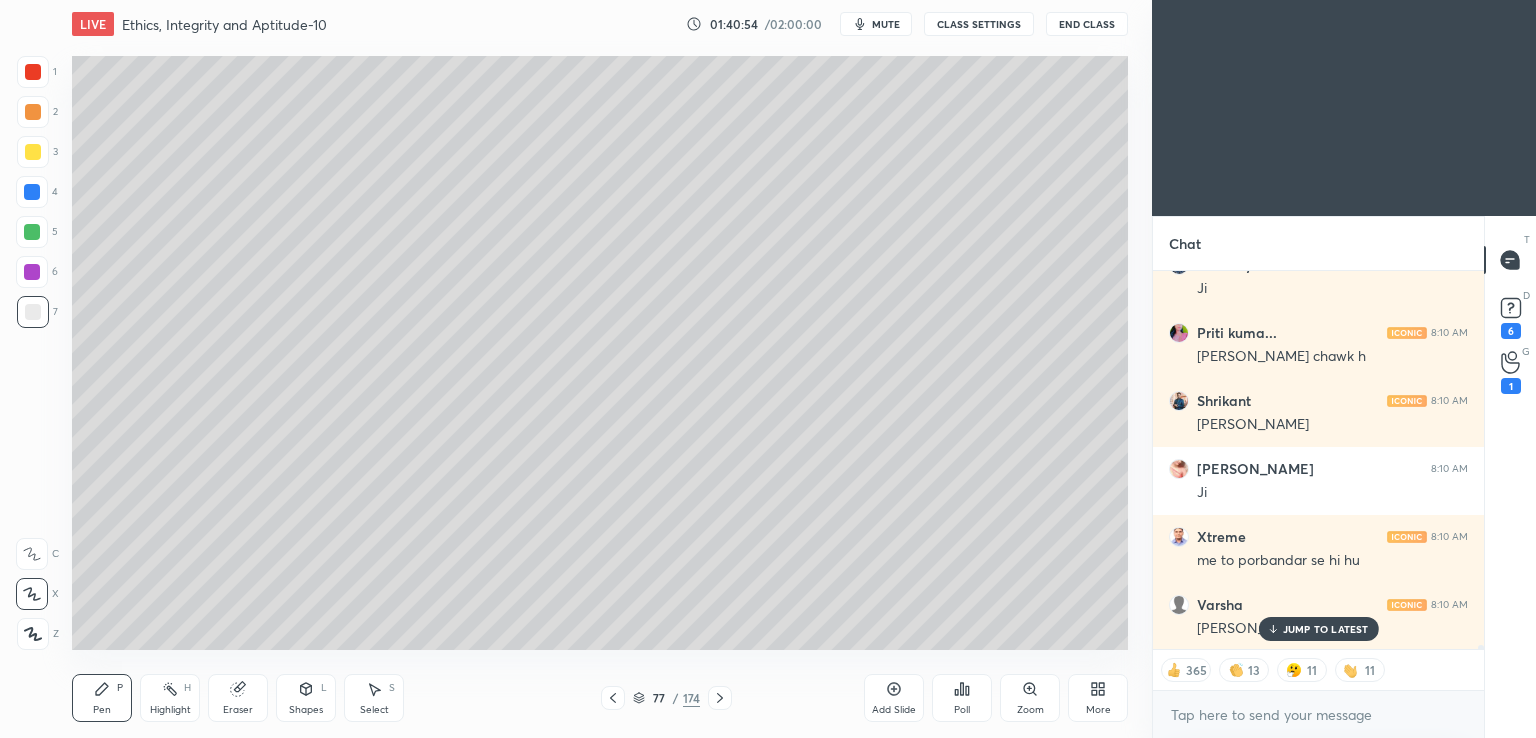 scroll, scrollTop: 36288, scrollLeft: 0, axis: vertical 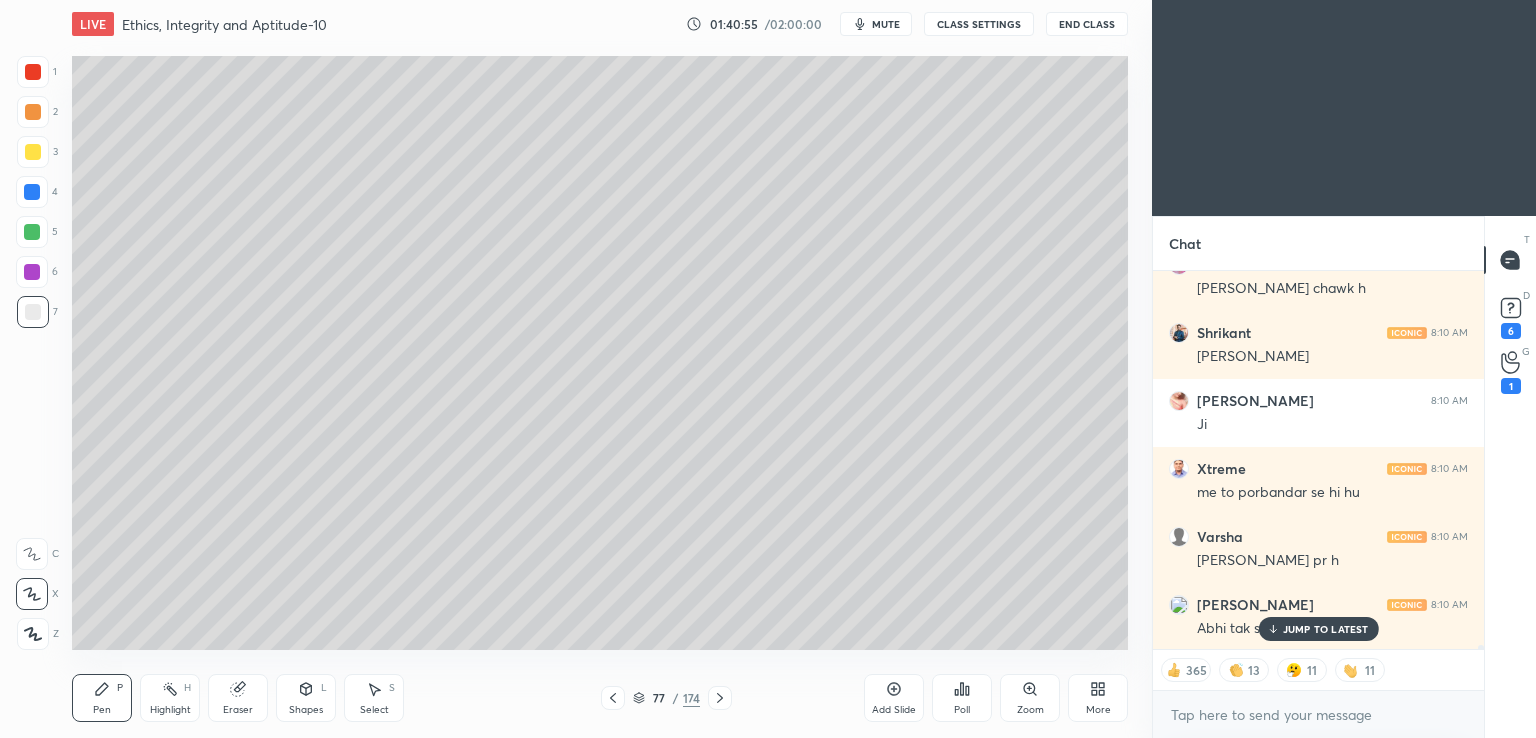 click on "CLASS SETTINGS" at bounding box center (979, 24) 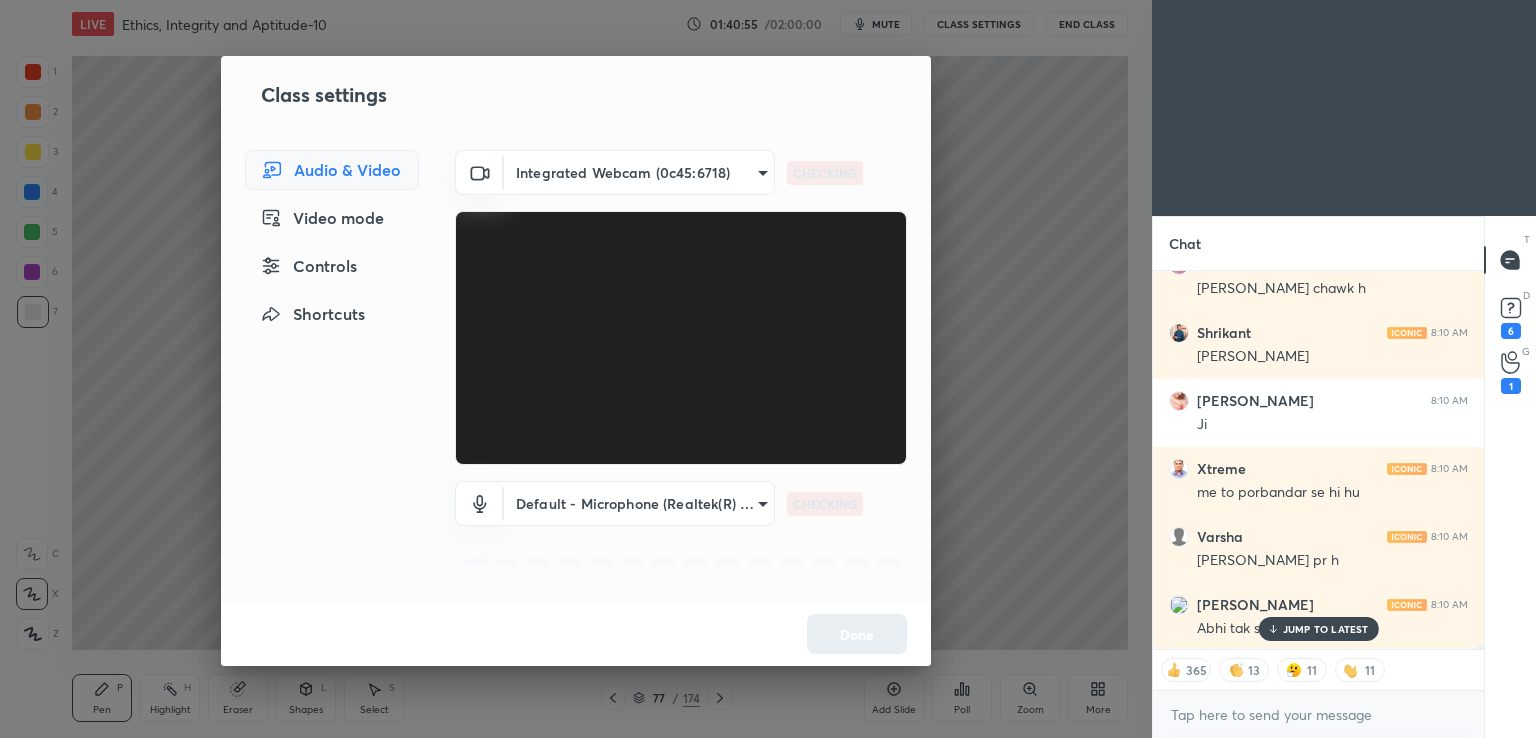 type on "x" 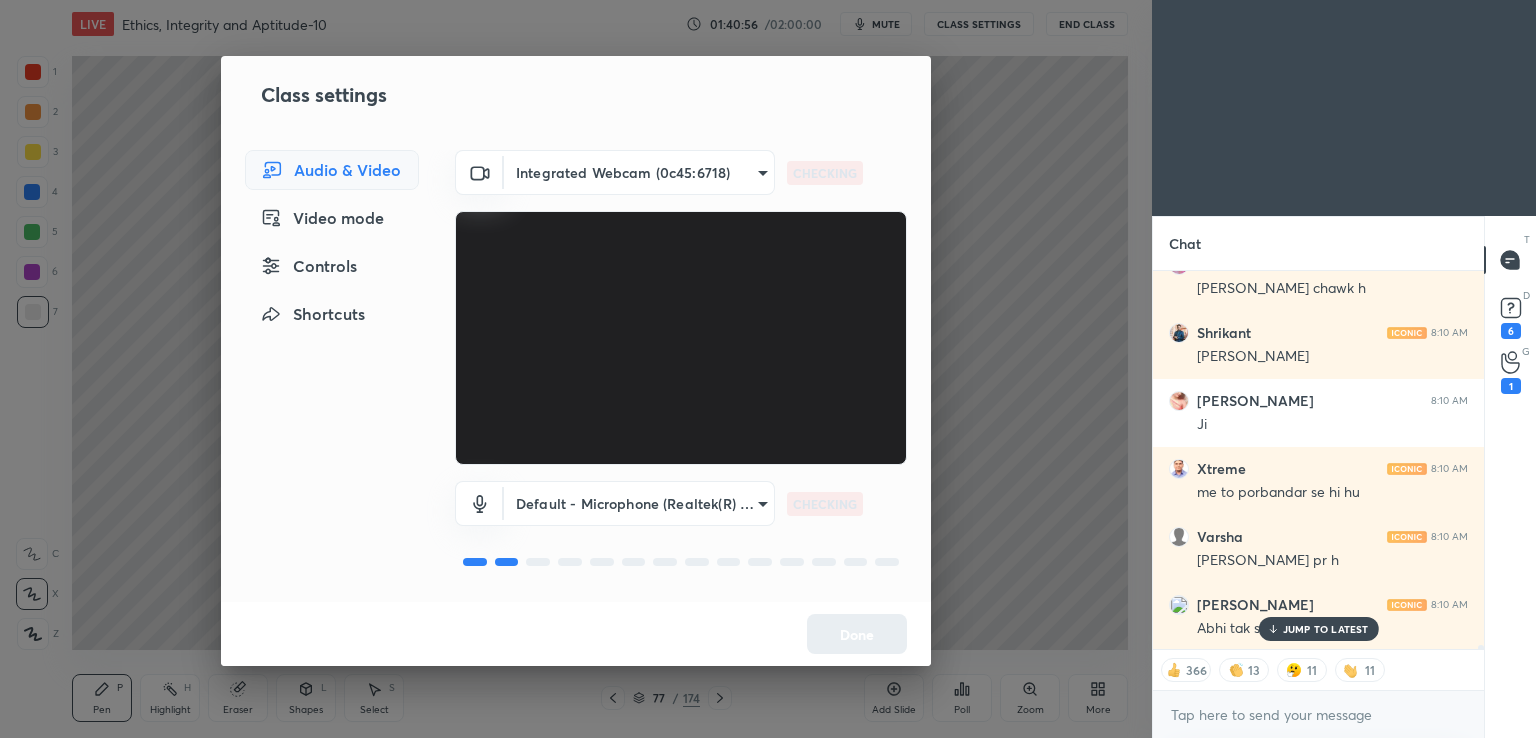 click on "Controls" at bounding box center (332, 266) 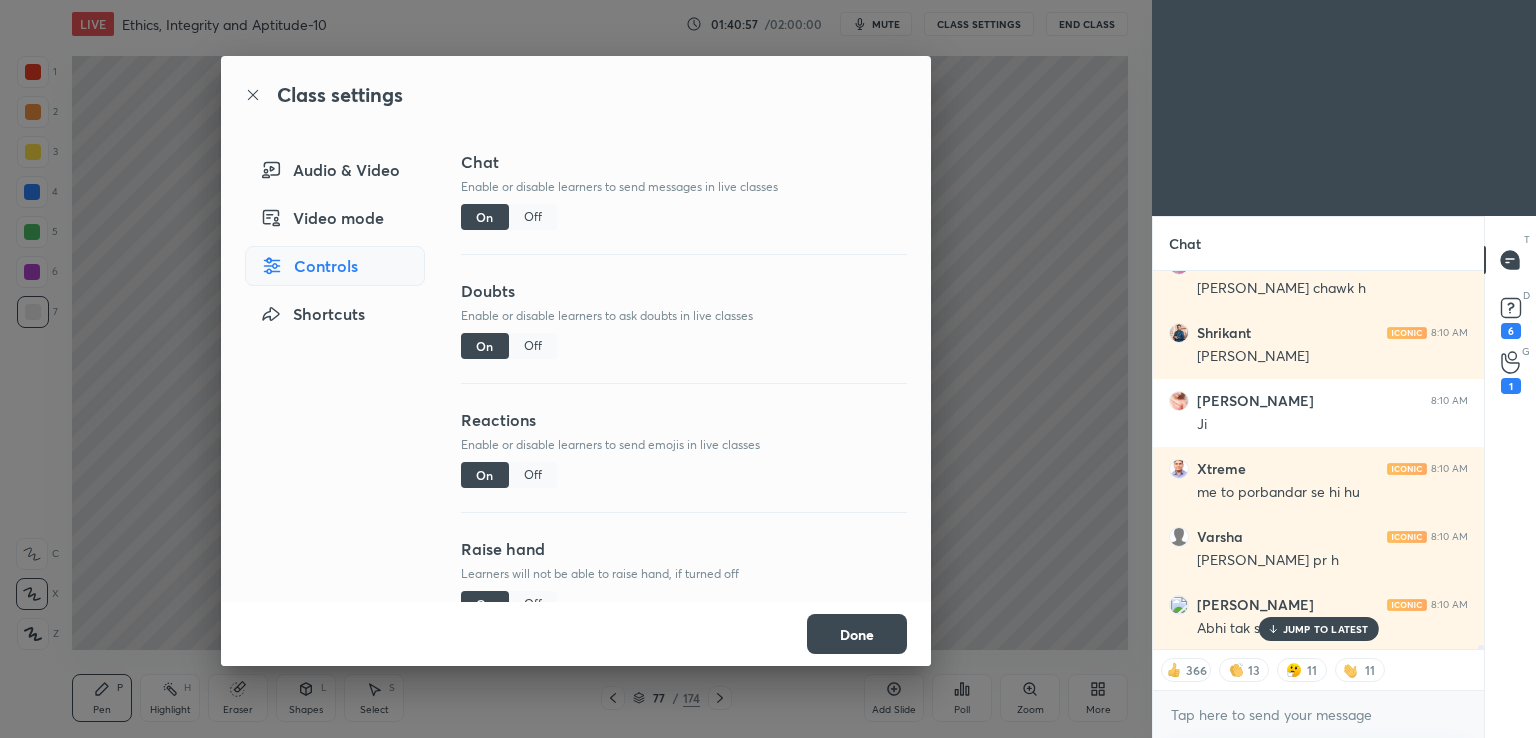 click on "Off" at bounding box center [533, 217] 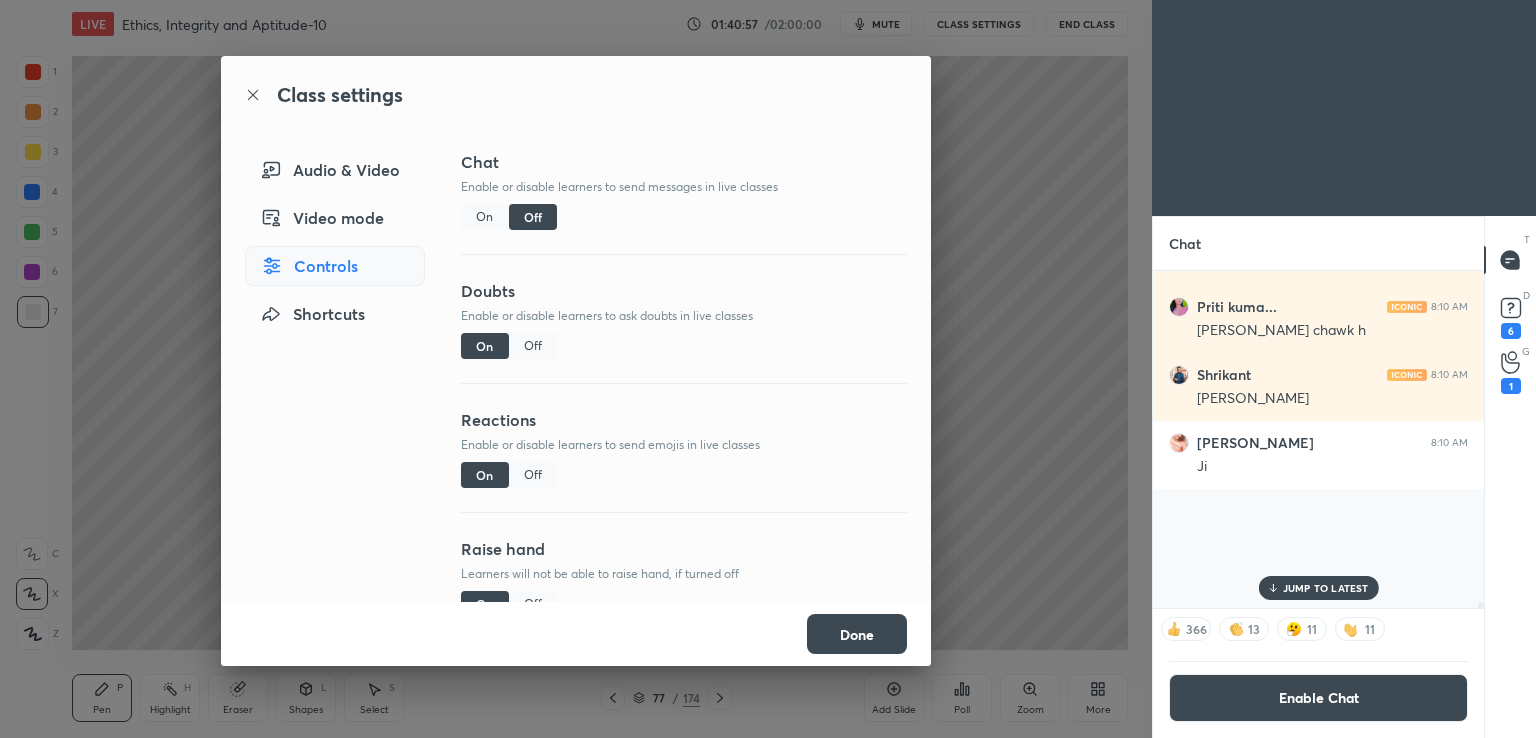 scroll, scrollTop: 34256, scrollLeft: 0, axis: vertical 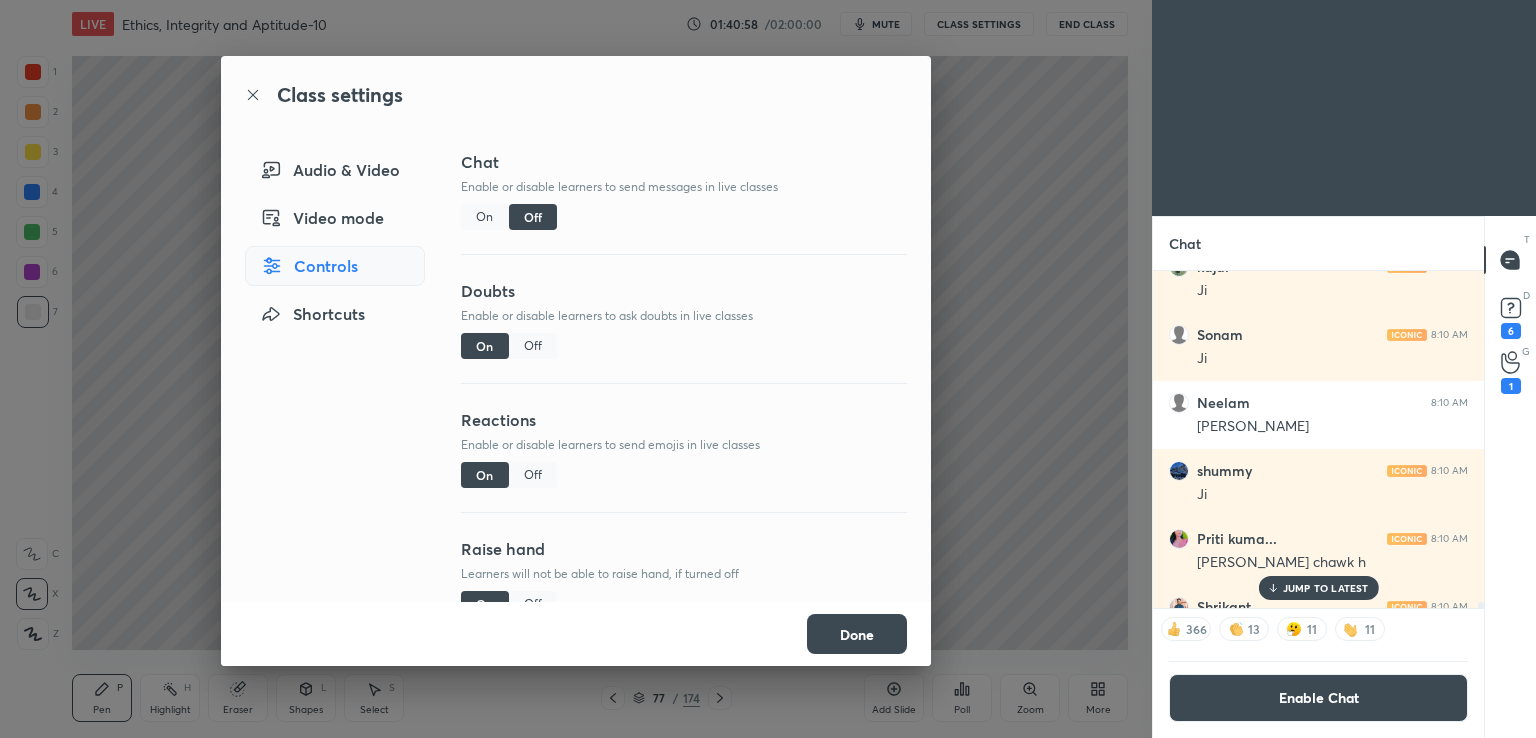 click on "Class settings Audio & Video Video mode Controls Shortcuts Chat Enable or disable learners to send messages in live classes On Off Doubts Enable or disable learners to ask doubts in live classes On Off Reactions Enable or disable learners to send emojis in live classes On Off Raise hand Learners will not be able to raise hand, if turned off On Off Poll Prediction Enable or disable poll prediction in case of a question on the slide On Off Done" at bounding box center [576, 369] 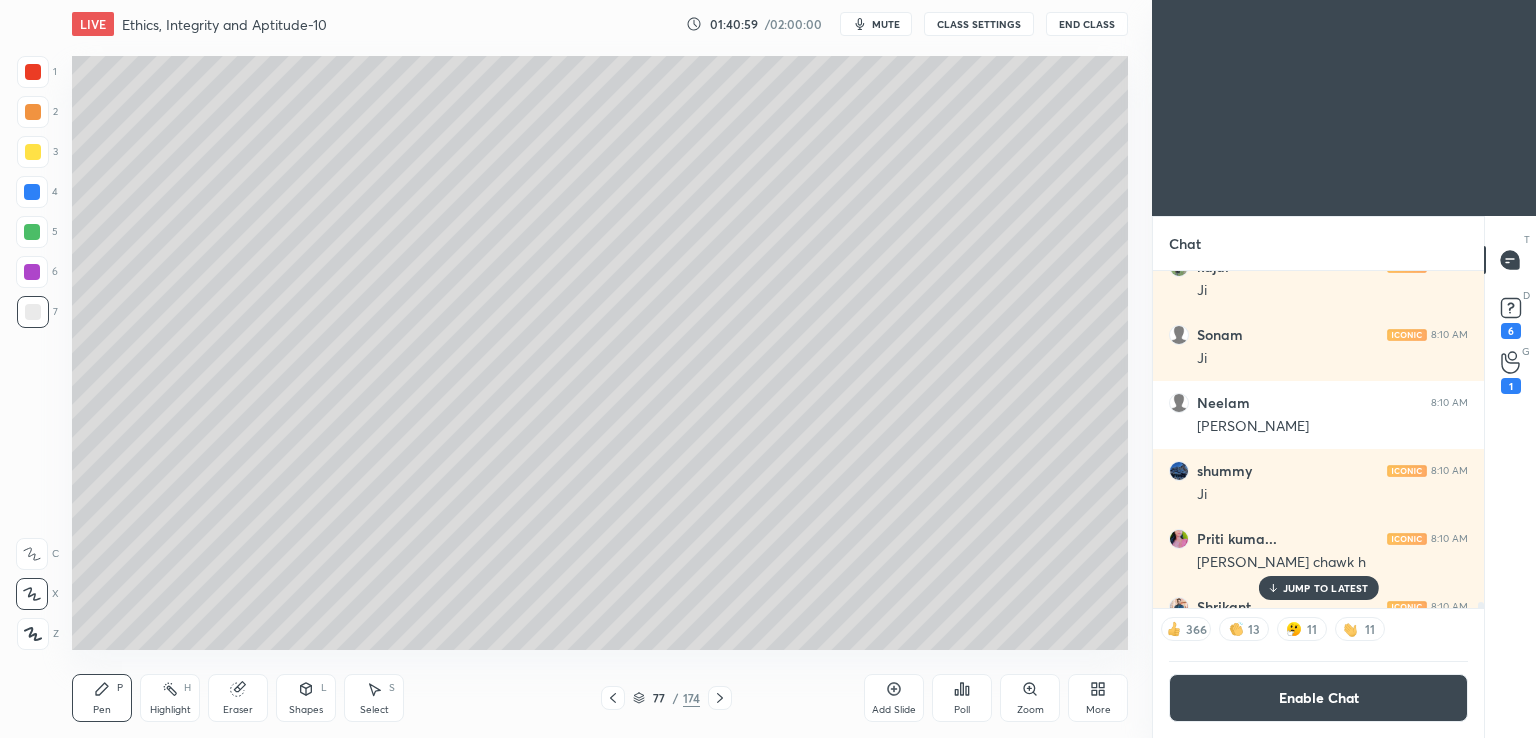 click 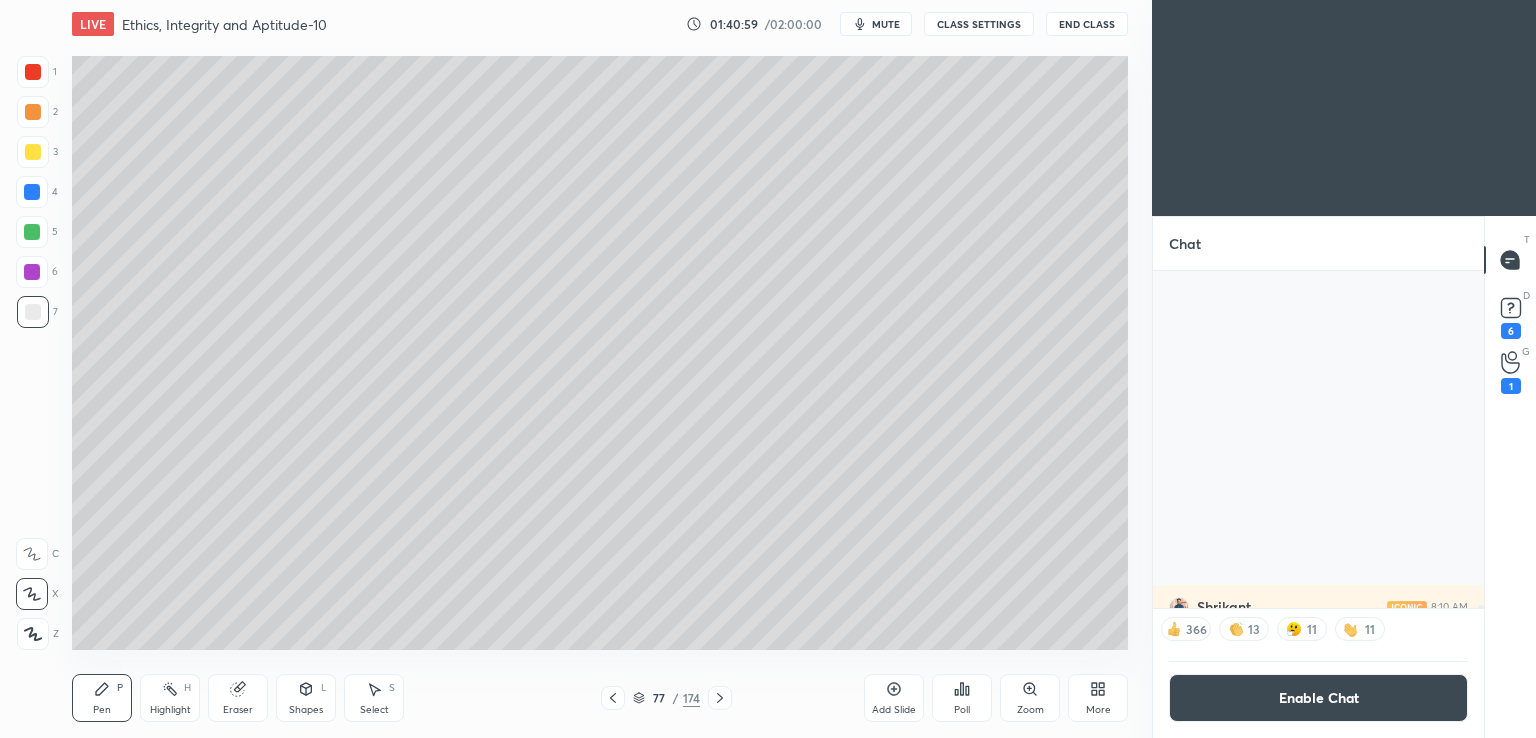 scroll, scrollTop: 34640, scrollLeft: 0, axis: vertical 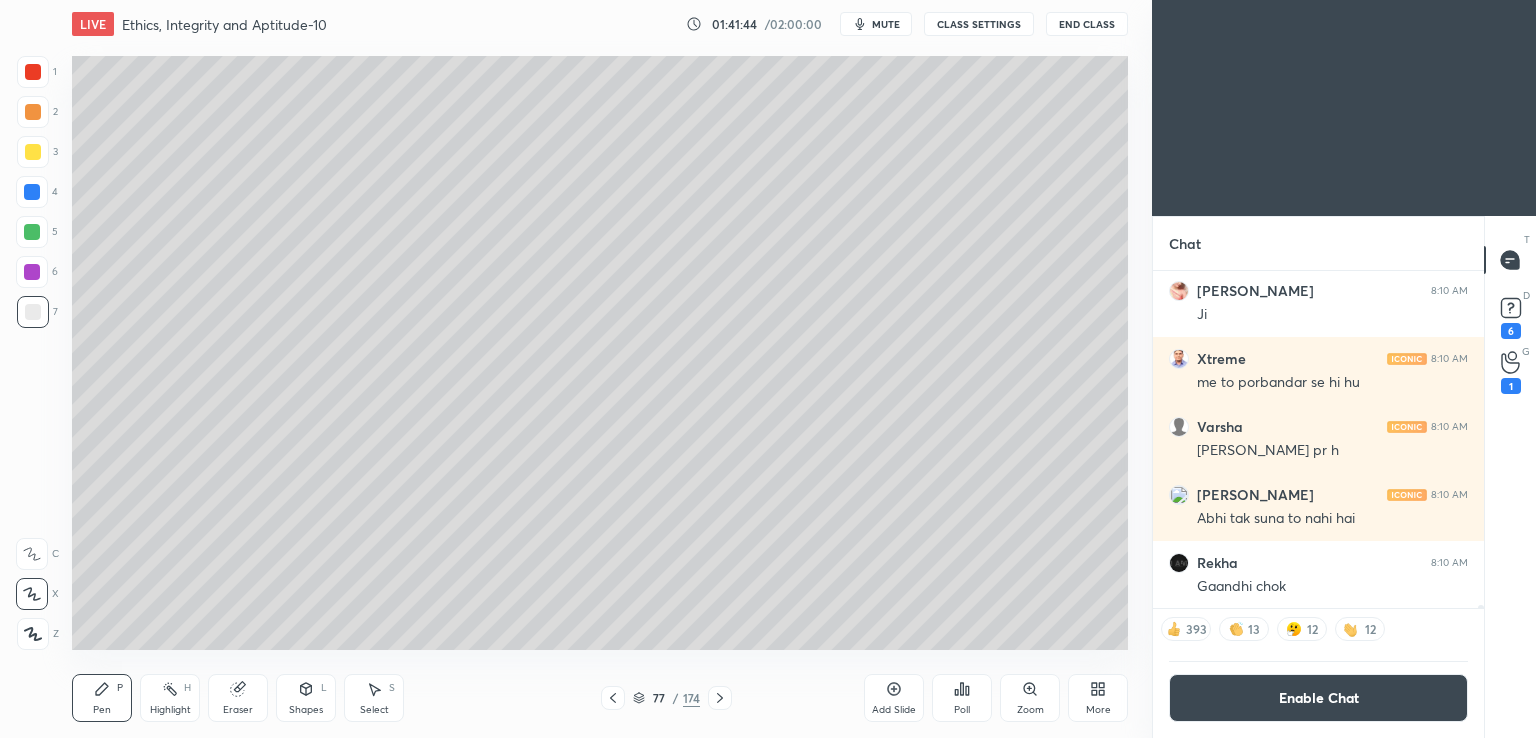 click on "CLASS SETTINGS" at bounding box center (979, 24) 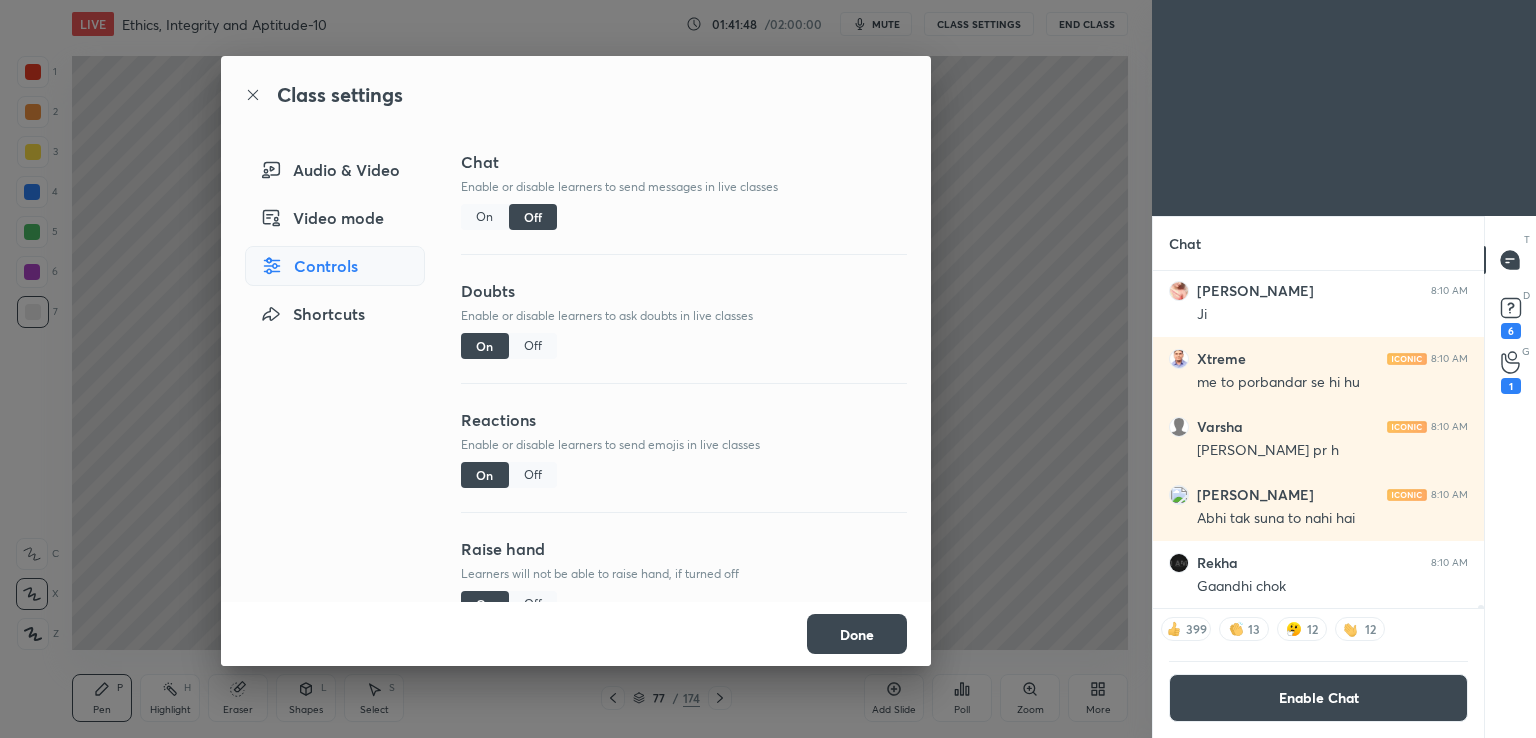 click on "Off" at bounding box center (533, 475) 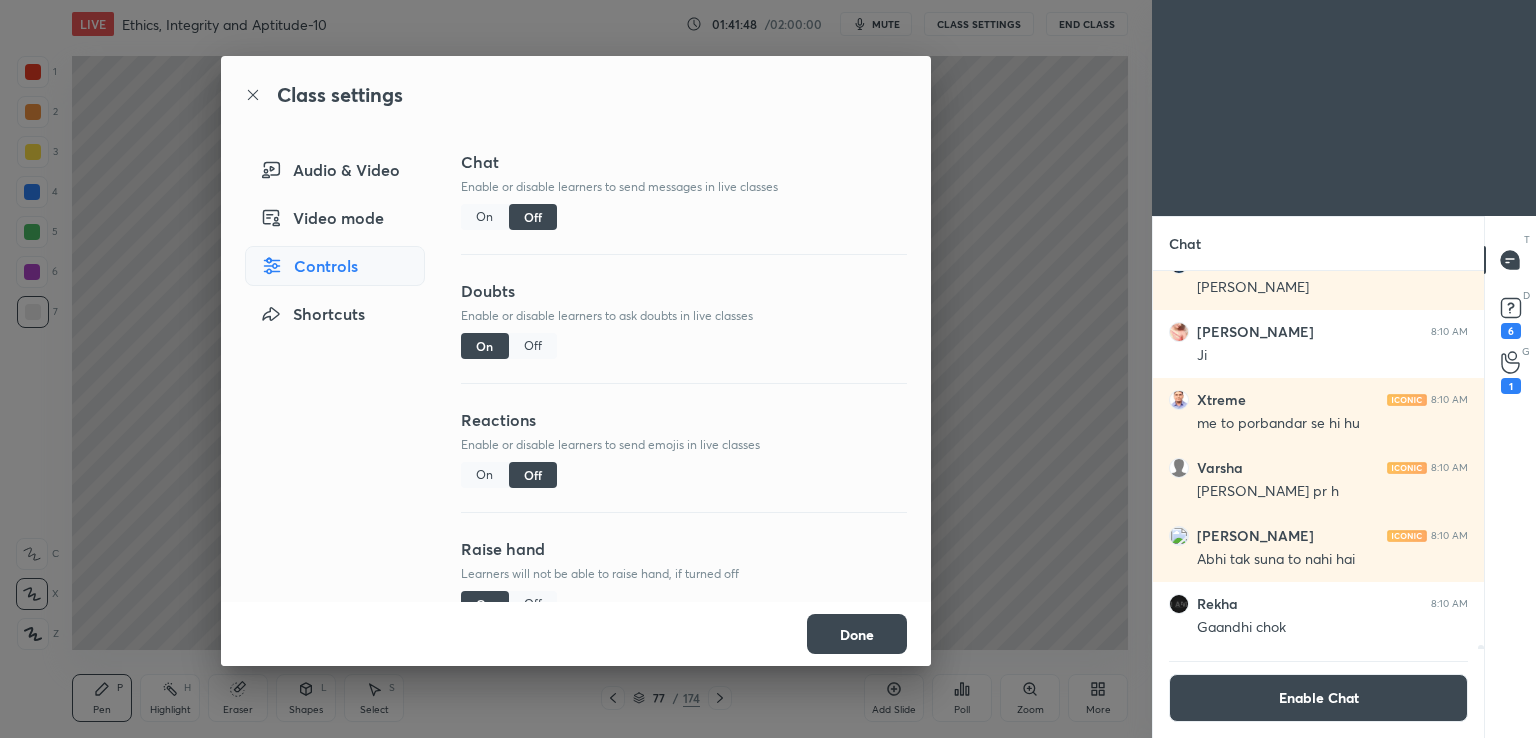 click on "On" at bounding box center (485, 475) 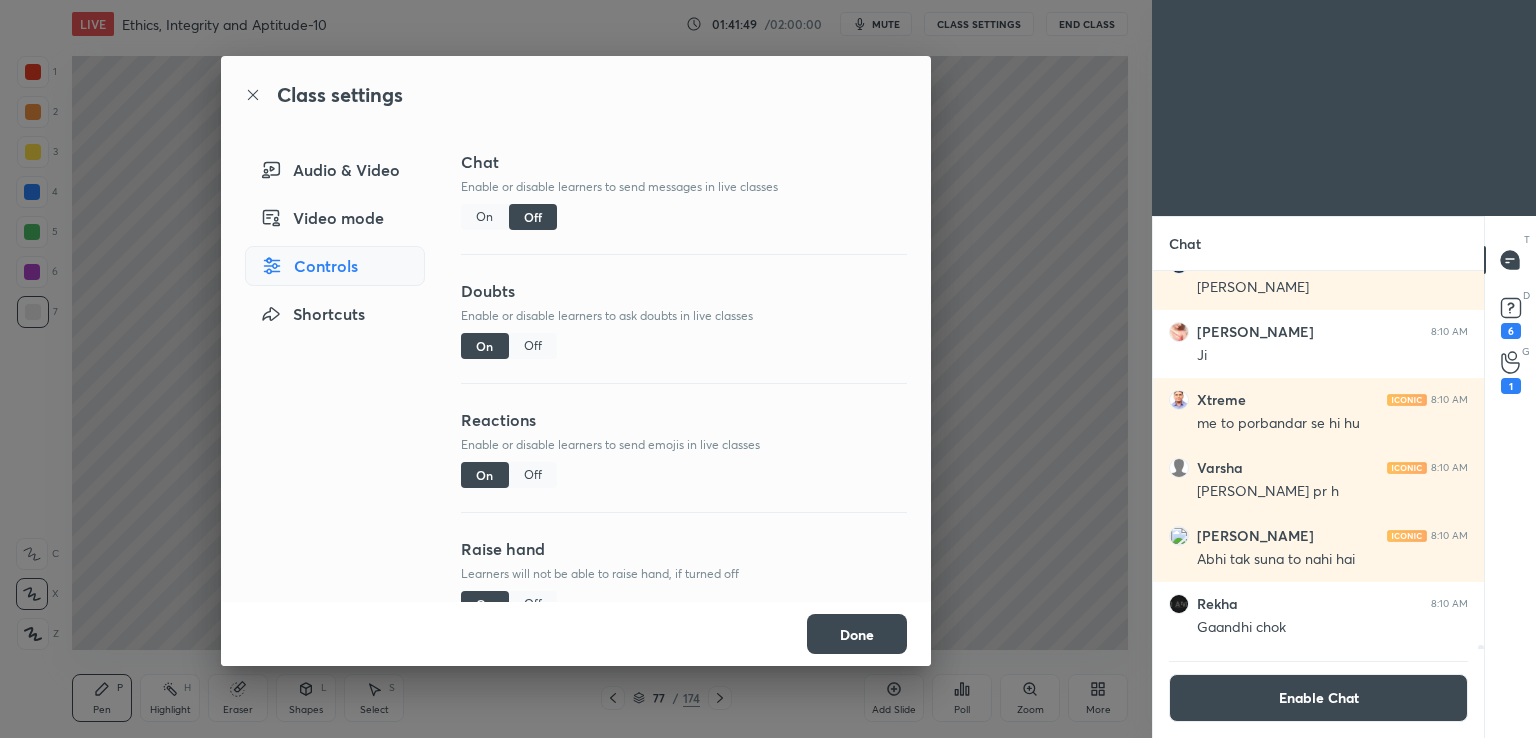 click on "Class settings Audio & Video Video mode Controls Shortcuts Chat Enable or disable learners to send messages in live classes On Off Doubts Enable or disable learners to ask doubts in live classes On Off Reactions Enable or disable learners to send emojis in live classes On Off Raise hand Learners will not be able to raise hand, if turned off On Off Poll Prediction Enable or disable poll prediction in case of a question on the slide On Off Done" at bounding box center [576, 369] 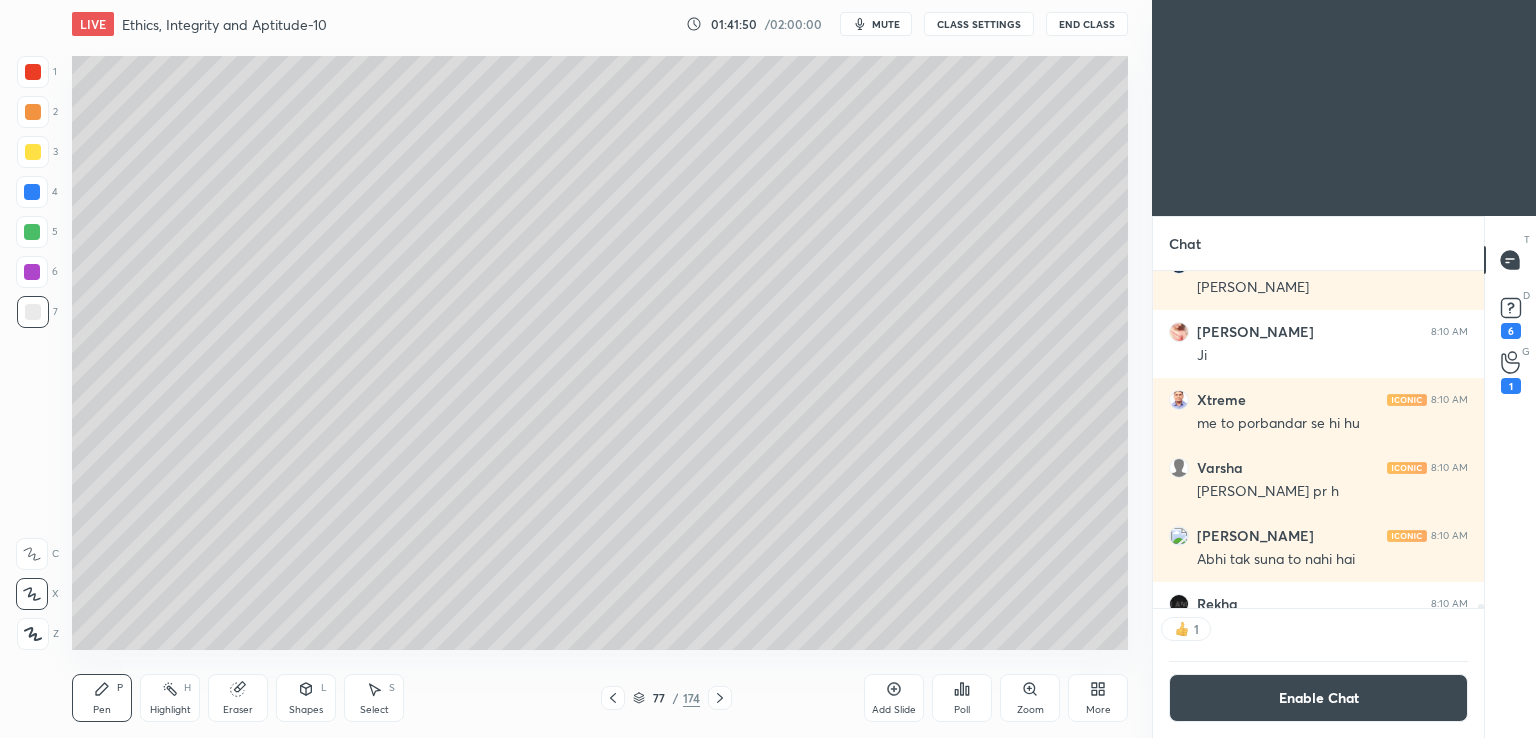 scroll, scrollTop: 332, scrollLeft: 325, axis: both 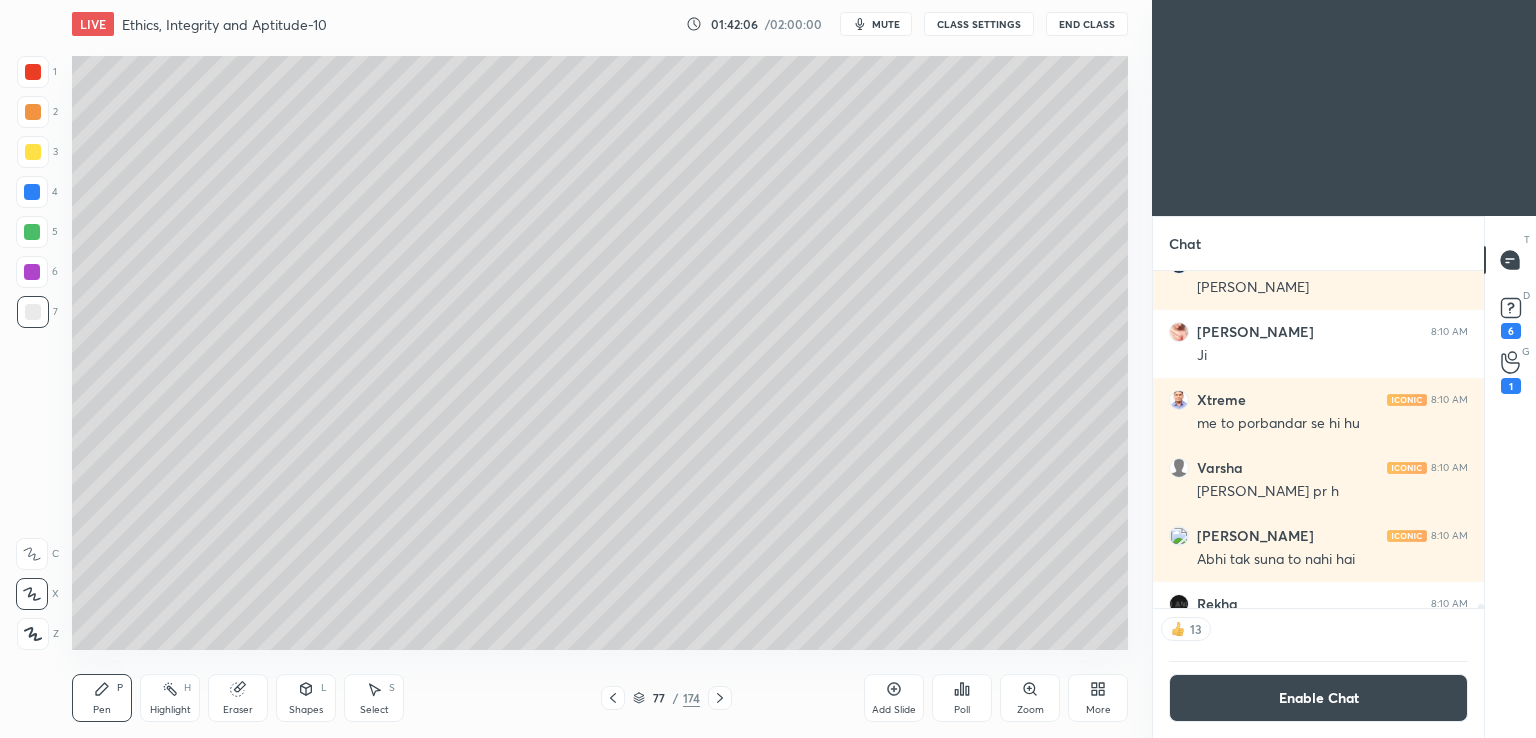 click on "Enable Chat" at bounding box center (1318, 698) 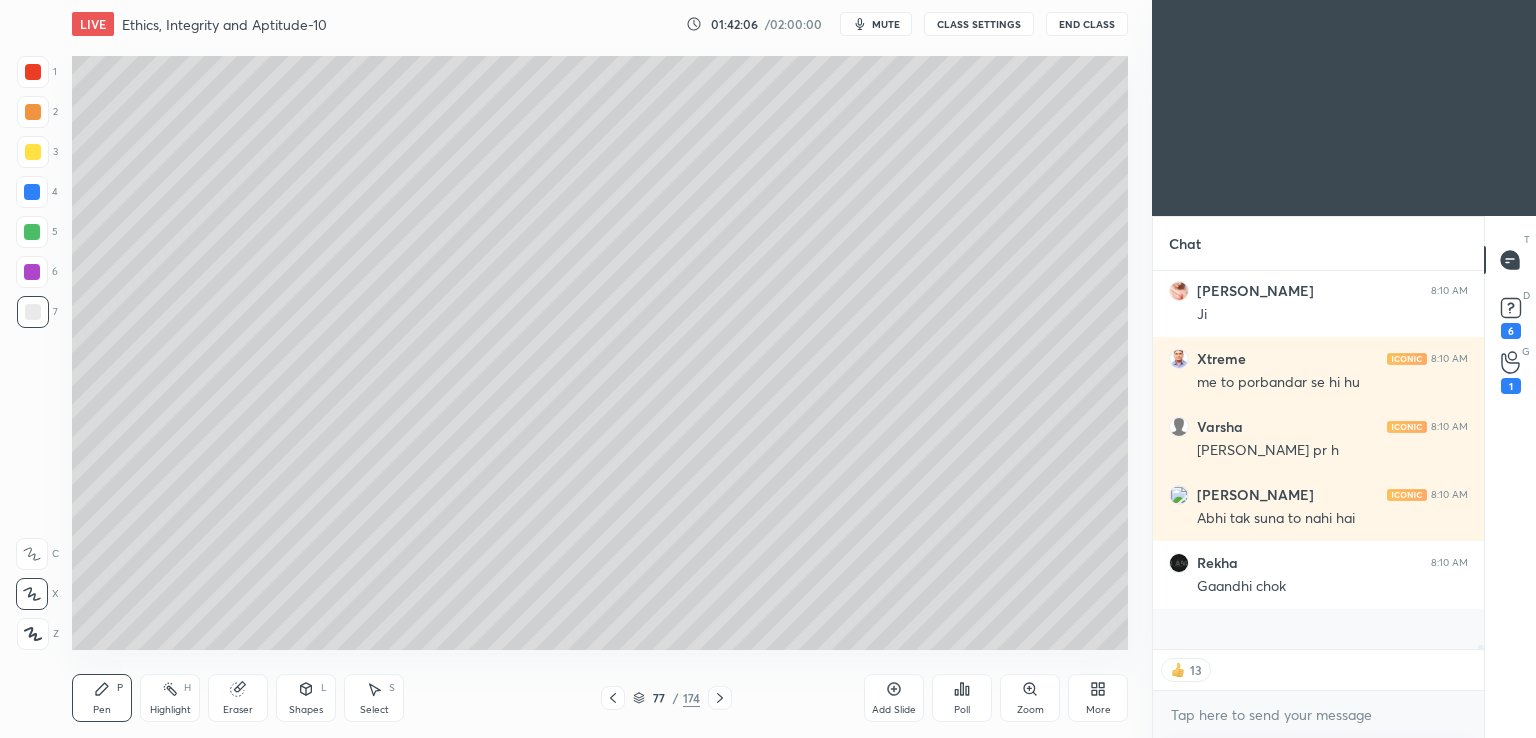 scroll, scrollTop: 7, scrollLeft: 6, axis: both 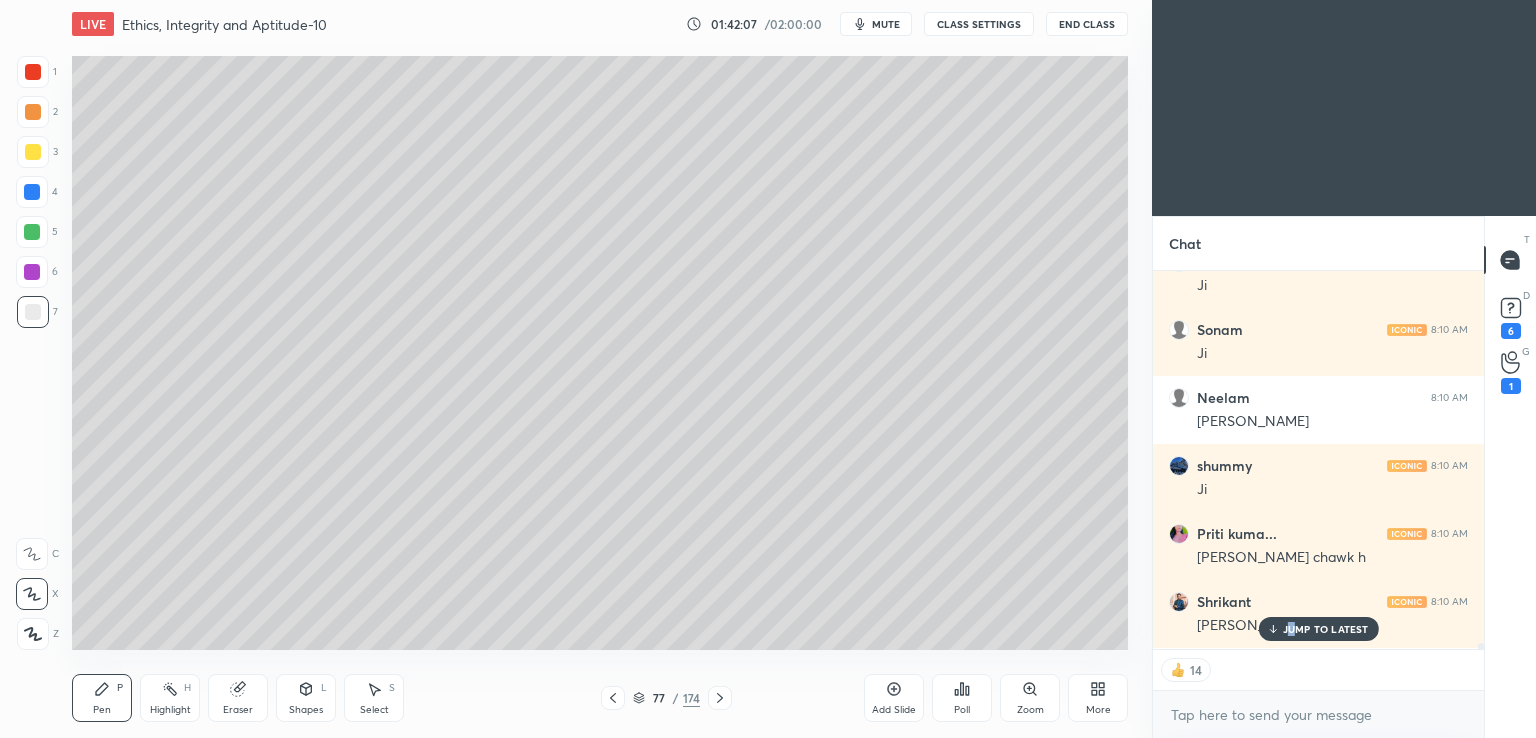 click on "JUMP TO LATEST" at bounding box center [1326, 629] 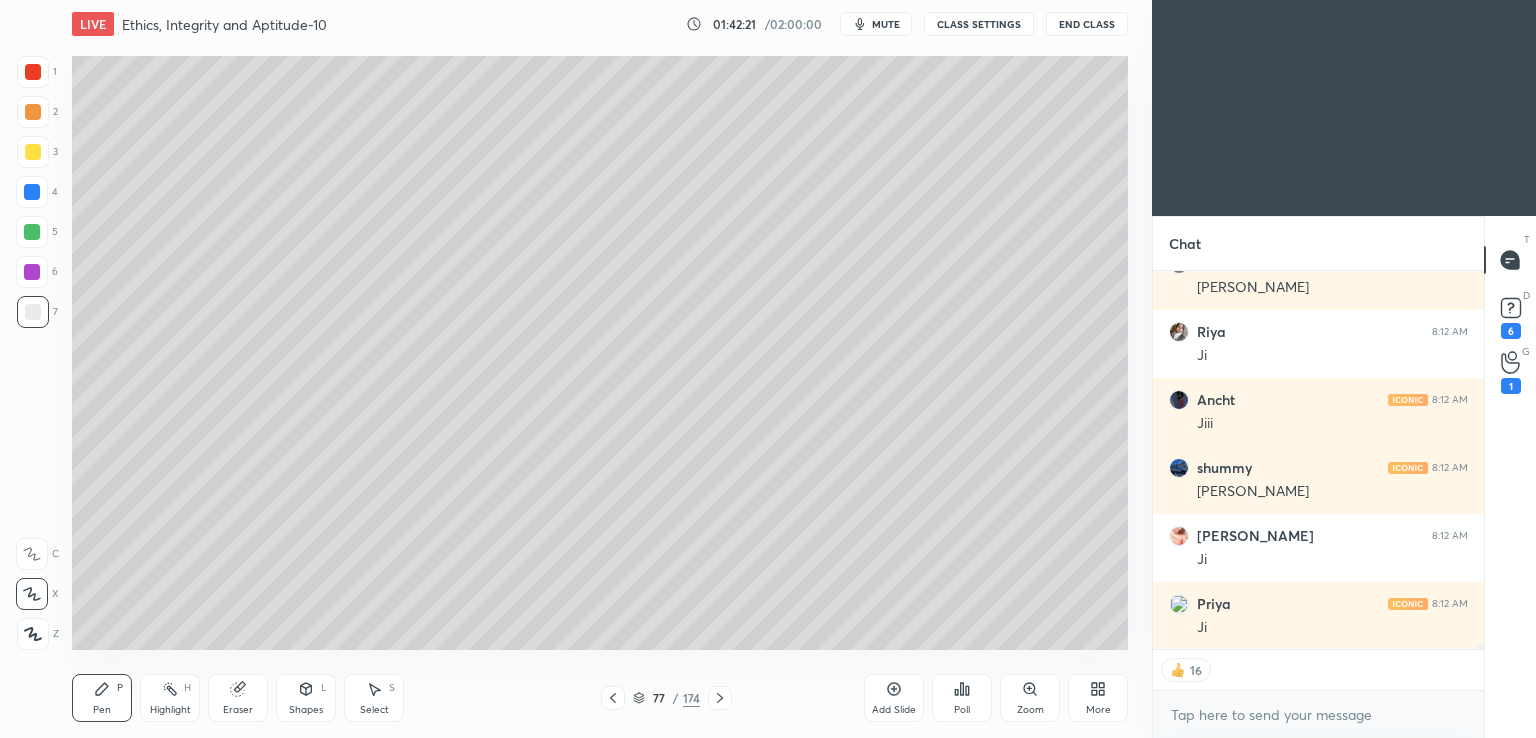 scroll, scrollTop: 35075, scrollLeft: 0, axis: vertical 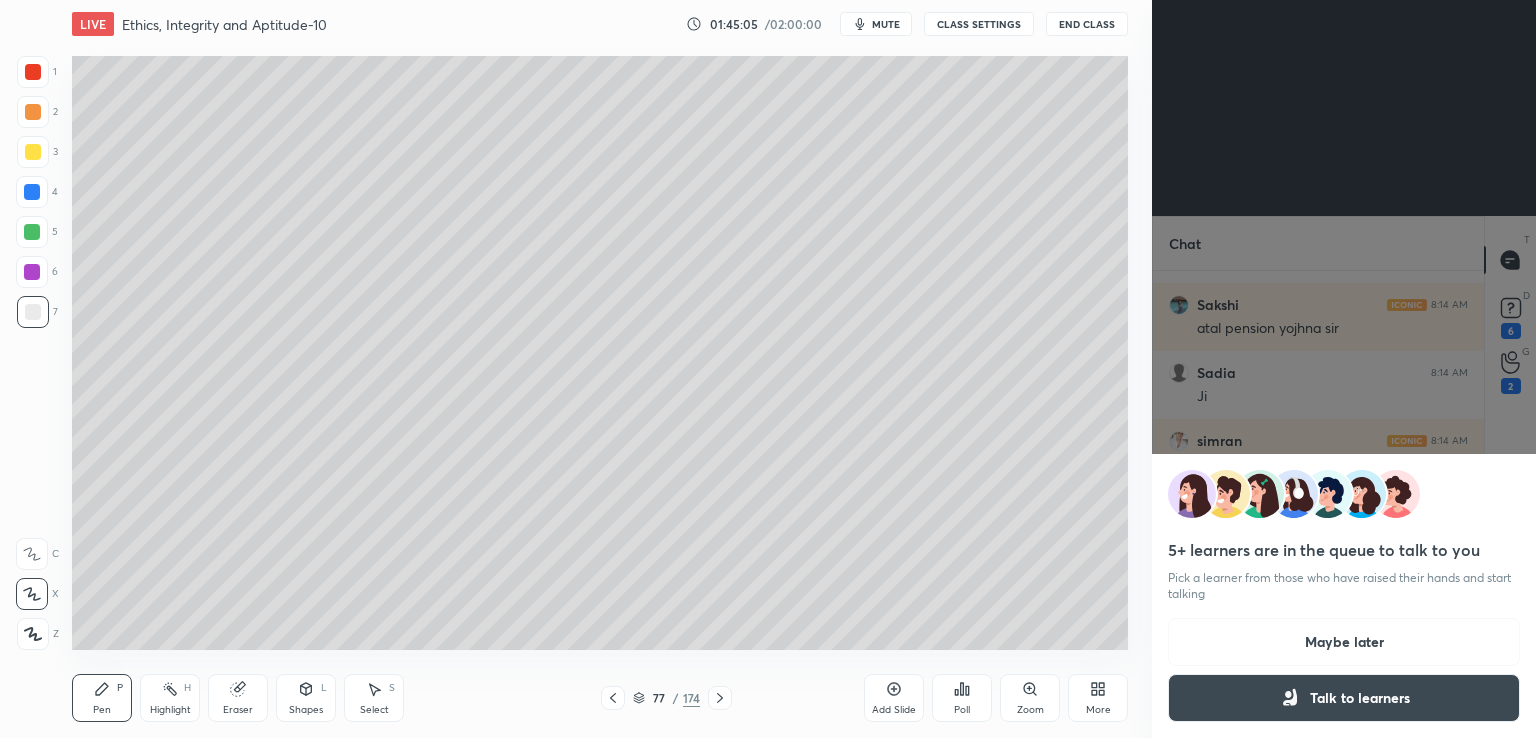 click on "Maybe later" at bounding box center [1344, 642] 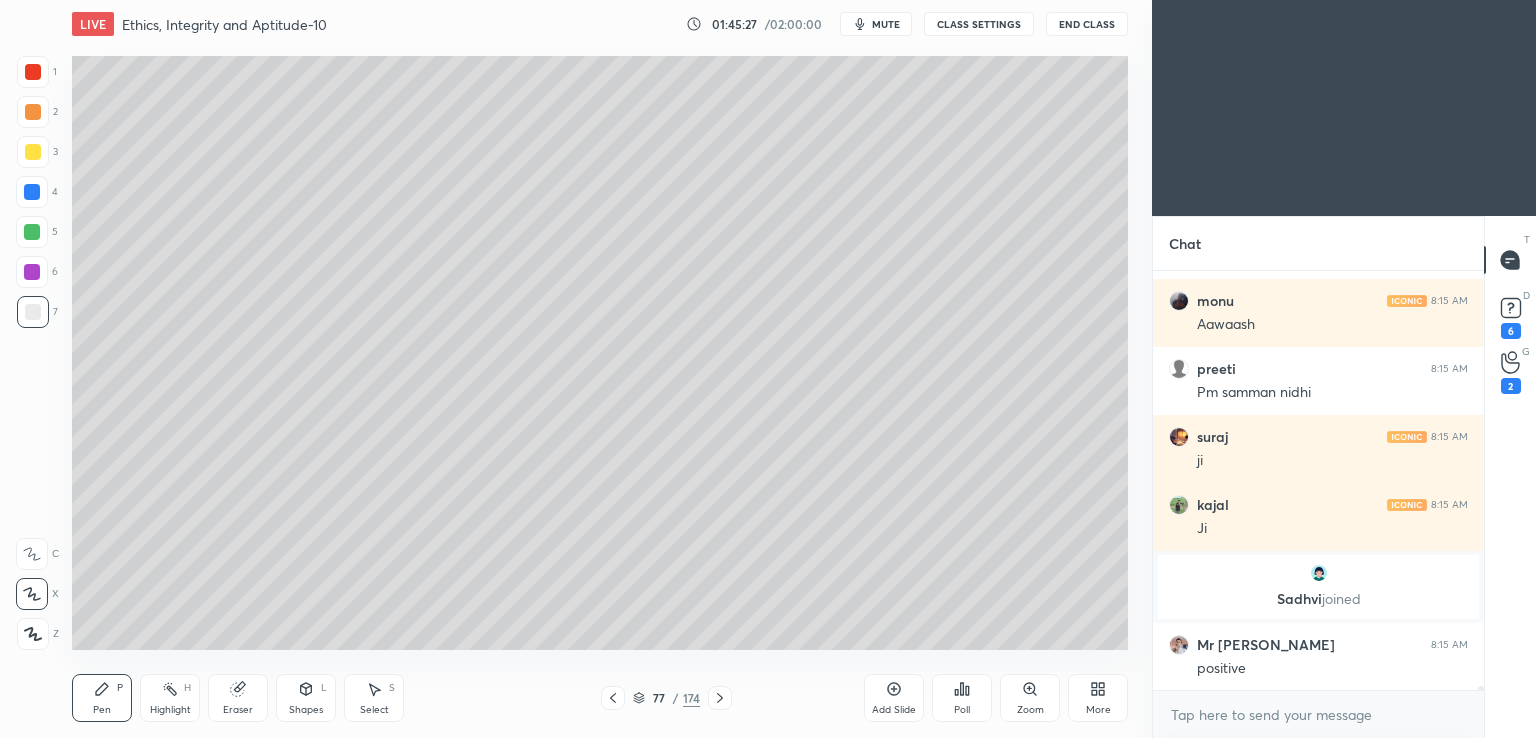 click 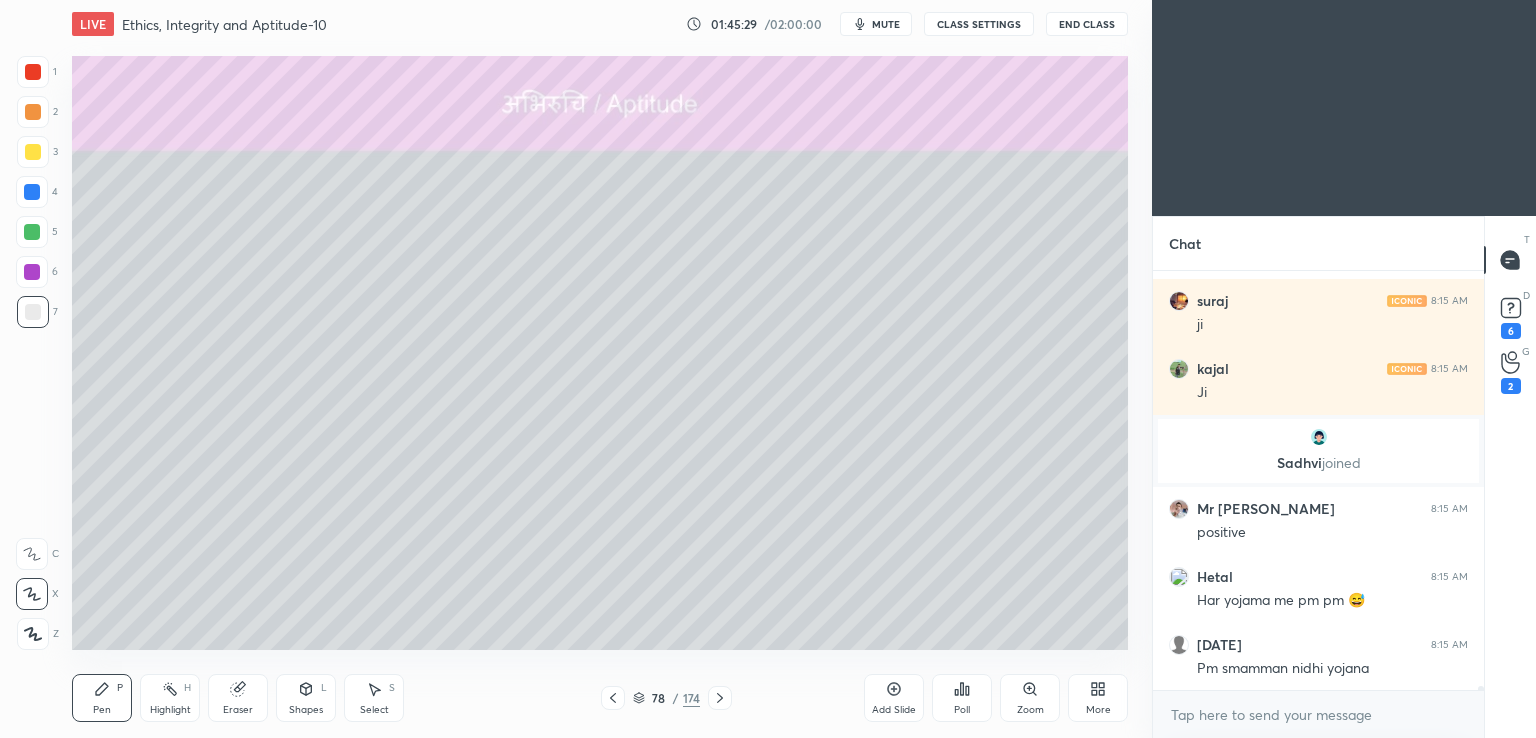 click 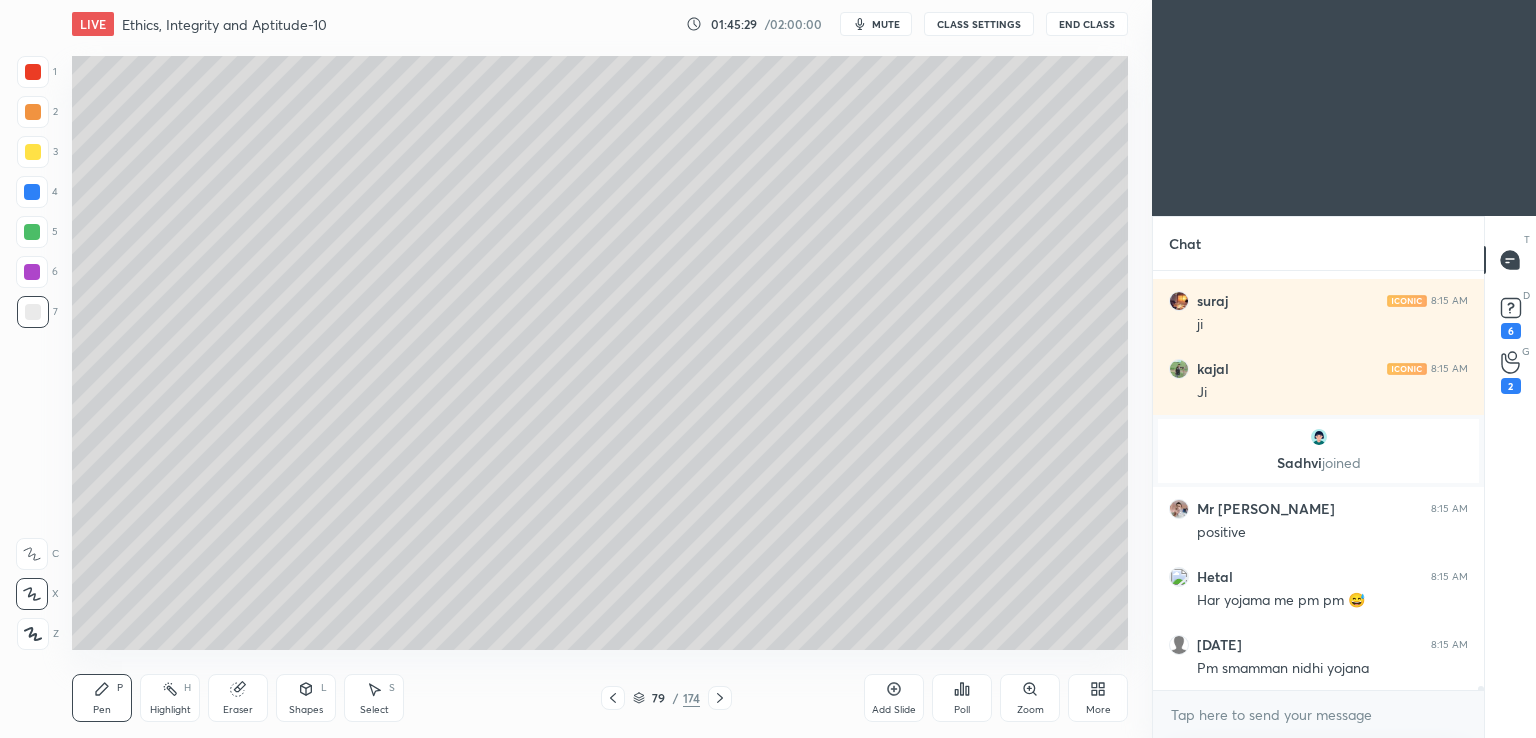 click 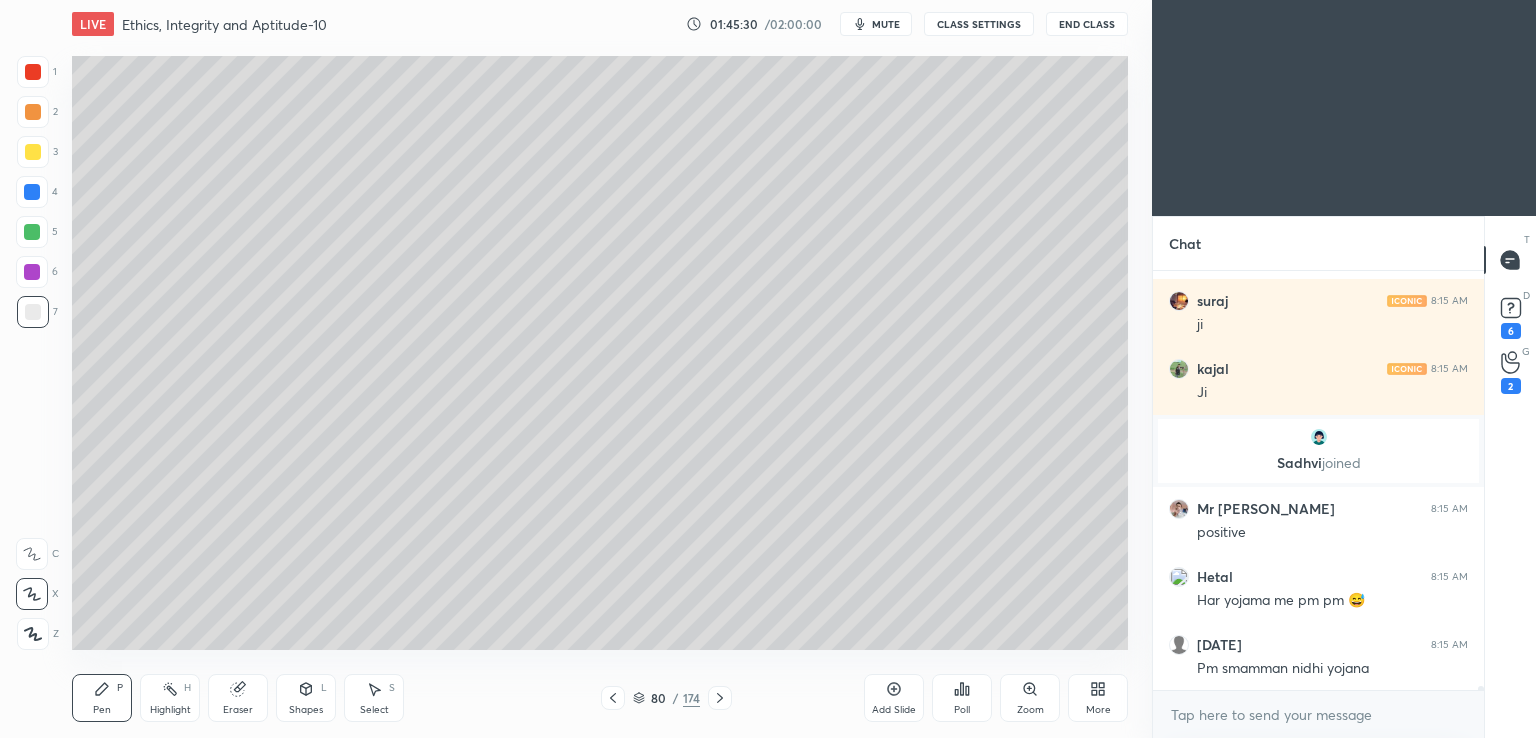click 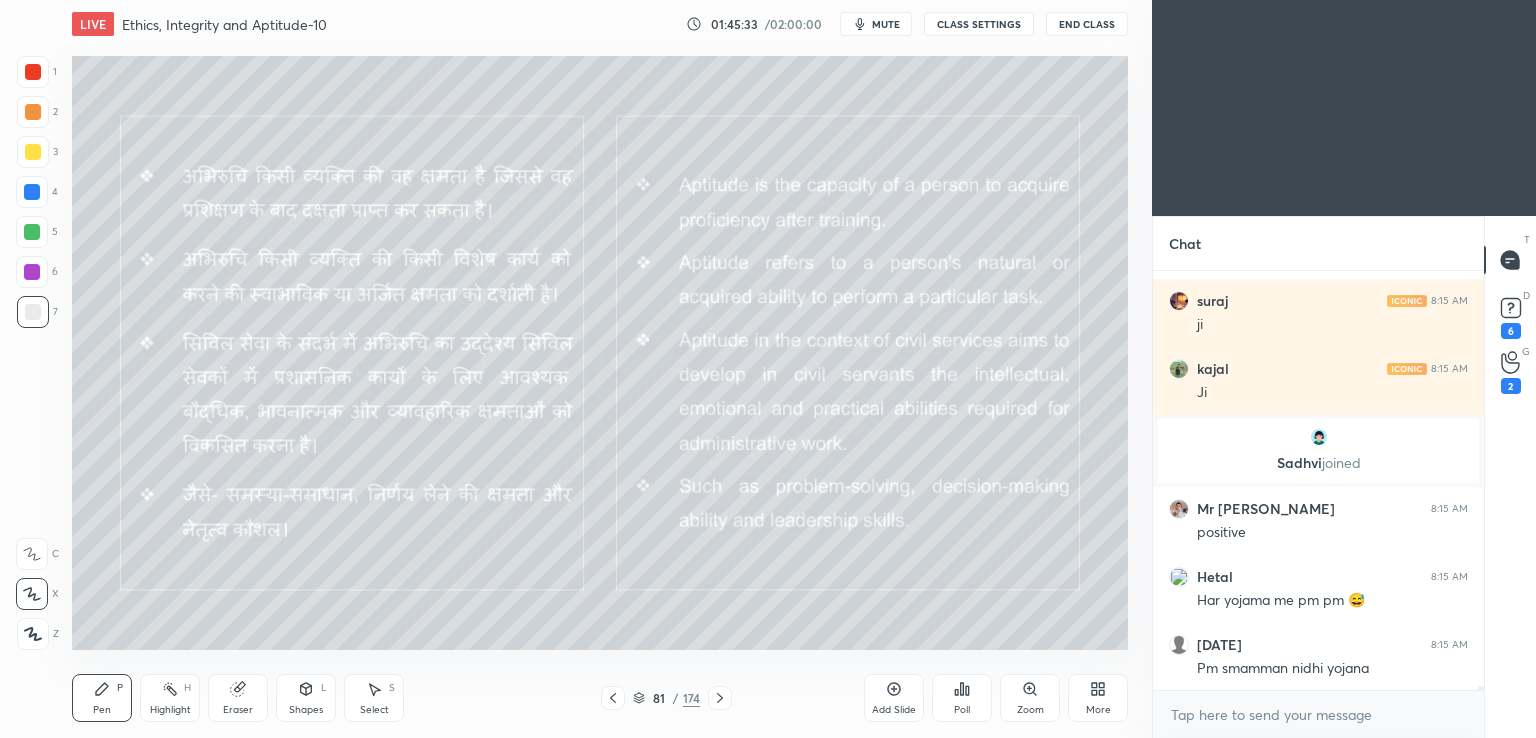 click 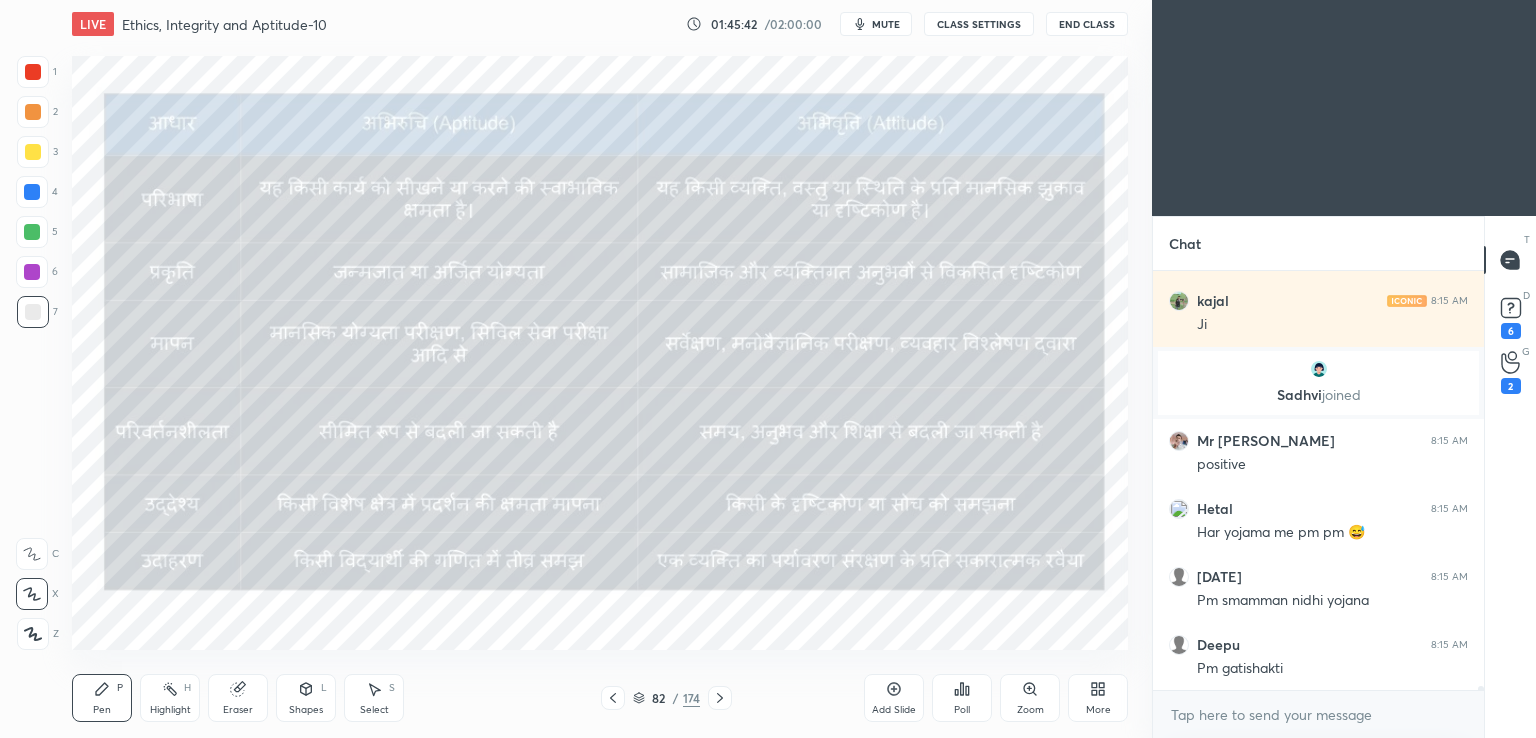 click at bounding box center (33, 72) 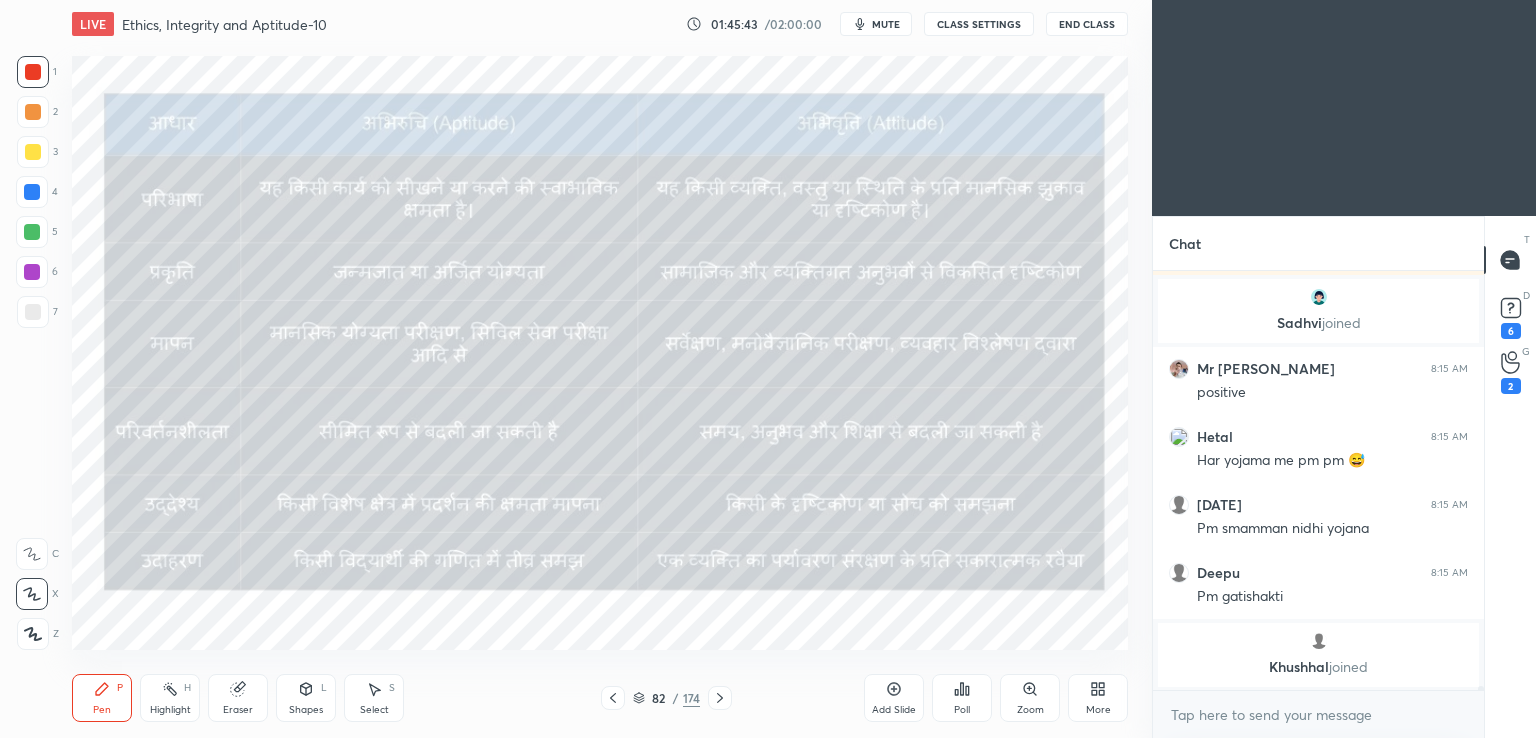 scroll, scrollTop: 41630, scrollLeft: 0, axis: vertical 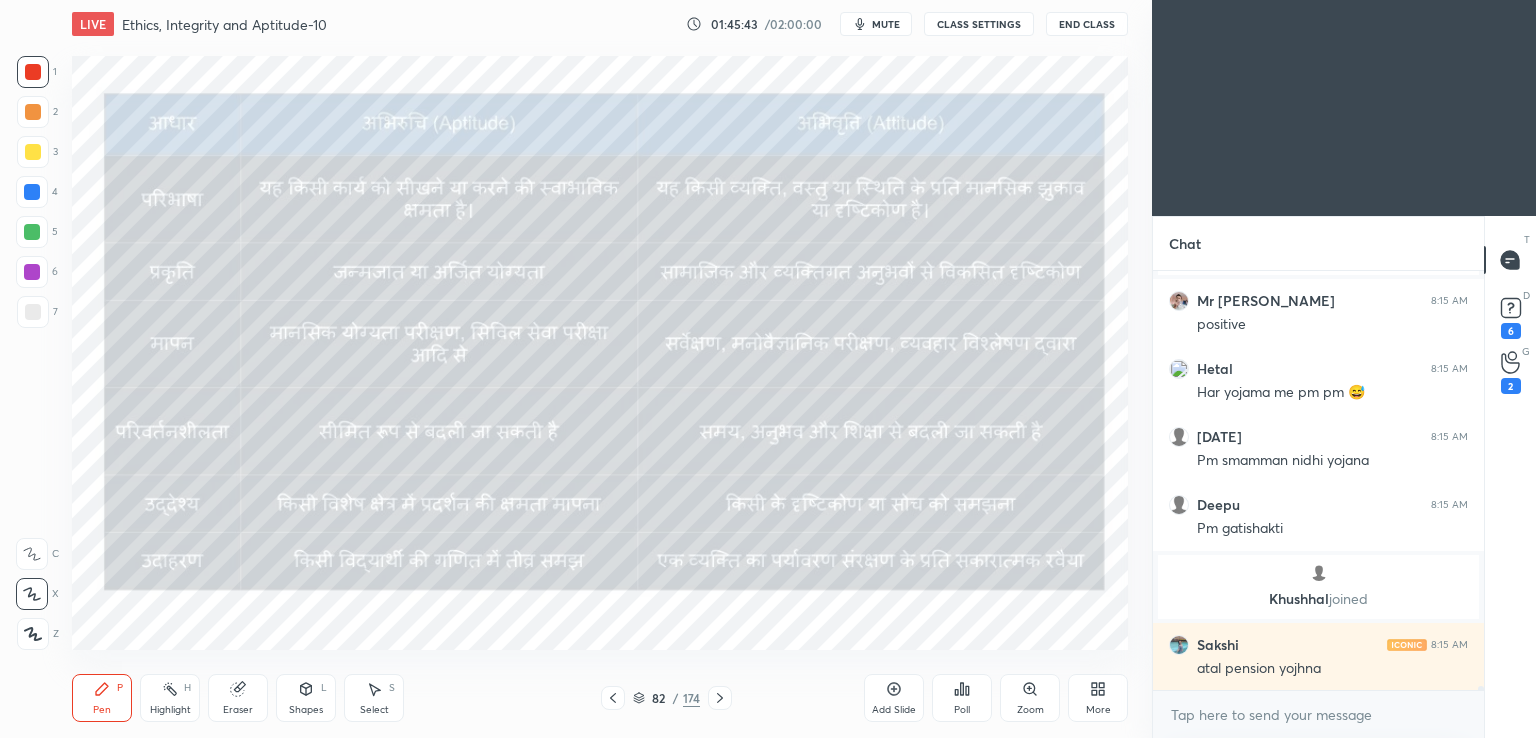 click 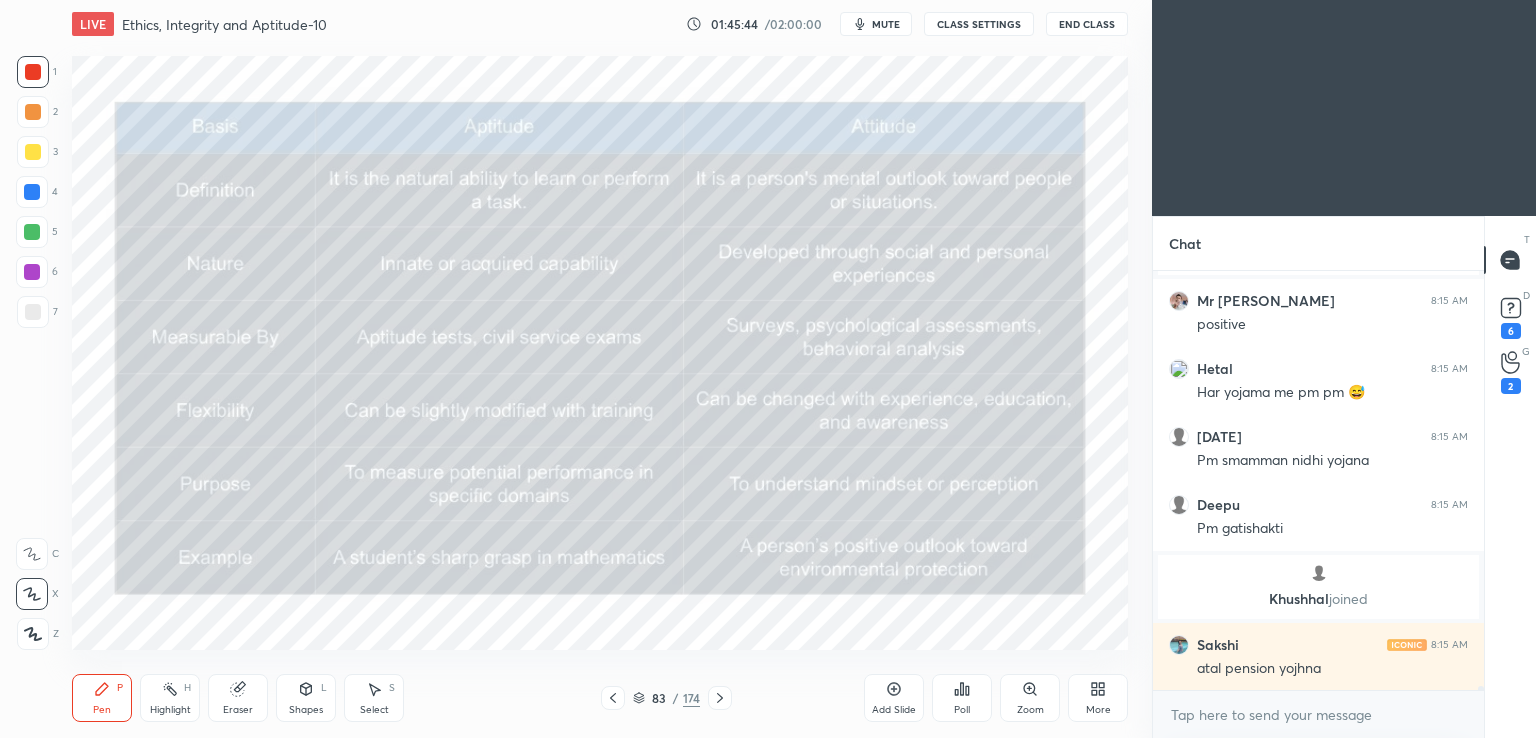 click 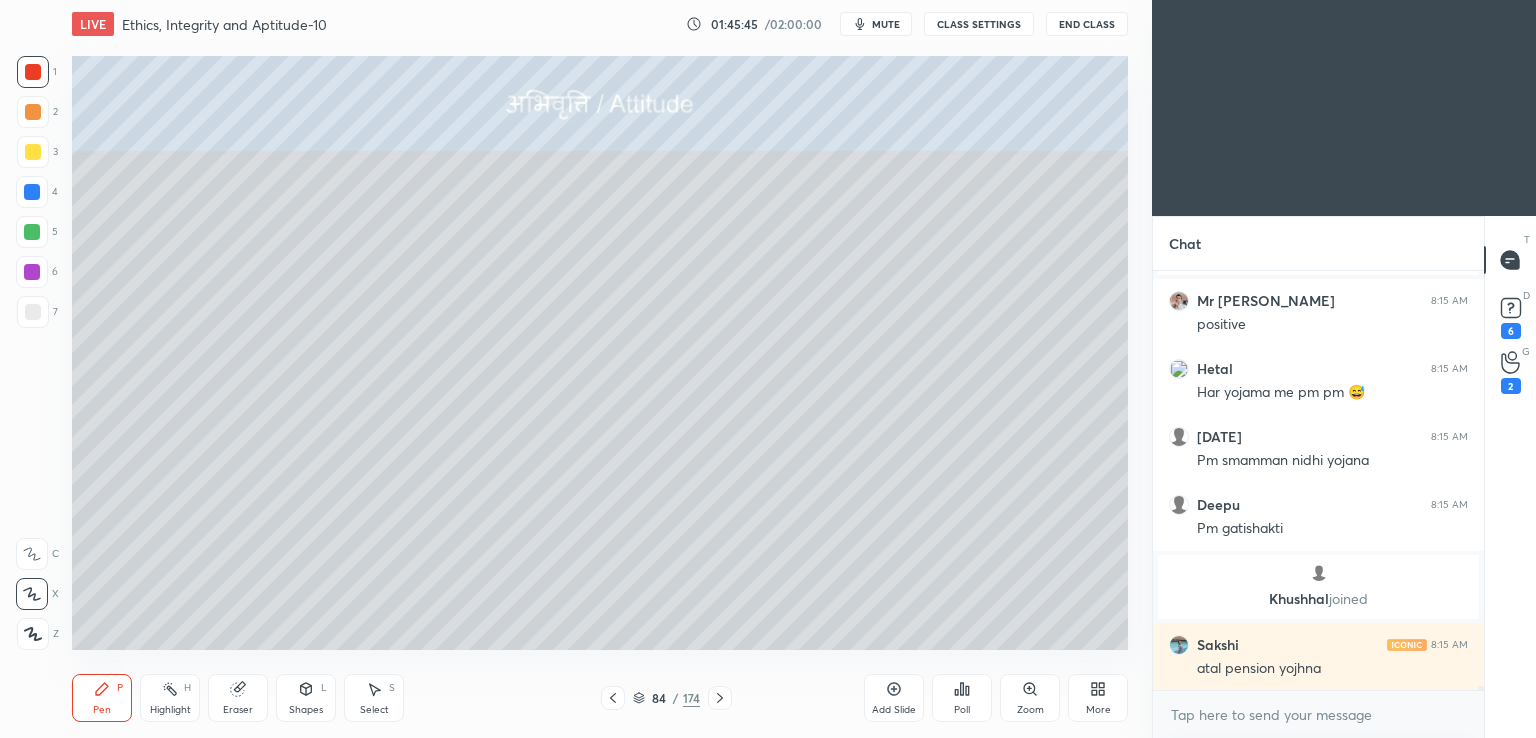 scroll, scrollTop: 41698, scrollLeft: 0, axis: vertical 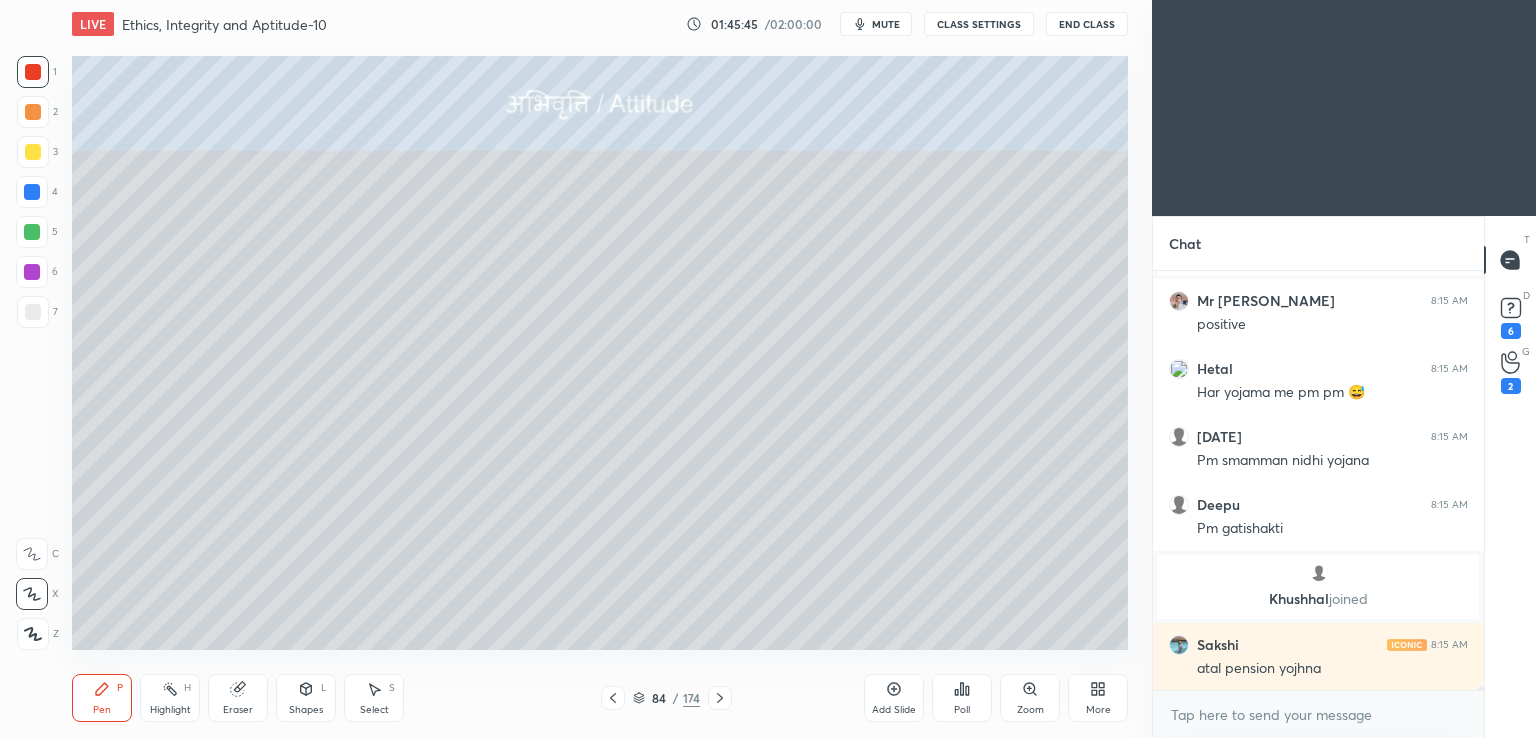 click 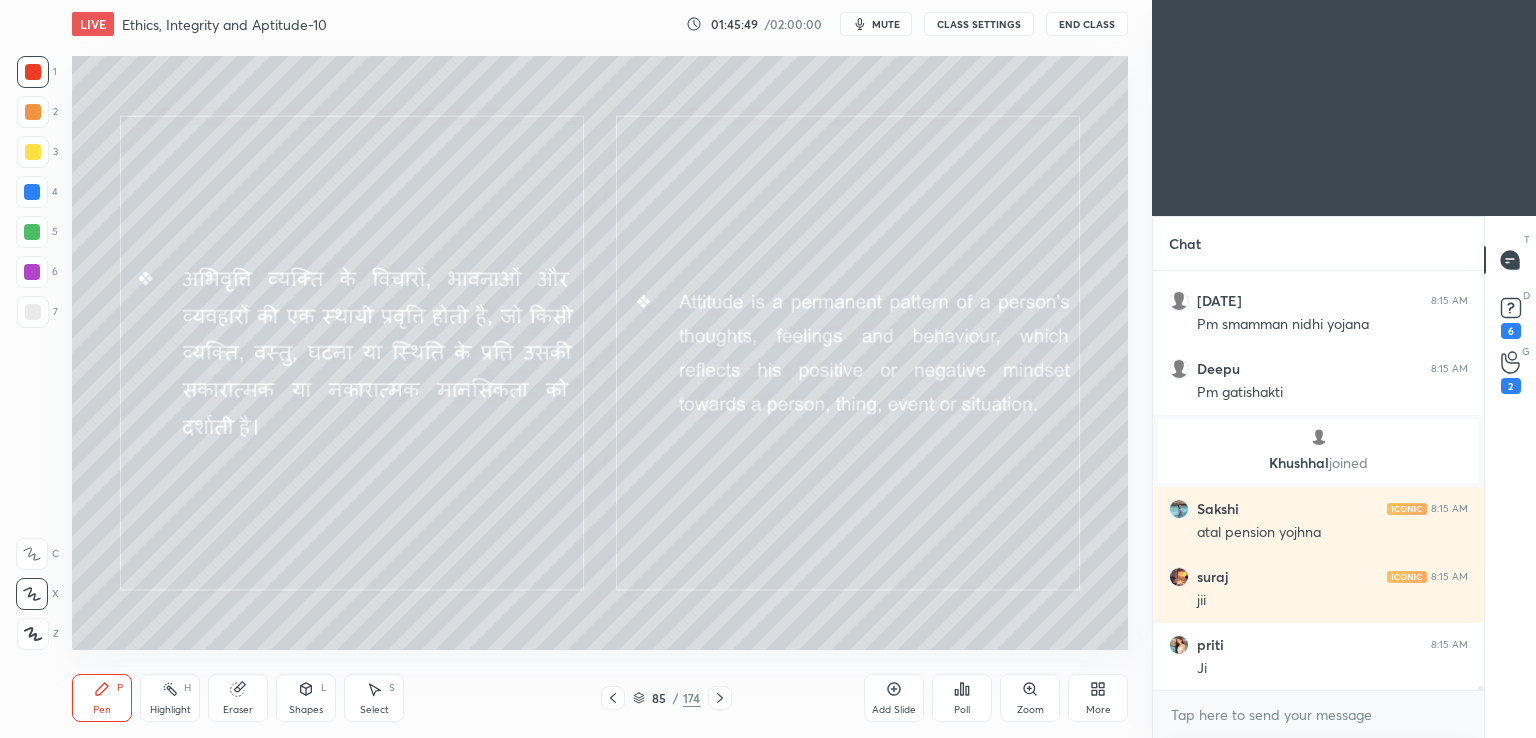 scroll, scrollTop: 41834, scrollLeft: 0, axis: vertical 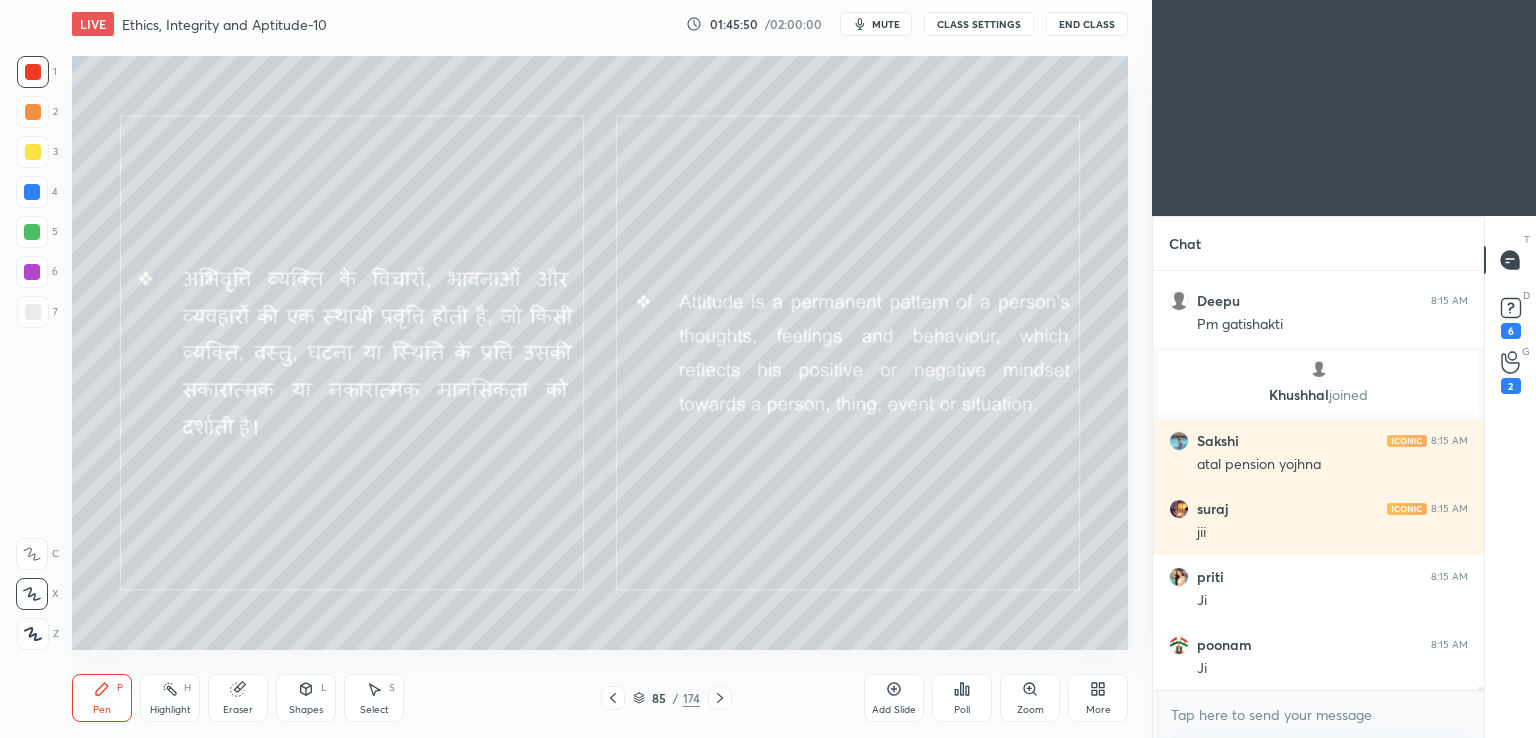 drag, startPoint x: 28, startPoint y: 149, endPoint x: 54, endPoint y: 157, distance: 27.202942 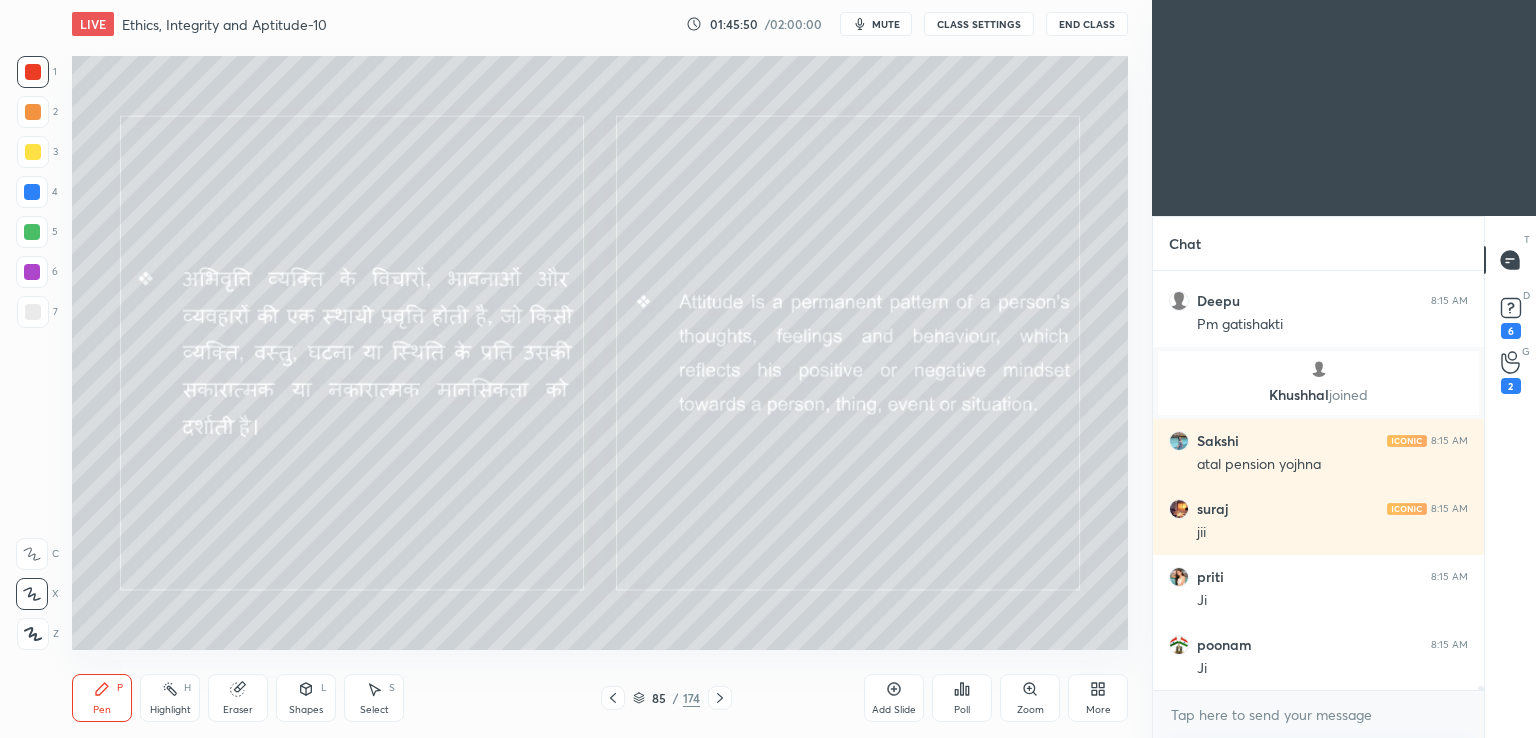 click at bounding box center (33, 152) 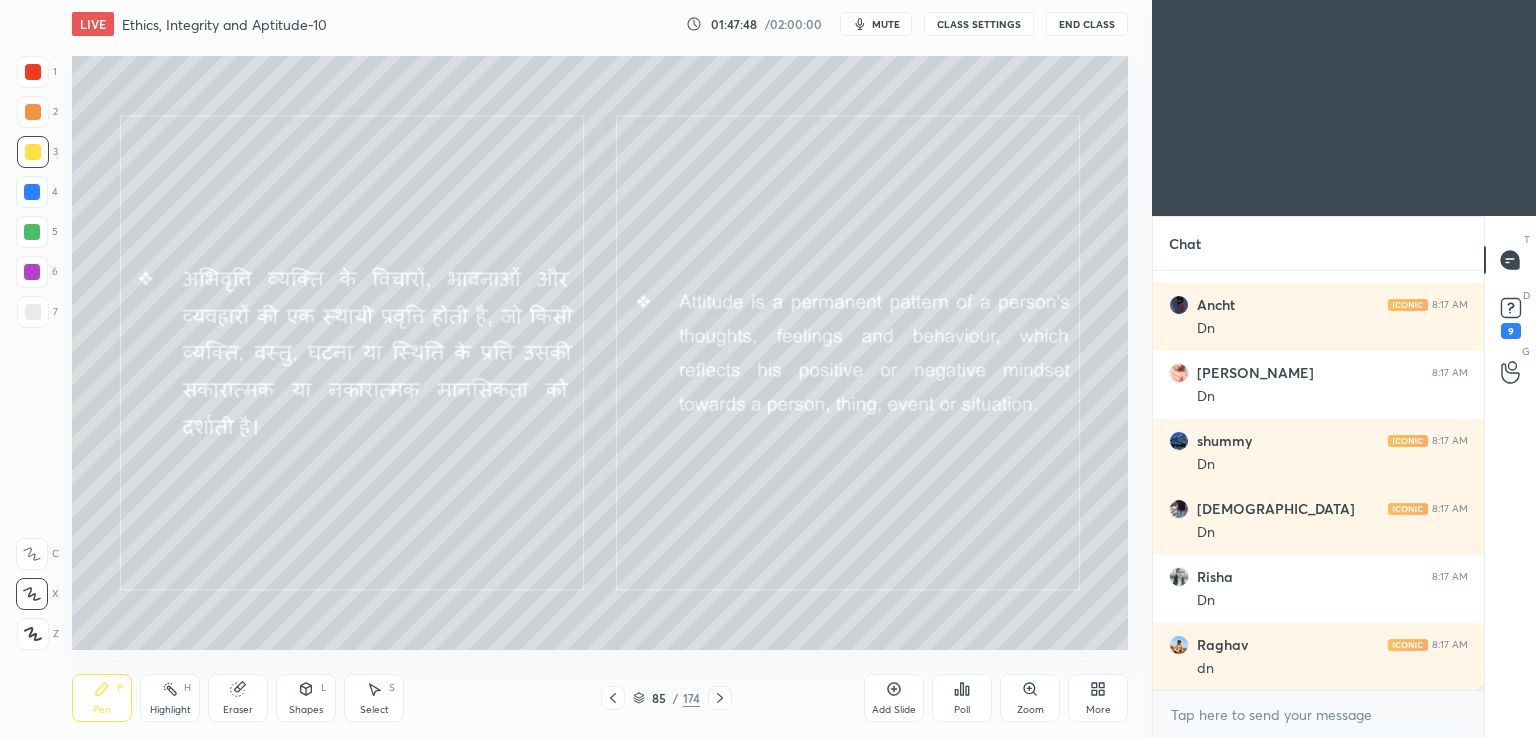 scroll, scrollTop: 42806, scrollLeft: 0, axis: vertical 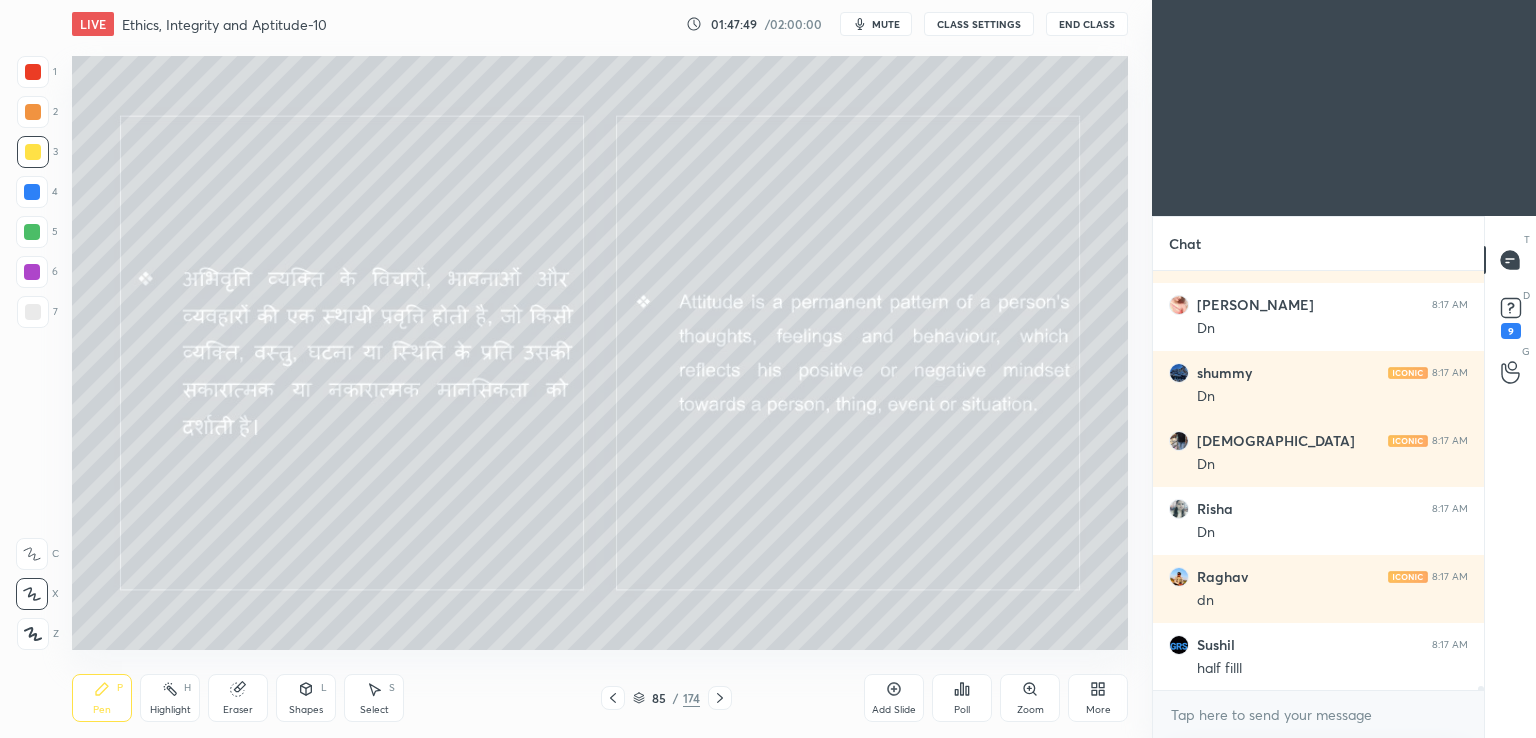 click on "mute" at bounding box center (886, 24) 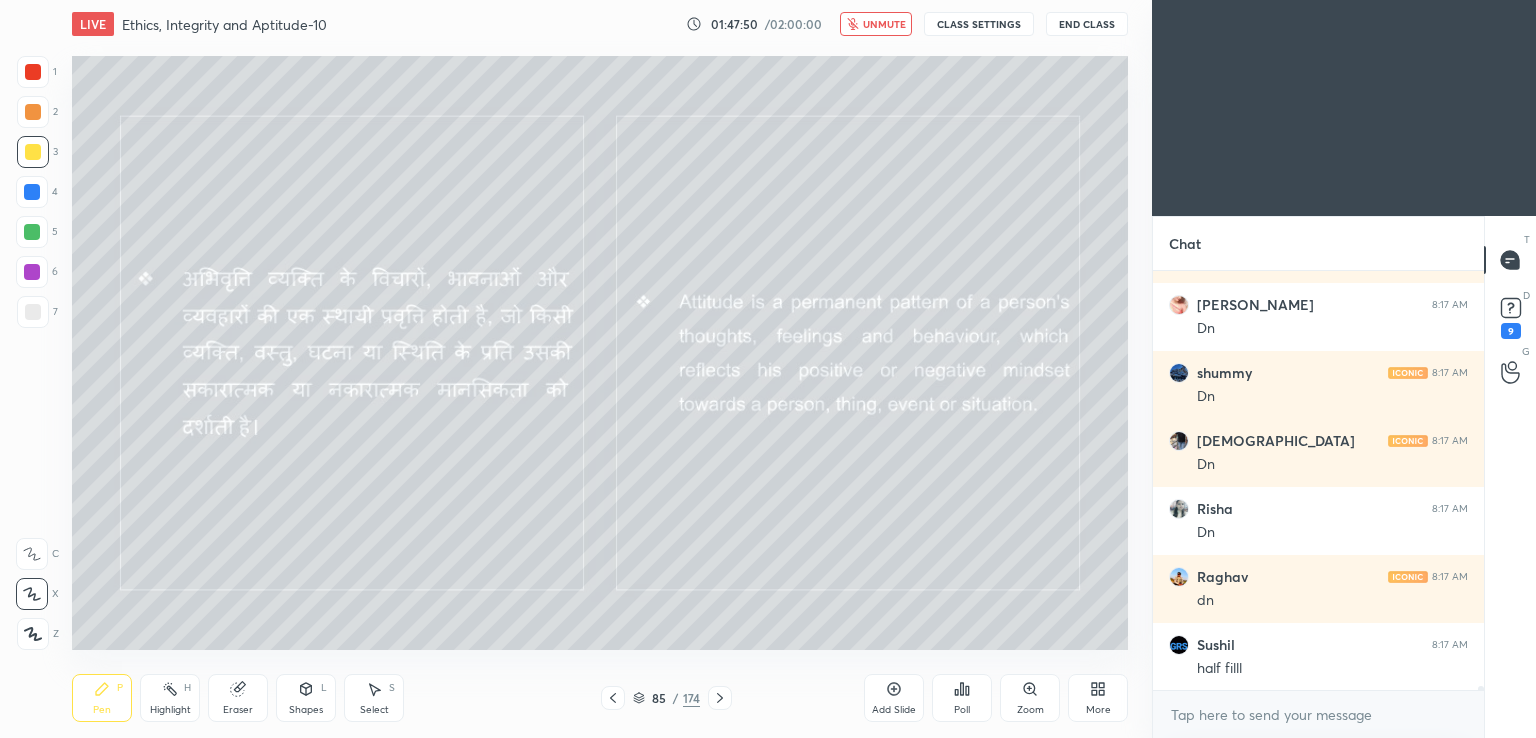 click on "End Class" at bounding box center [1087, 24] 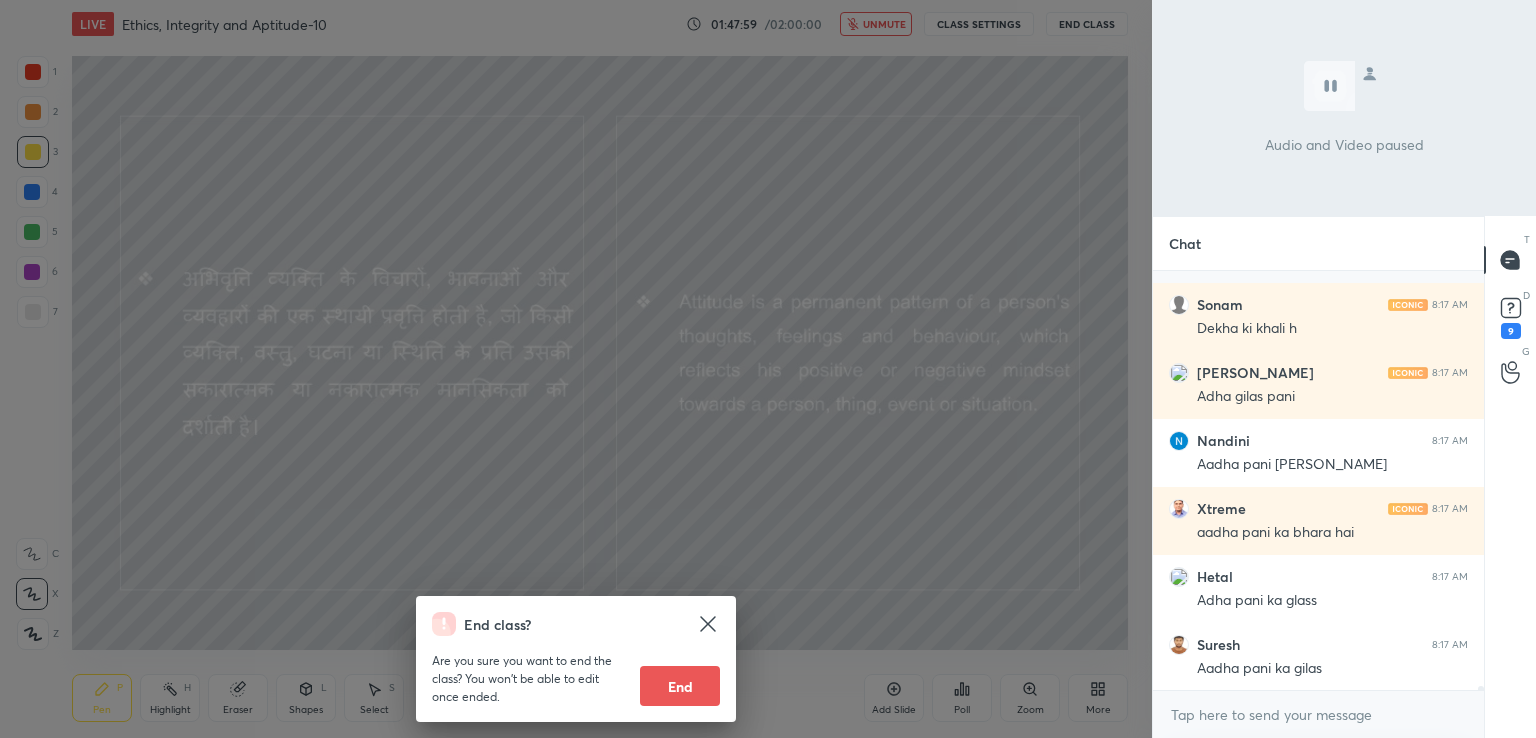 scroll, scrollTop: 43690, scrollLeft: 0, axis: vertical 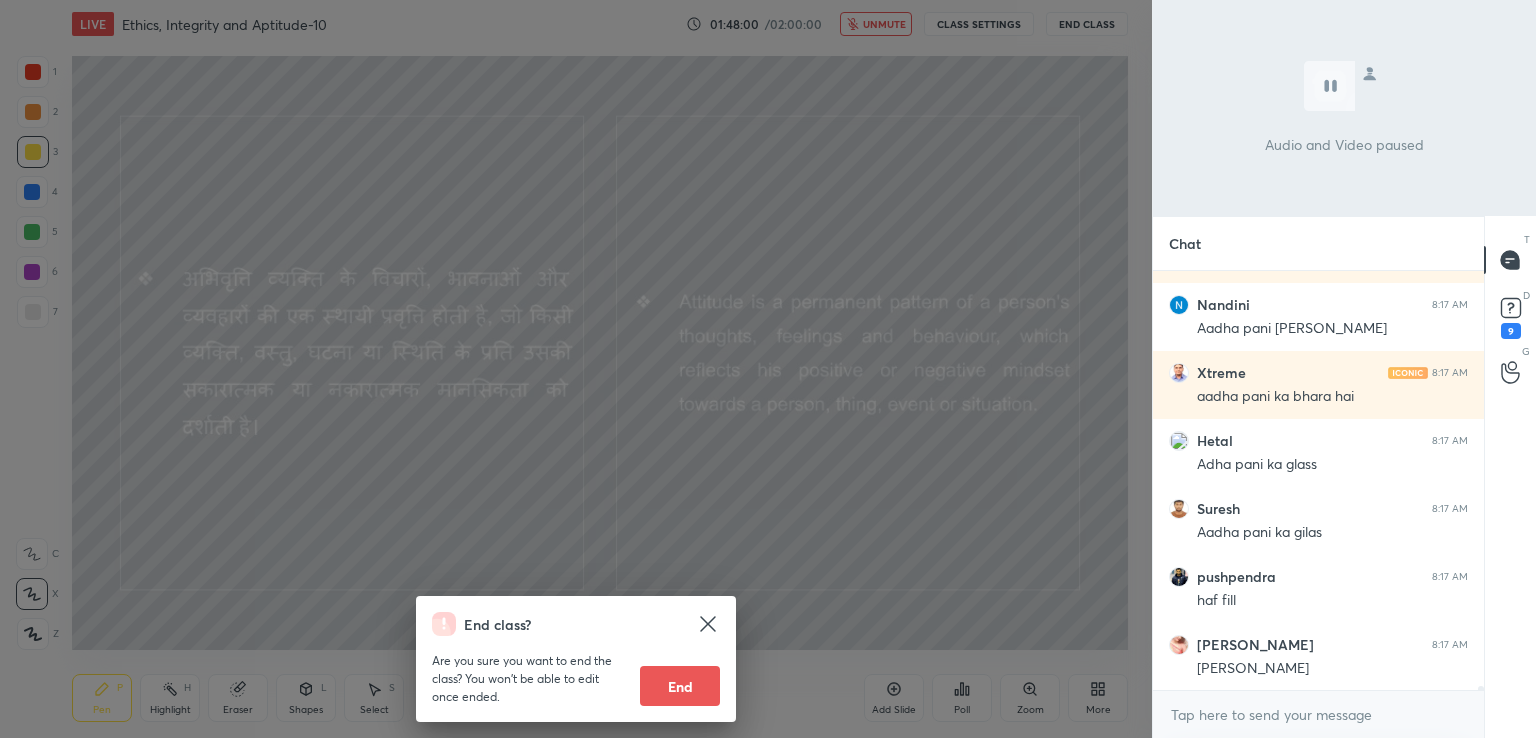click on "End class? Are you sure you want to end the class? You won’t be able to edit once ended. End" at bounding box center [576, 369] 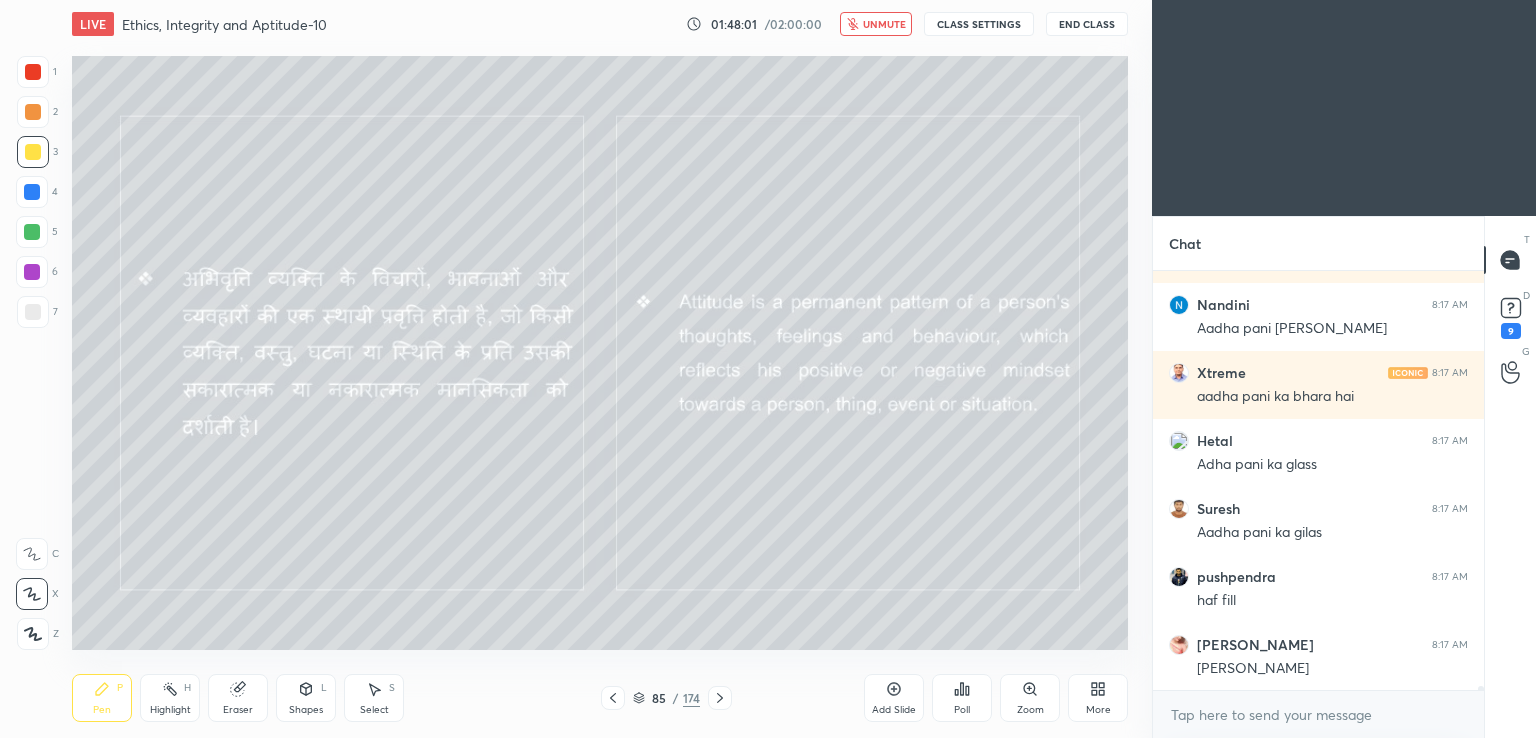click on "unmute" at bounding box center [884, 24] 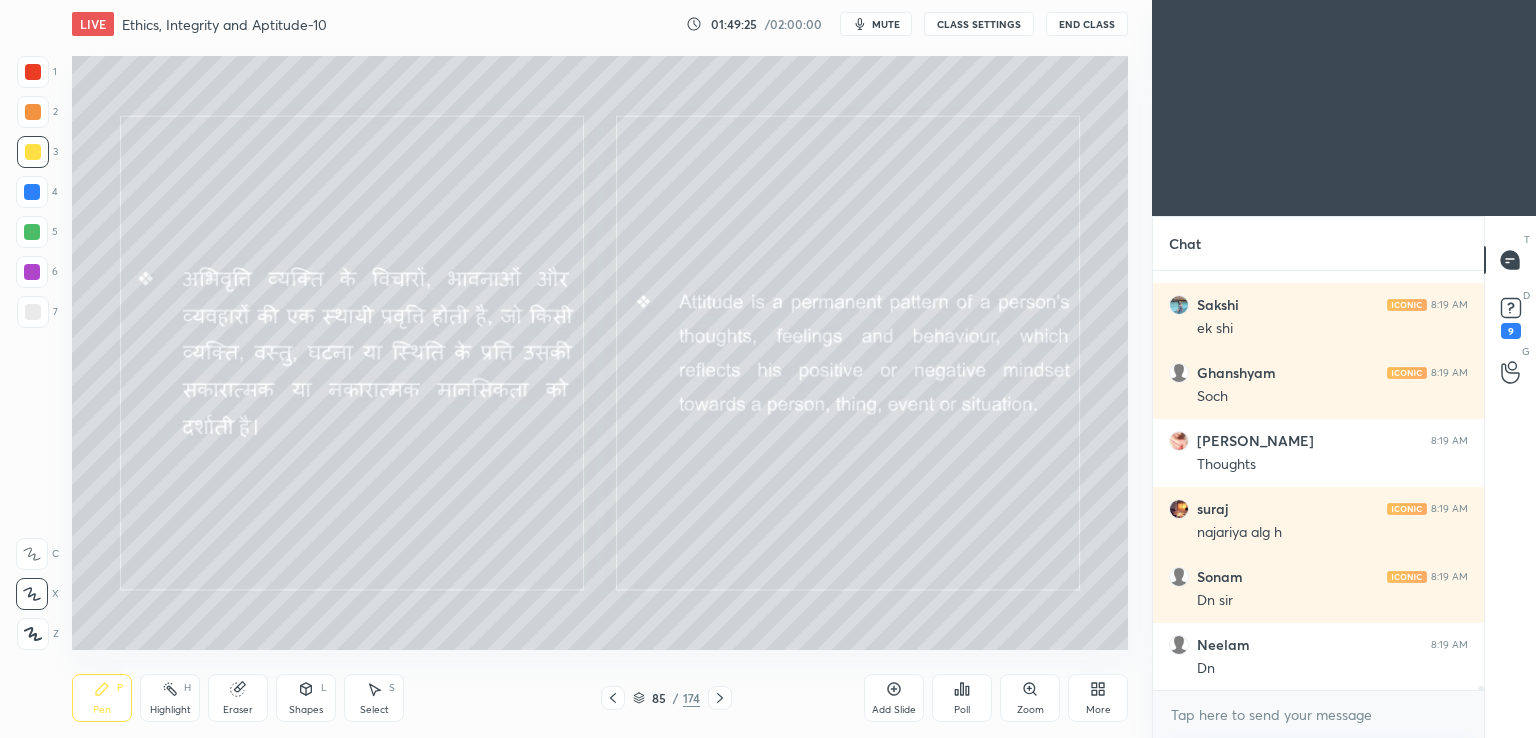 scroll, scrollTop: 47670, scrollLeft: 0, axis: vertical 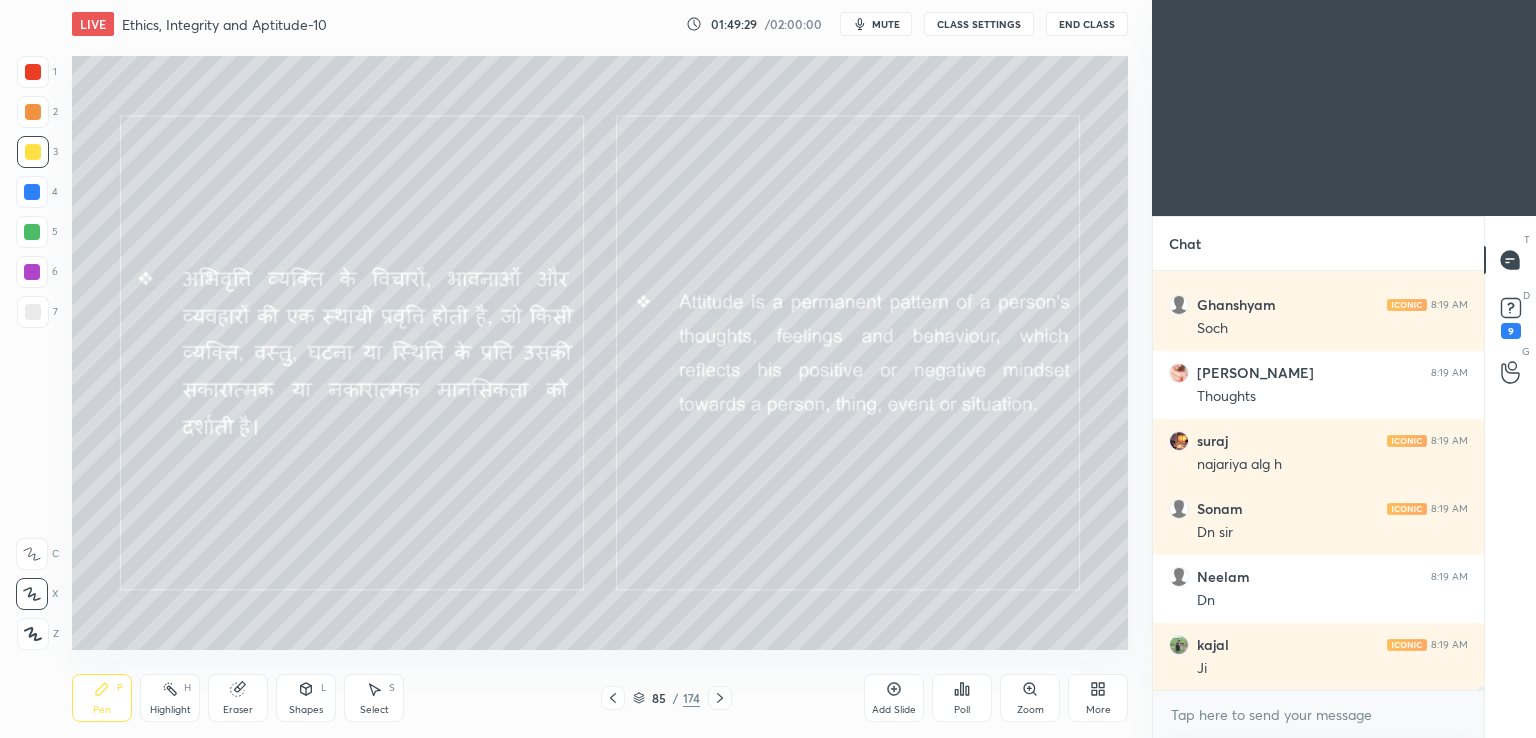 click on "Add Slide" at bounding box center [894, 698] 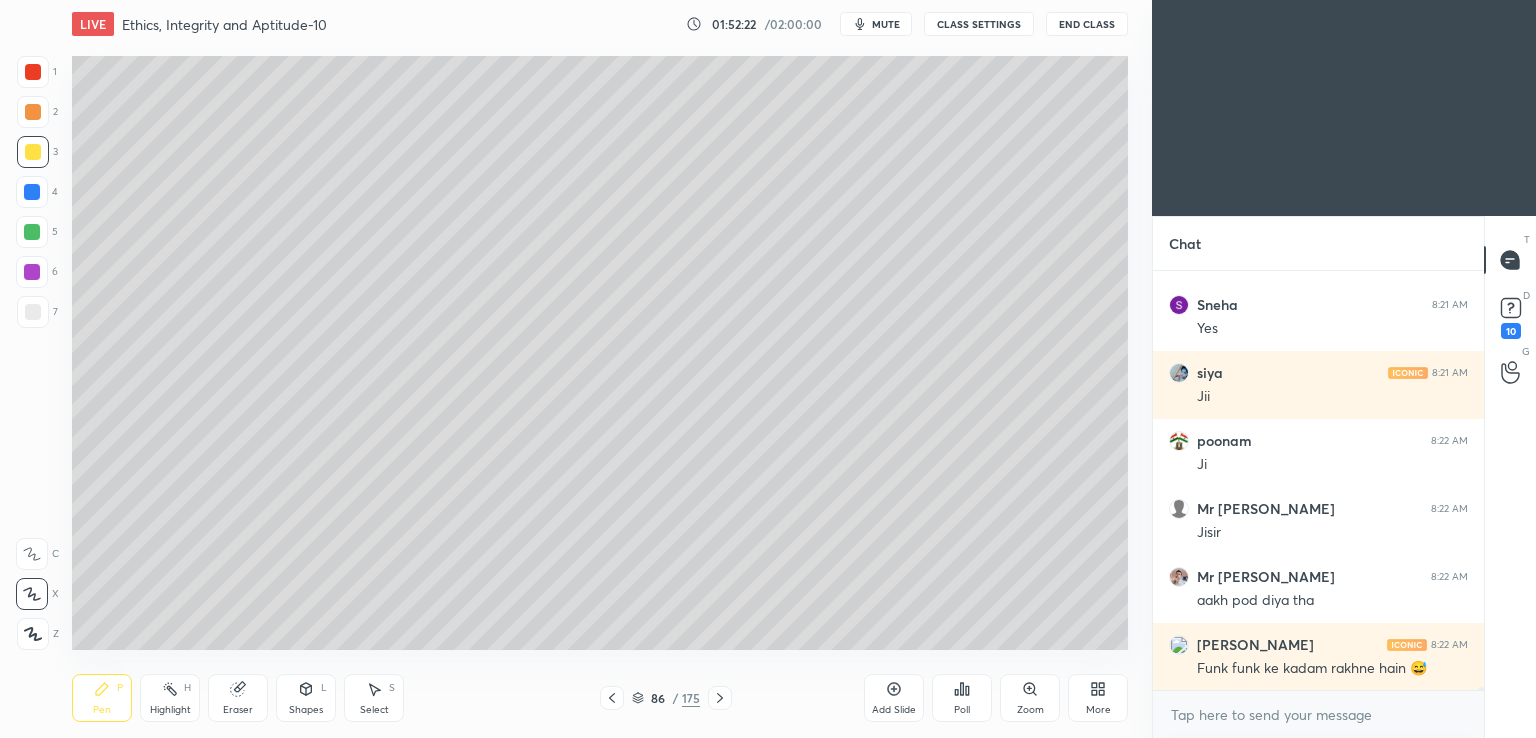 scroll, scrollTop: 56422, scrollLeft: 0, axis: vertical 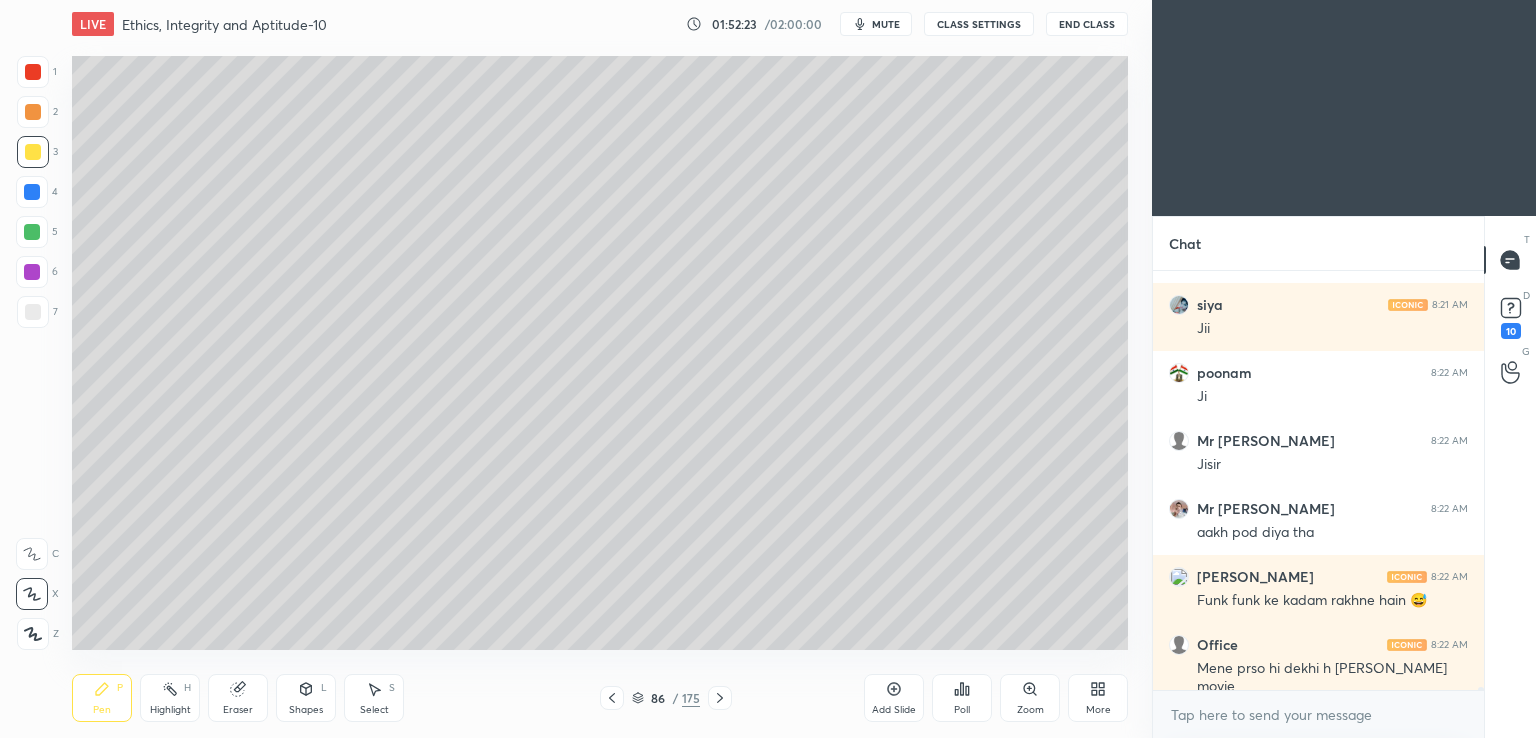 click 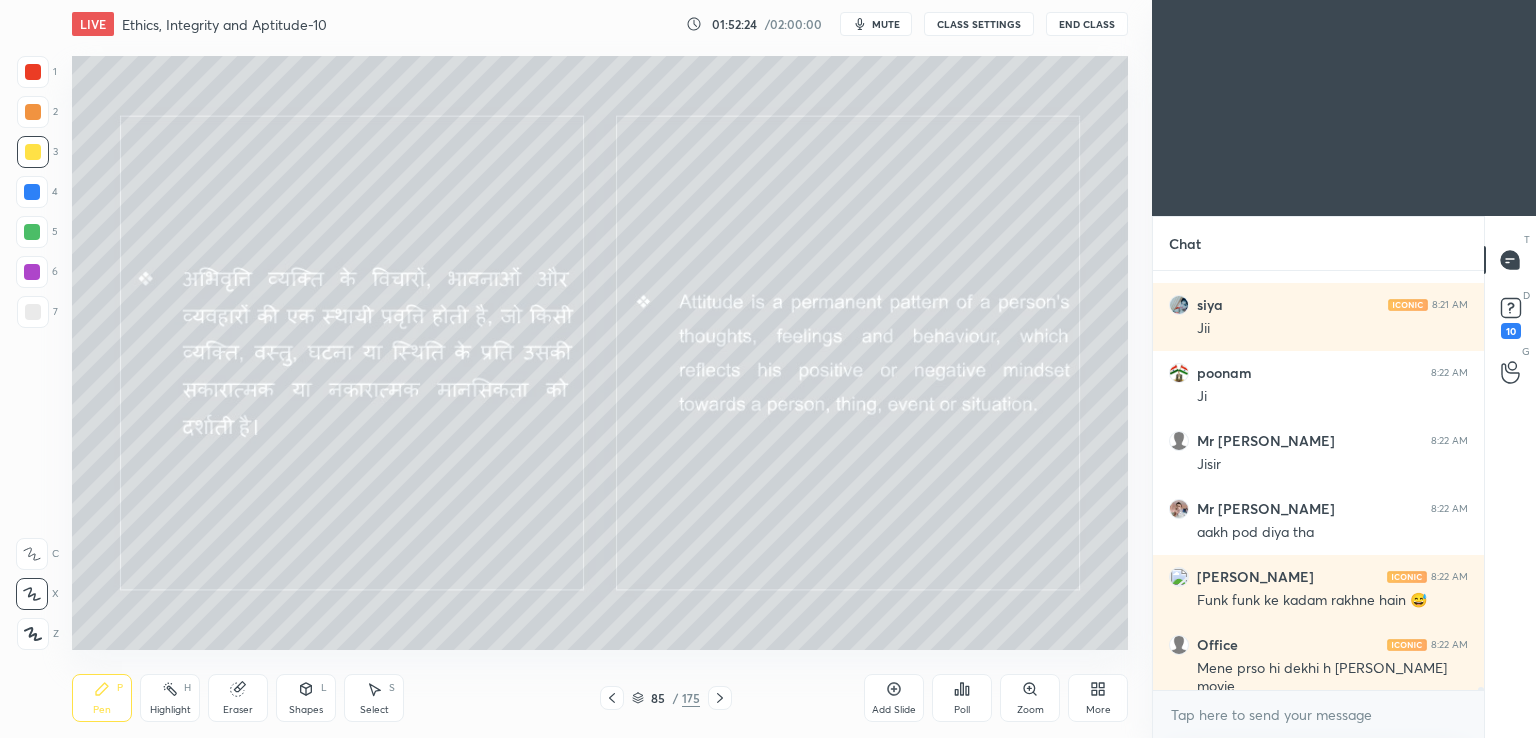 scroll, scrollTop: 56490, scrollLeft: 0, axis: vertical 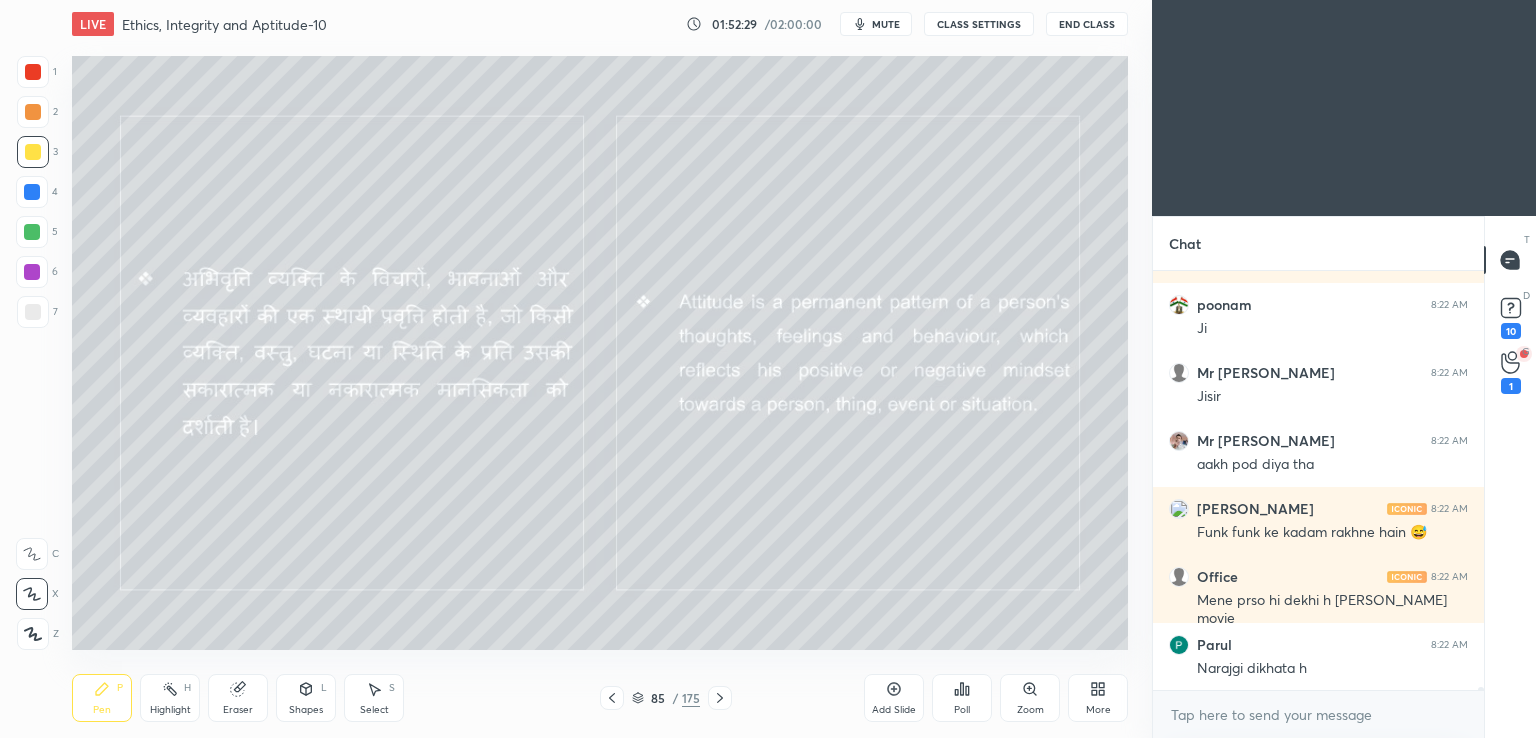 click 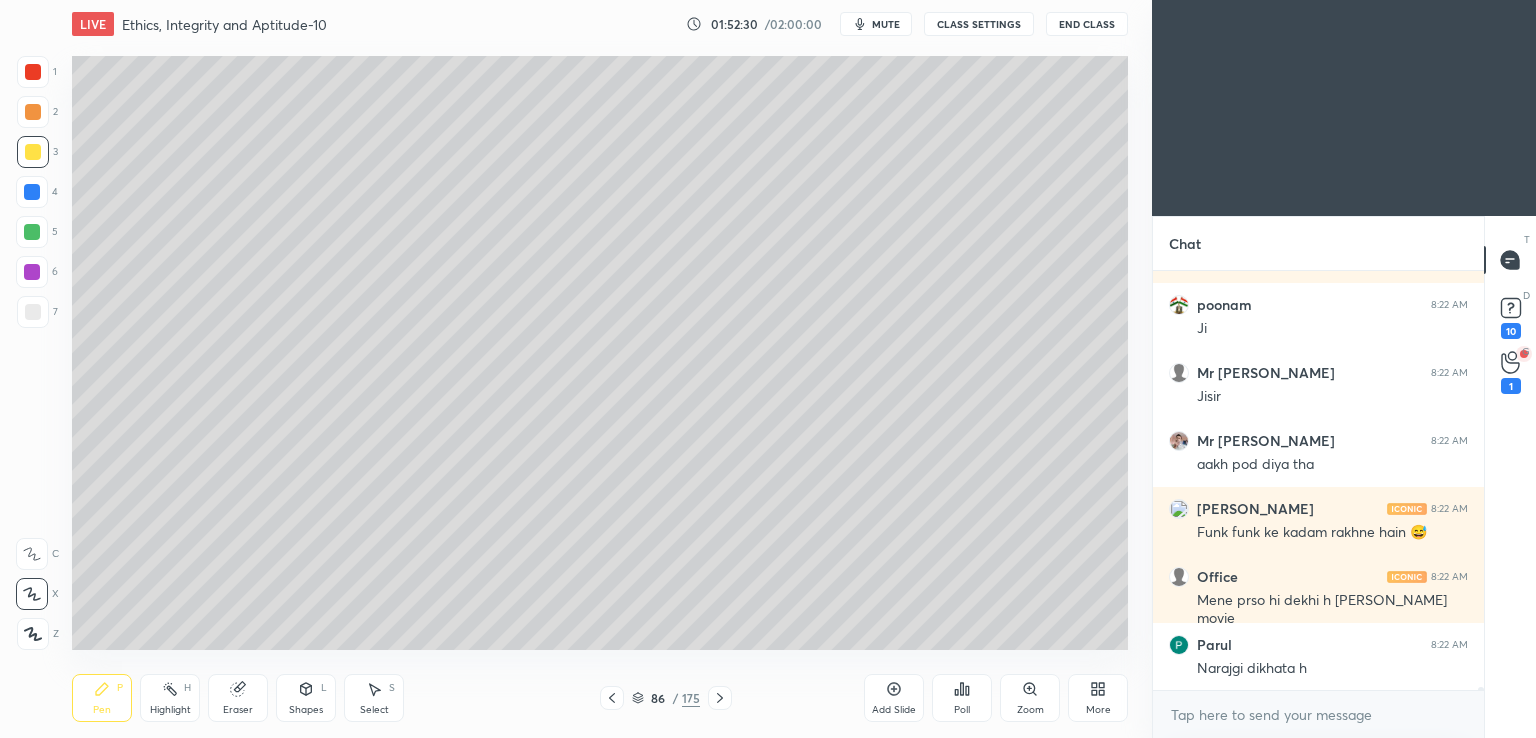 click 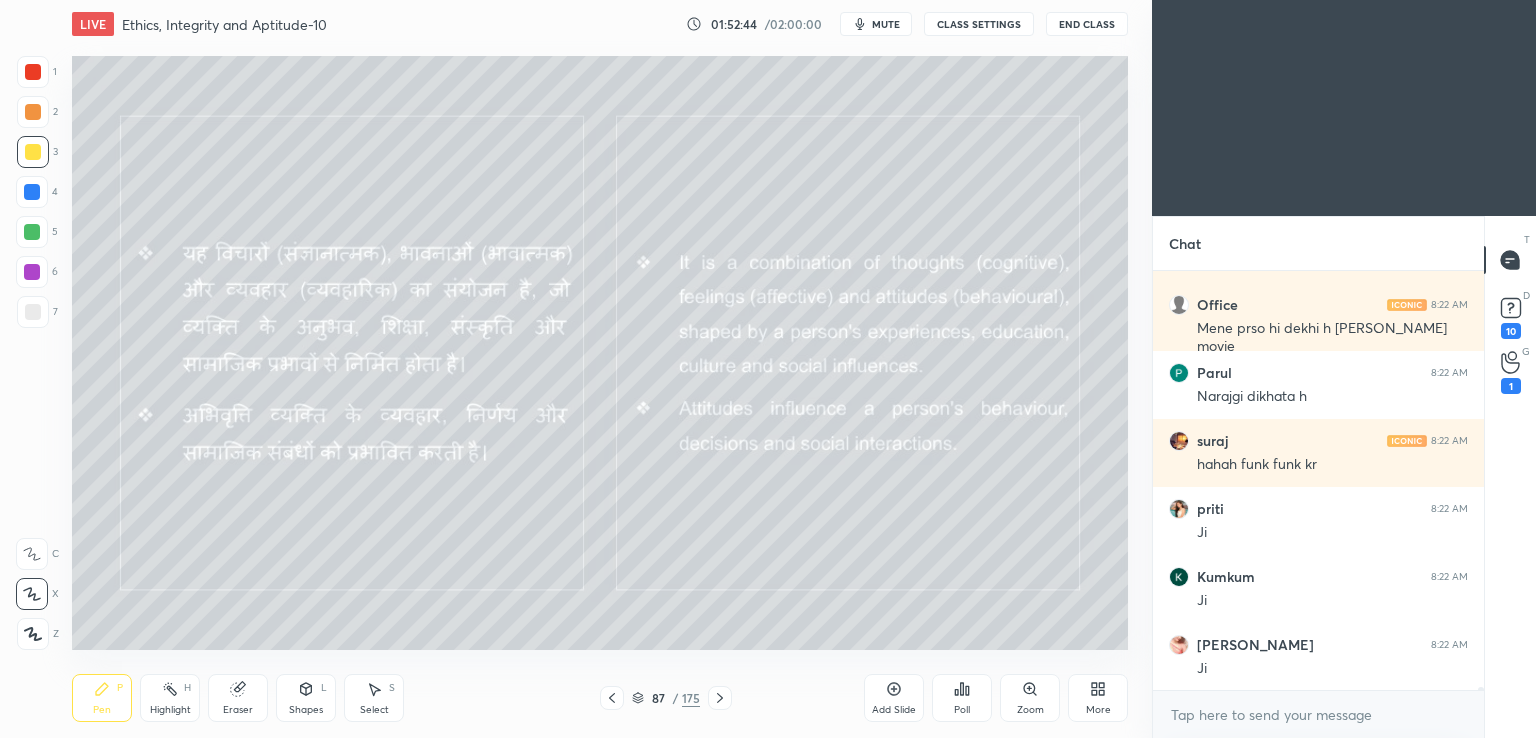 scroll, scrollTop: 54116, scrollLeft: 0, axis: vertical 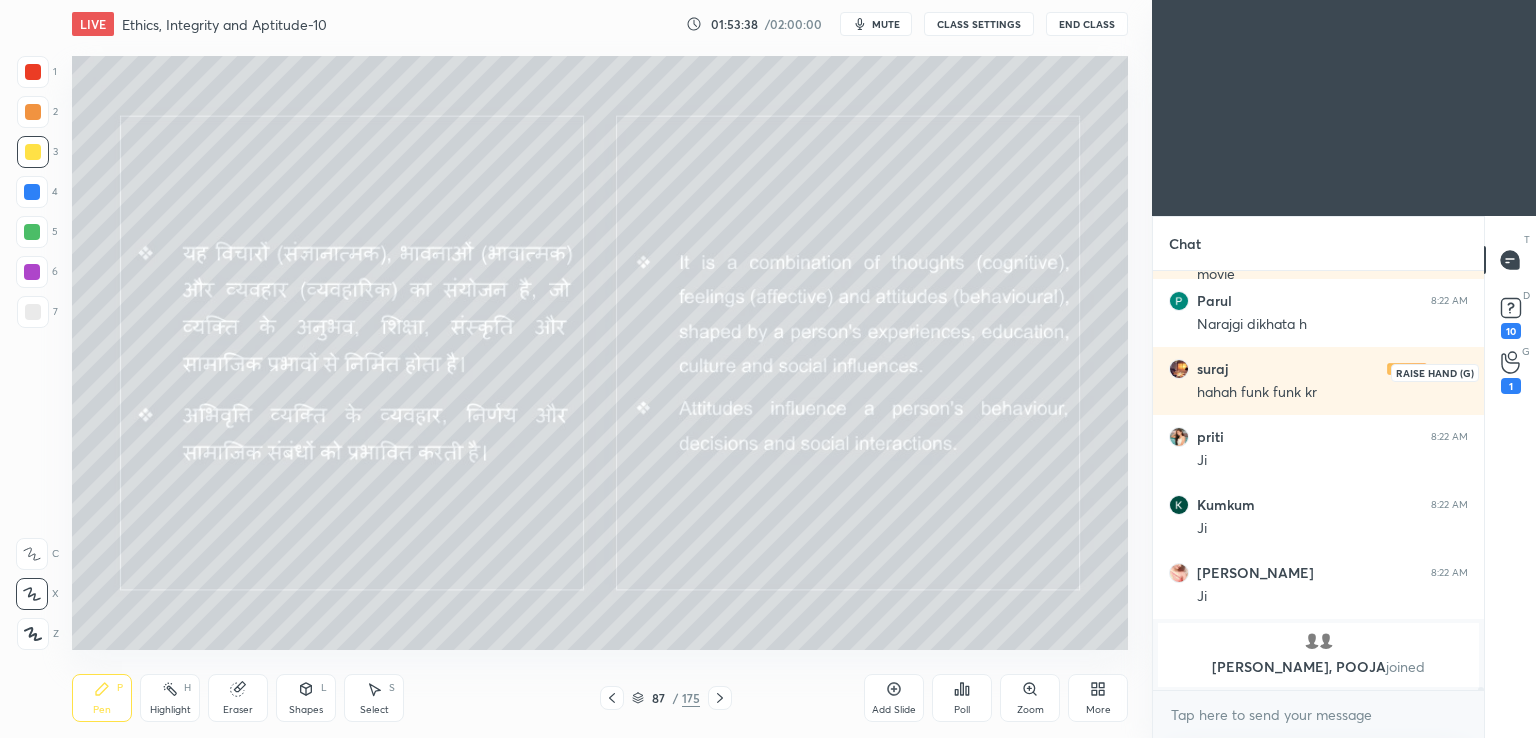 click on "1" at bounding box center [1511, 386] 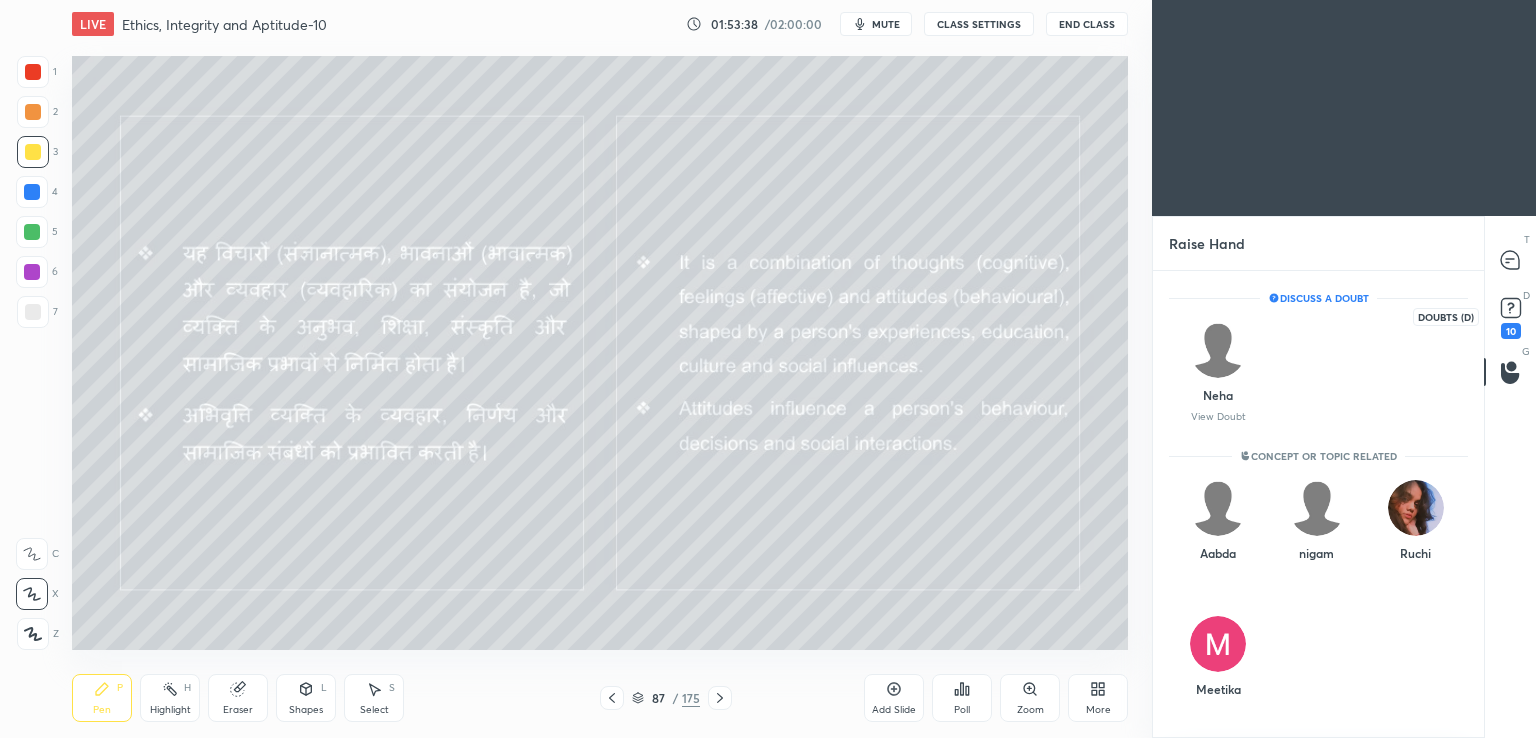 click on "10" at bounding box center (1511, 331) 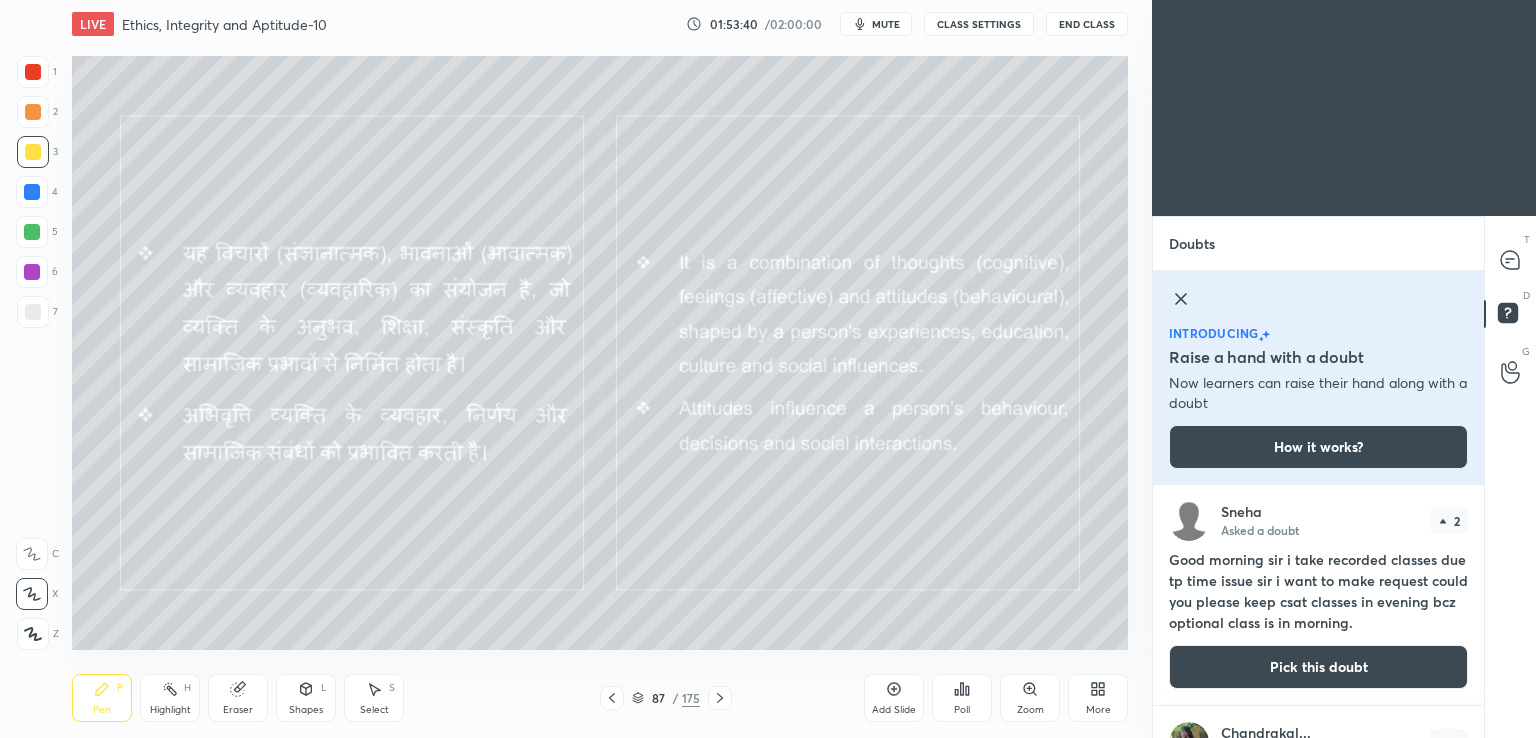 click 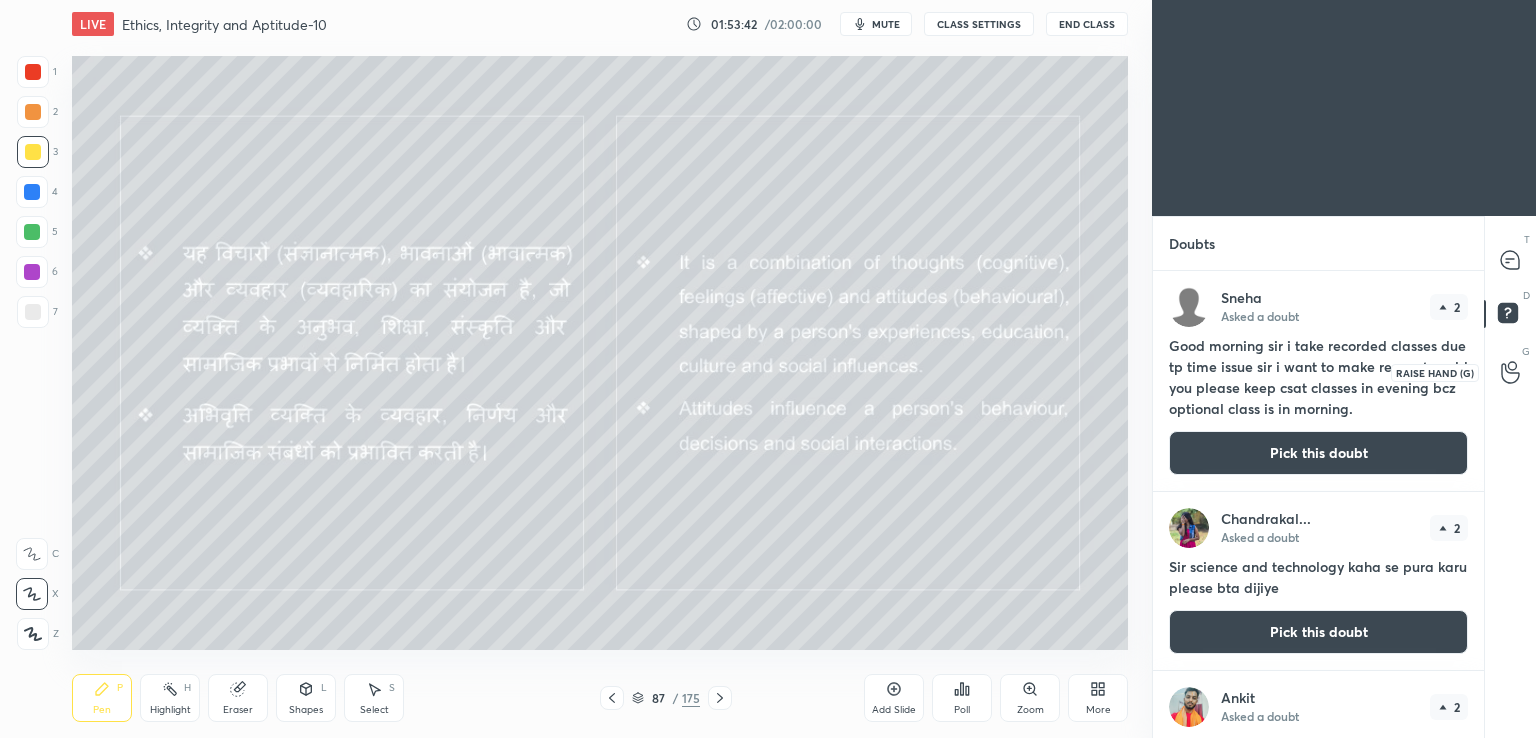 click 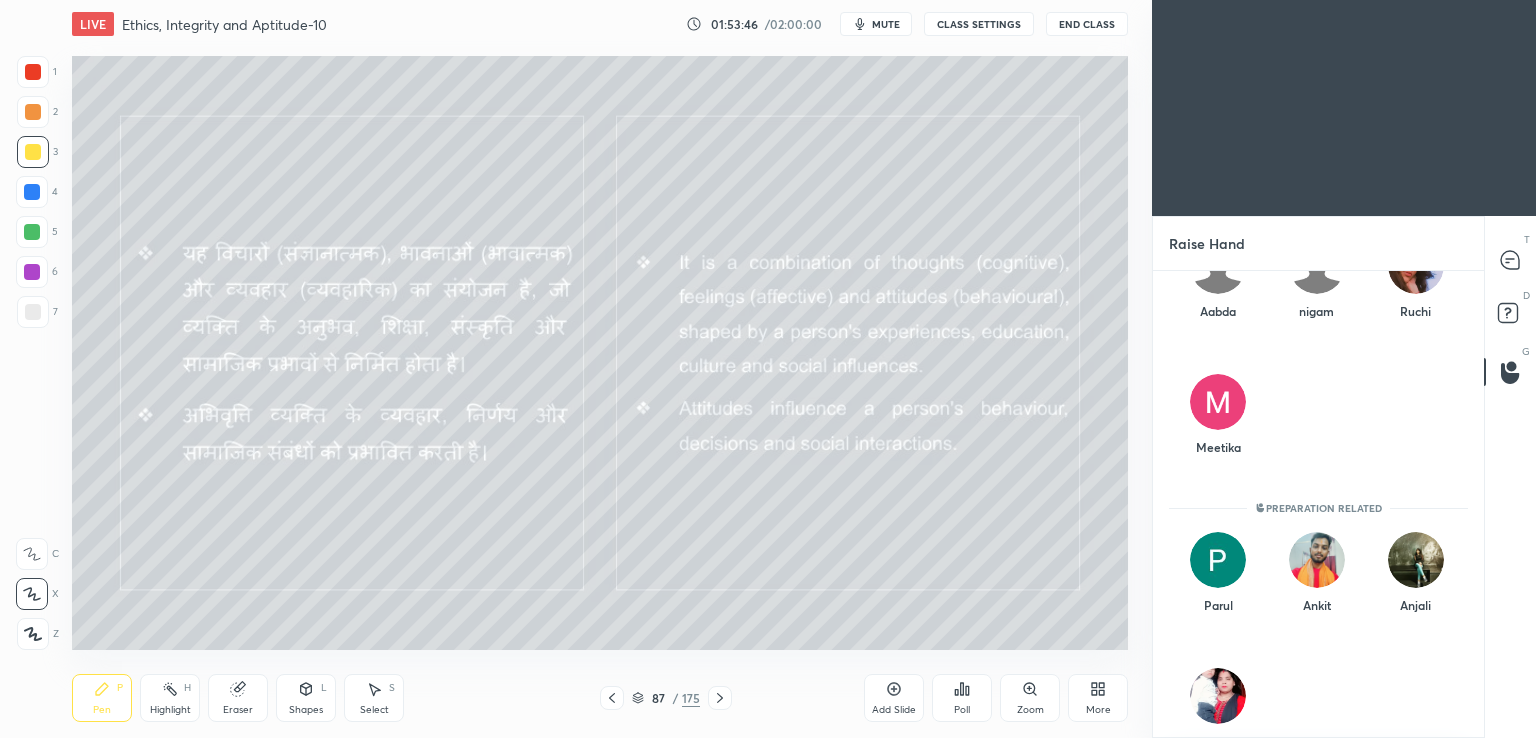scroll, scrollTop: 80, scrollLeft: 0, axis: vertical 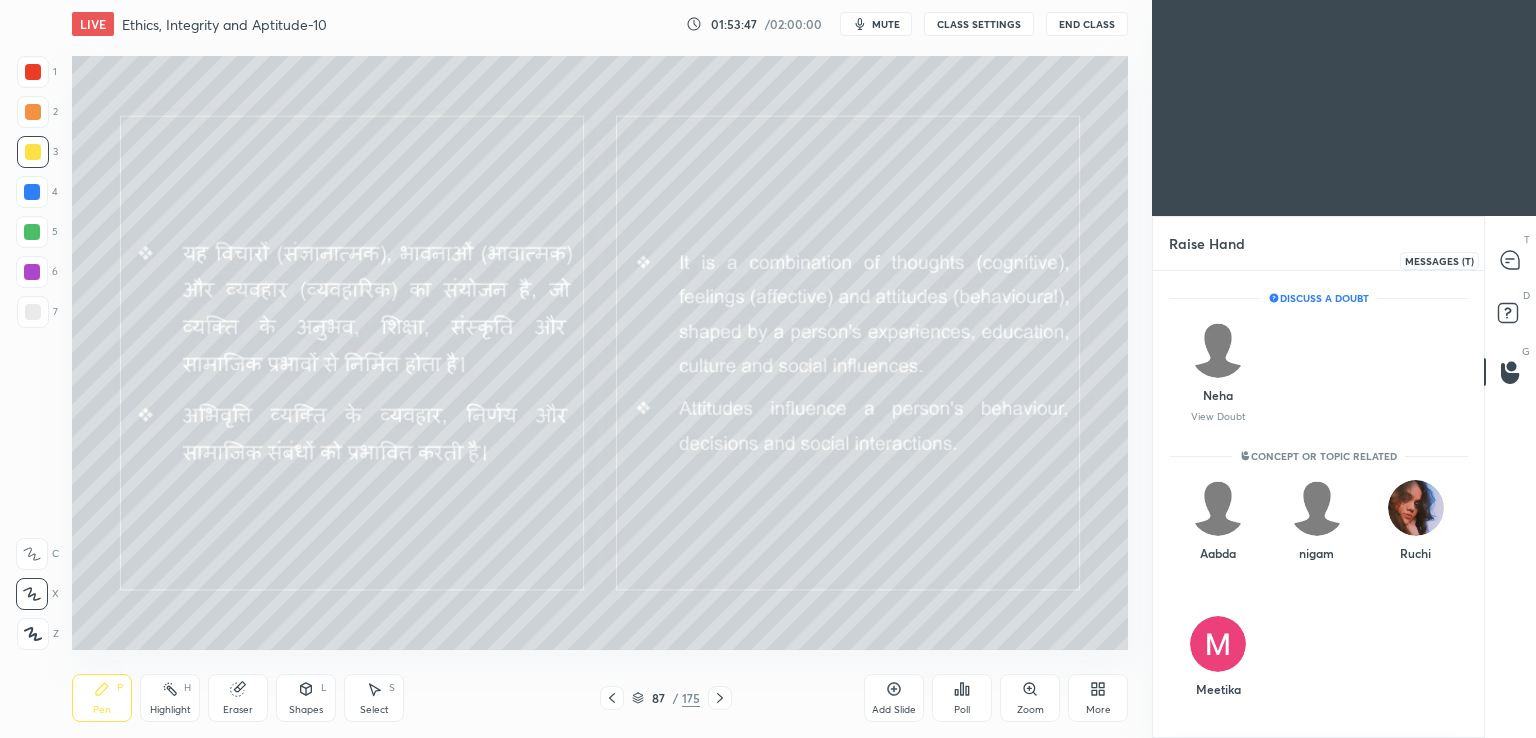 click 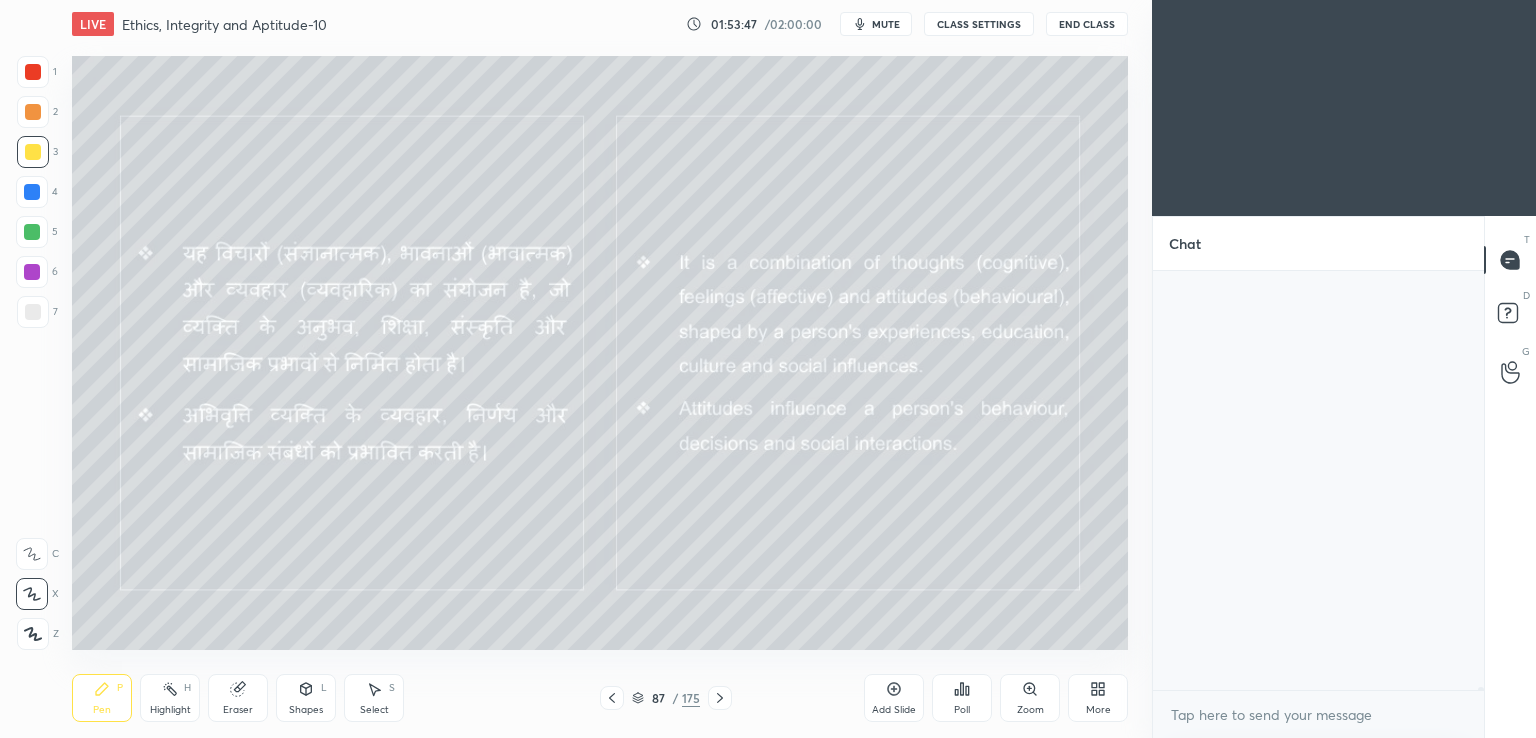 scroll, scrollTop: 54318, scrollLeft: 0, axis: vertical 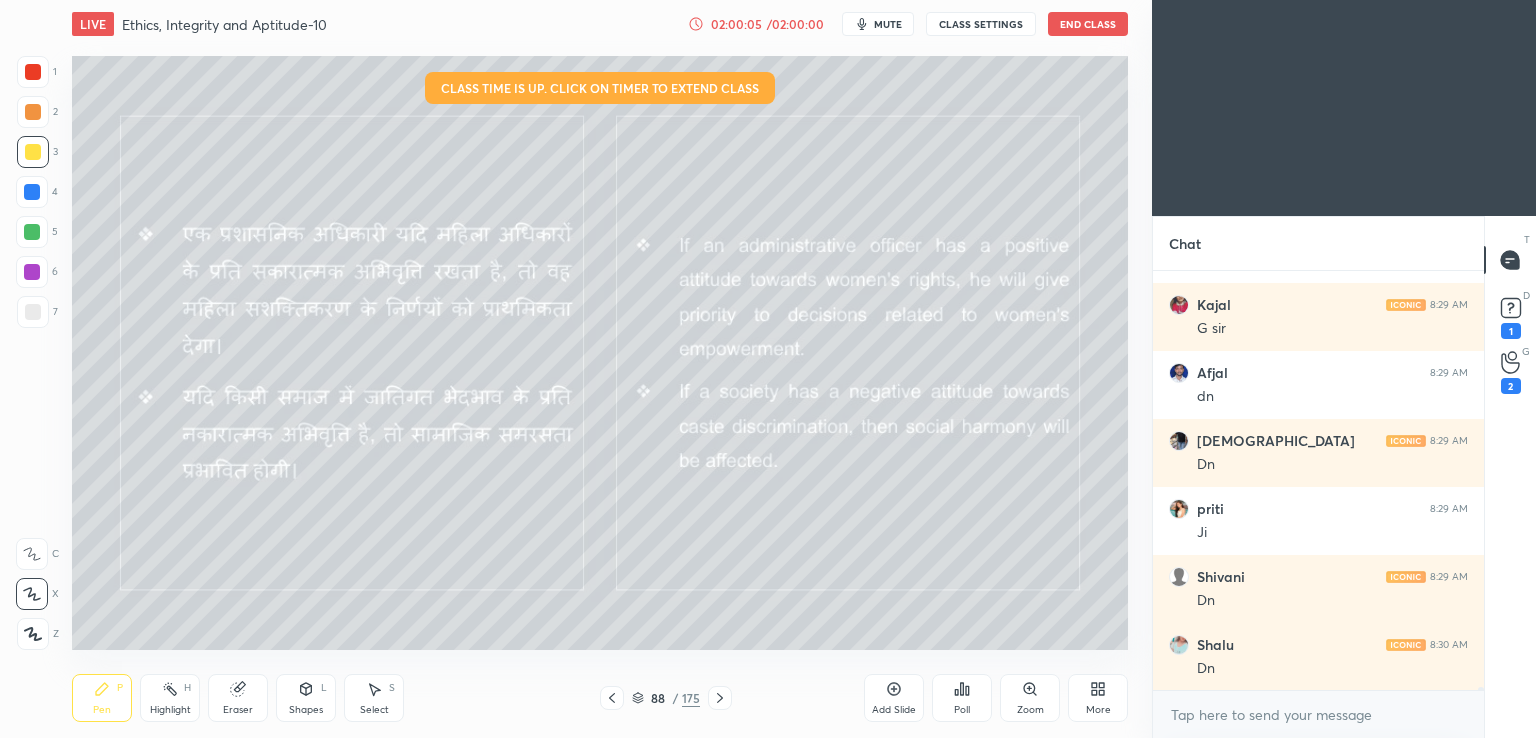 click 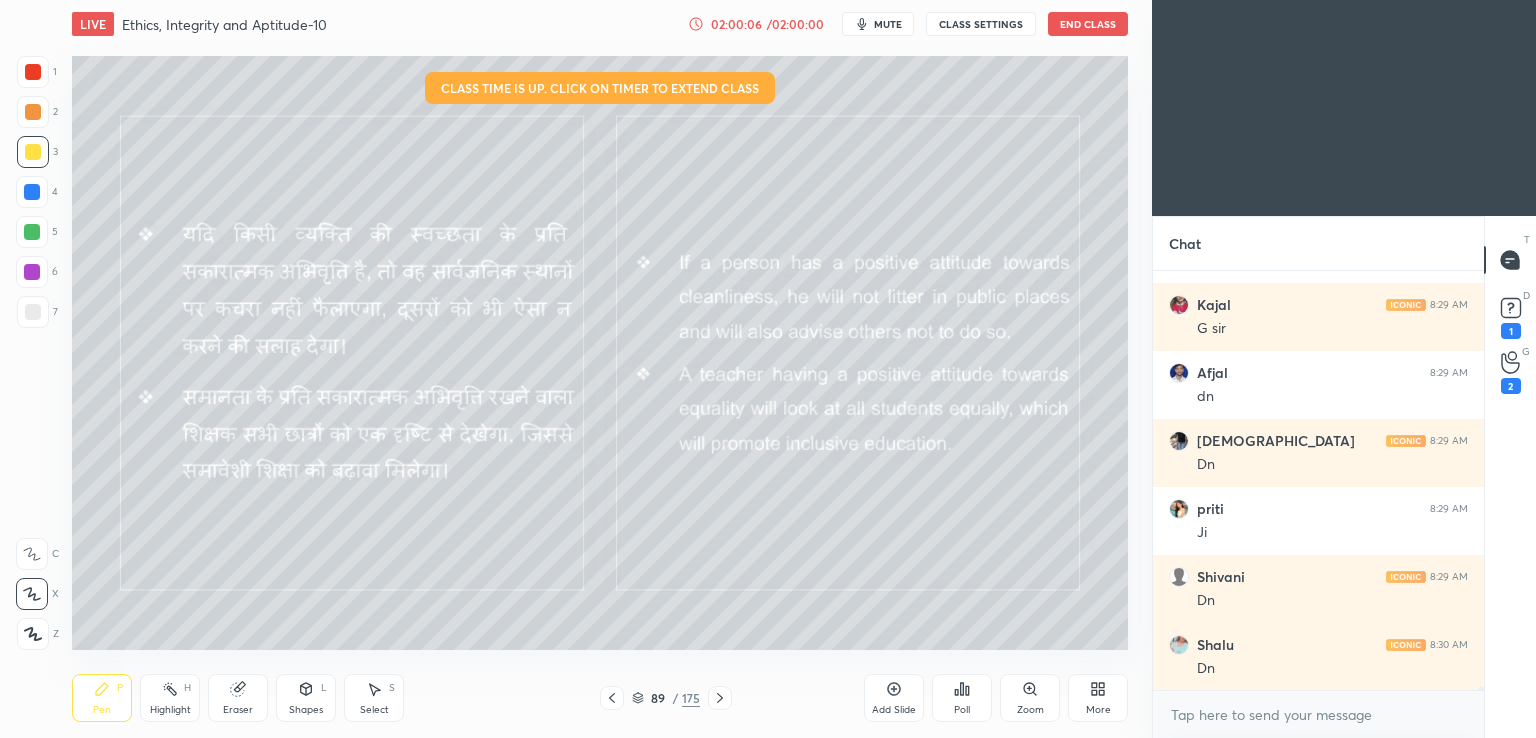 scroll, scrollTop: 63198, scrollLeft: 0, axis: vertical 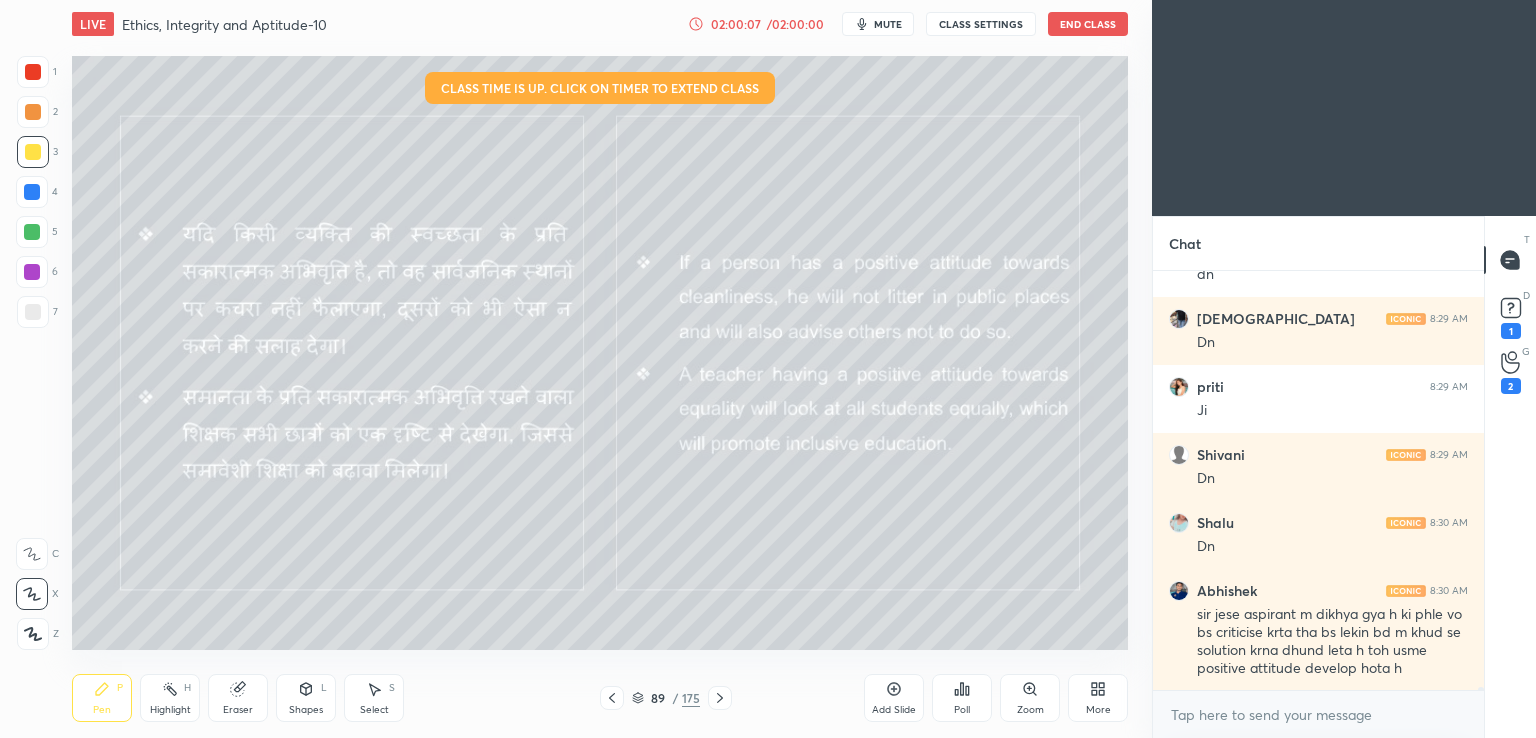 click 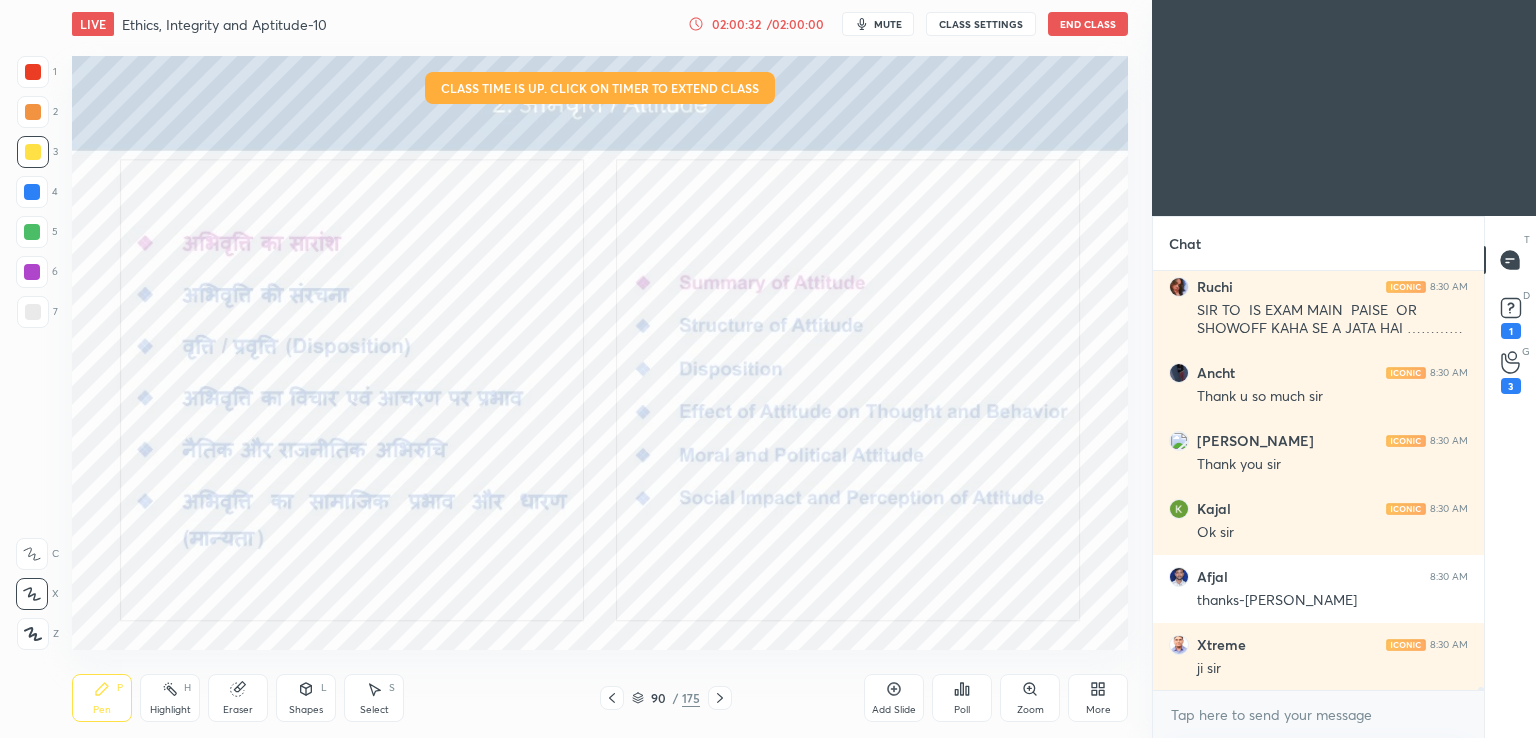 scroll, scrollTop: 64144, scrollLeft: 0, axis: vertical 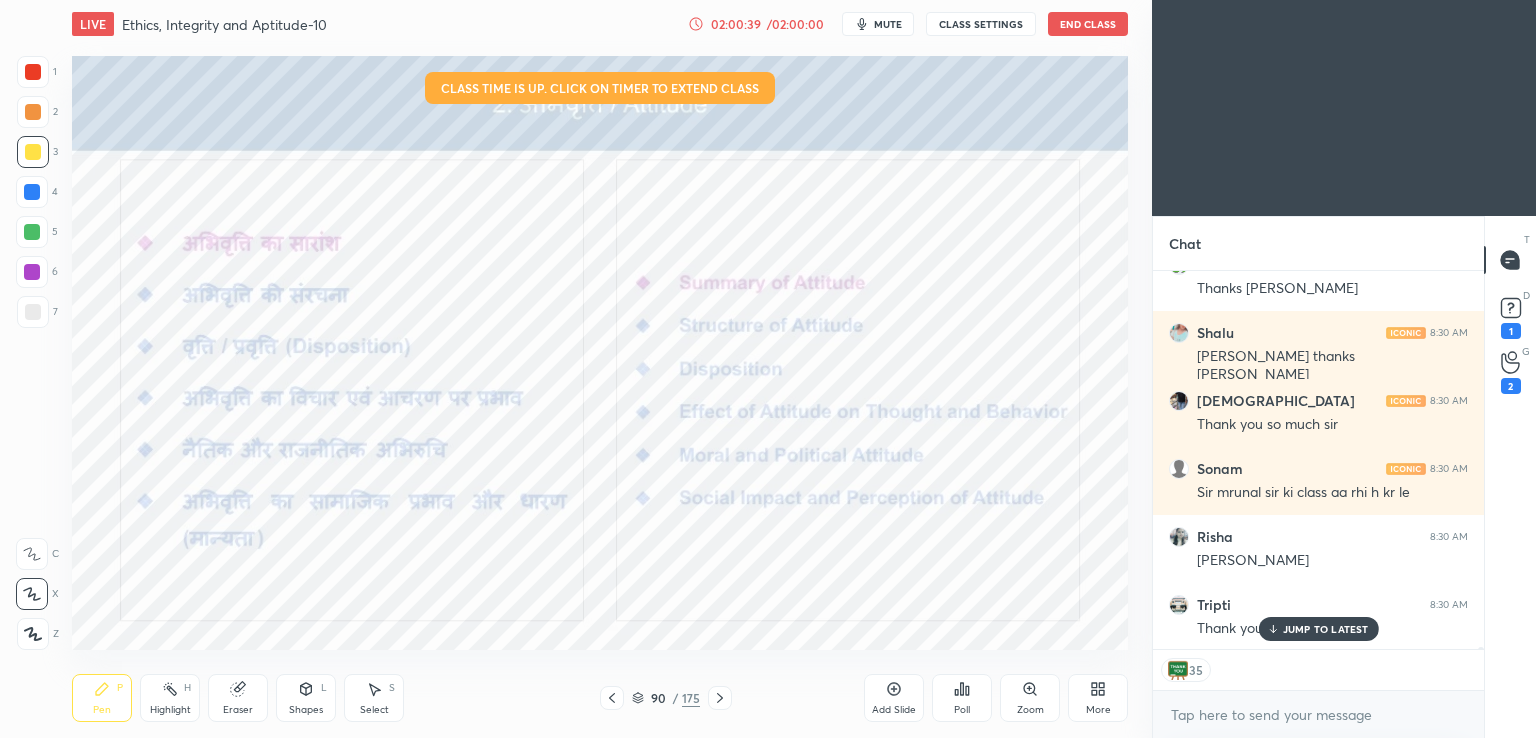 click on "Add Slide" at bounding box center [894, 698] 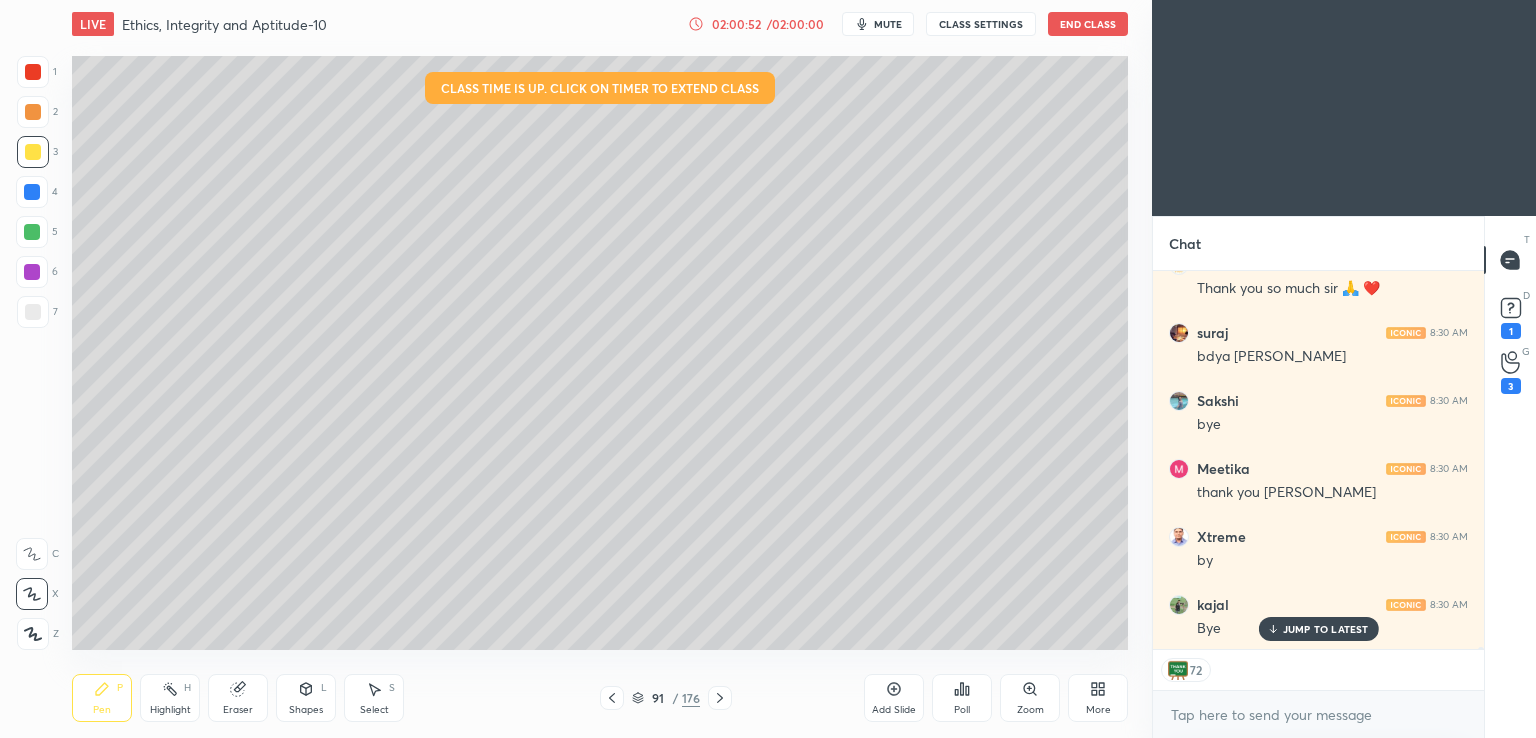 click on "End Class" at bounding box center [1088, 24] 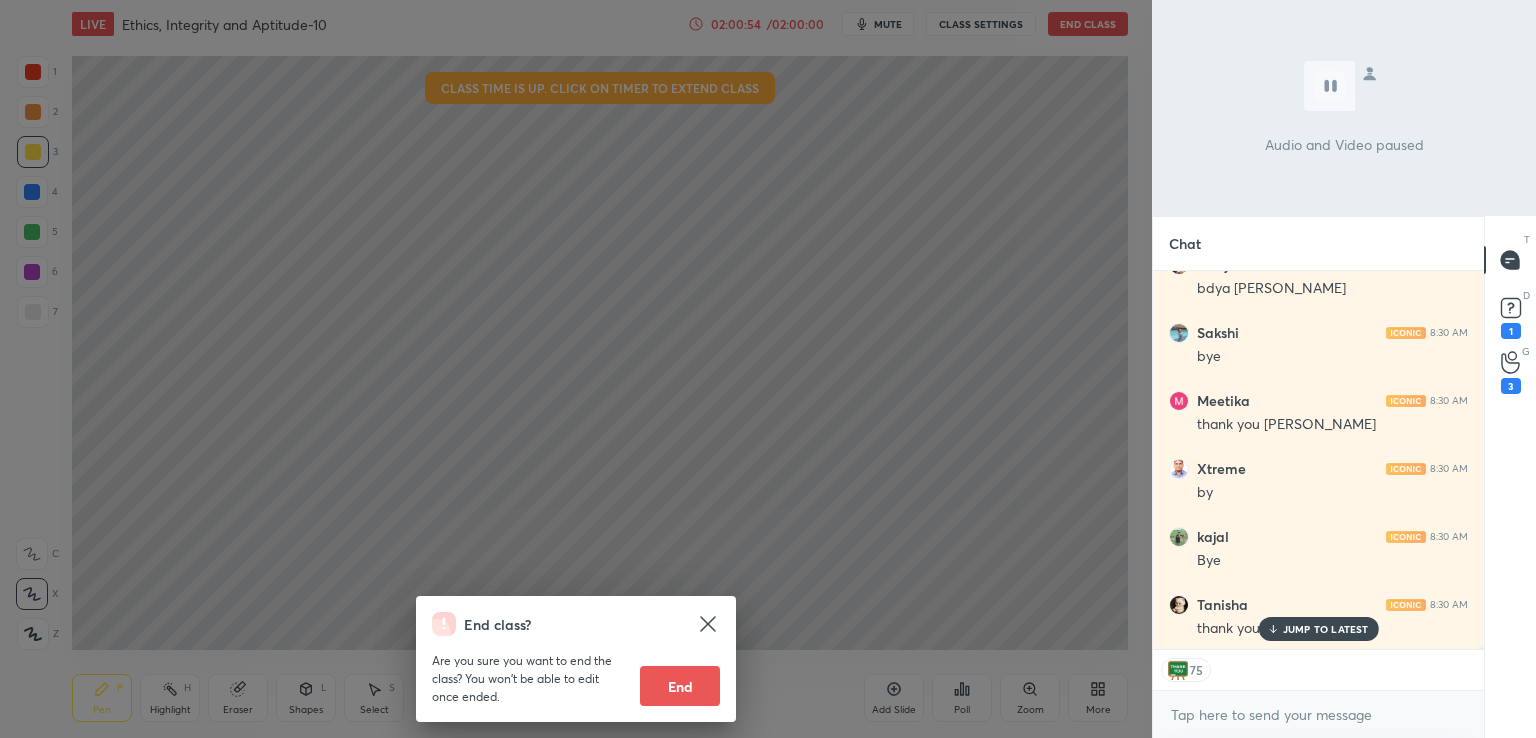 click on "End" at bounding box center (680, 686) 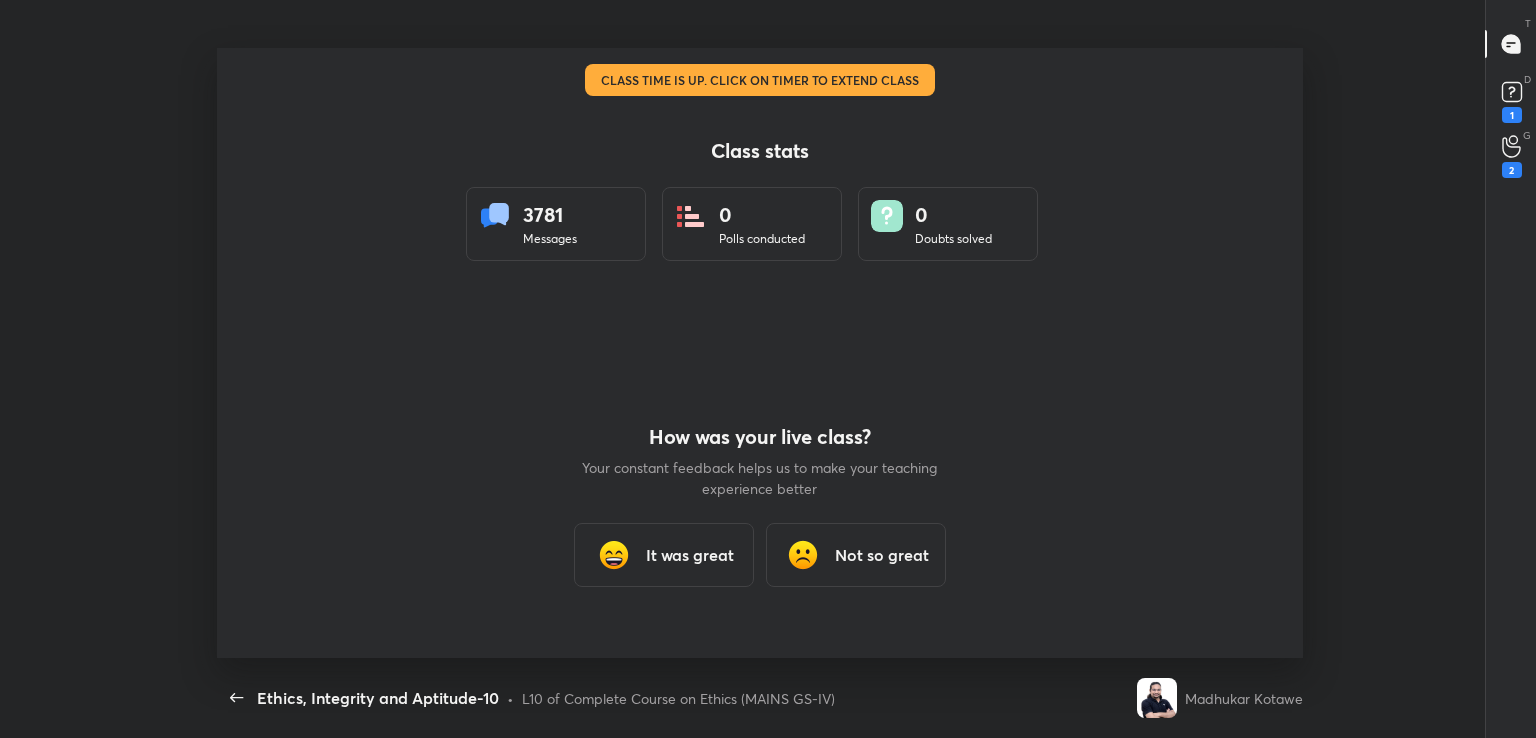 type on "x" 